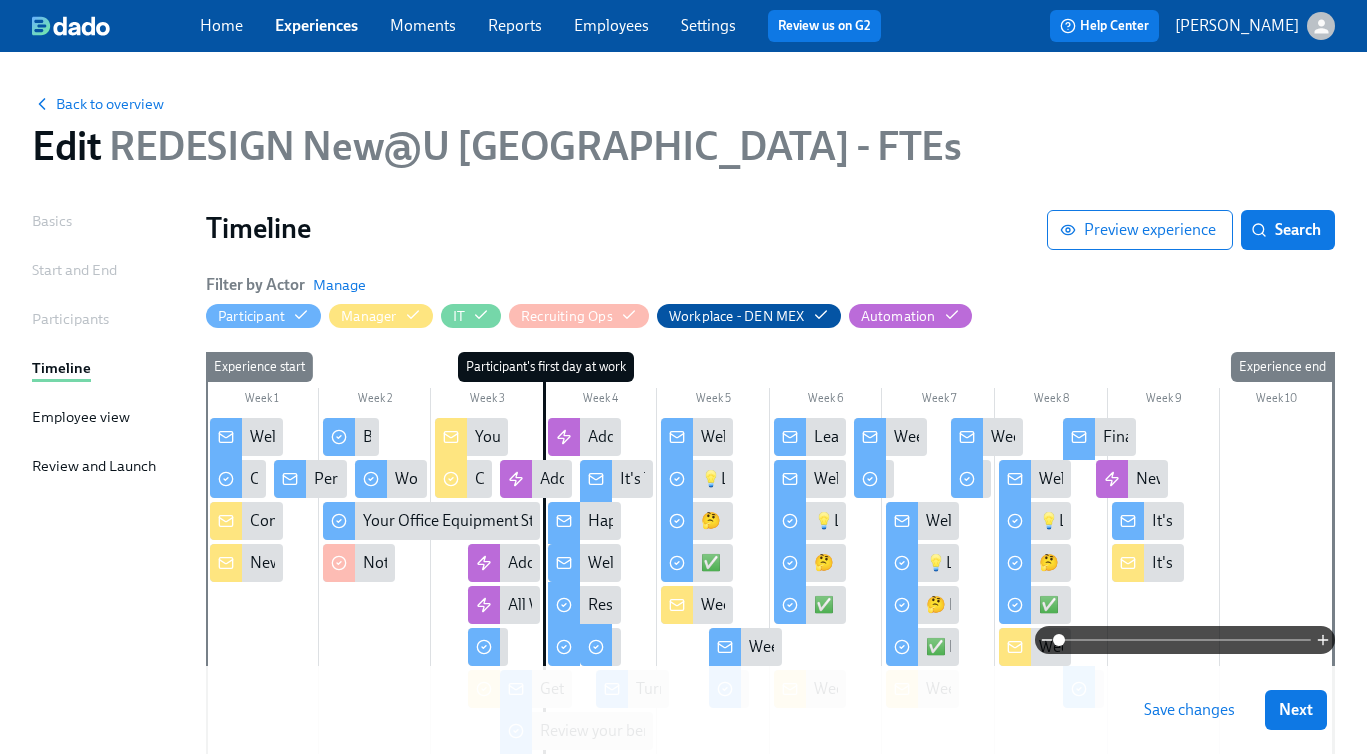 scroll, scrollTop: 0, scrollLeft: 0, axis: both 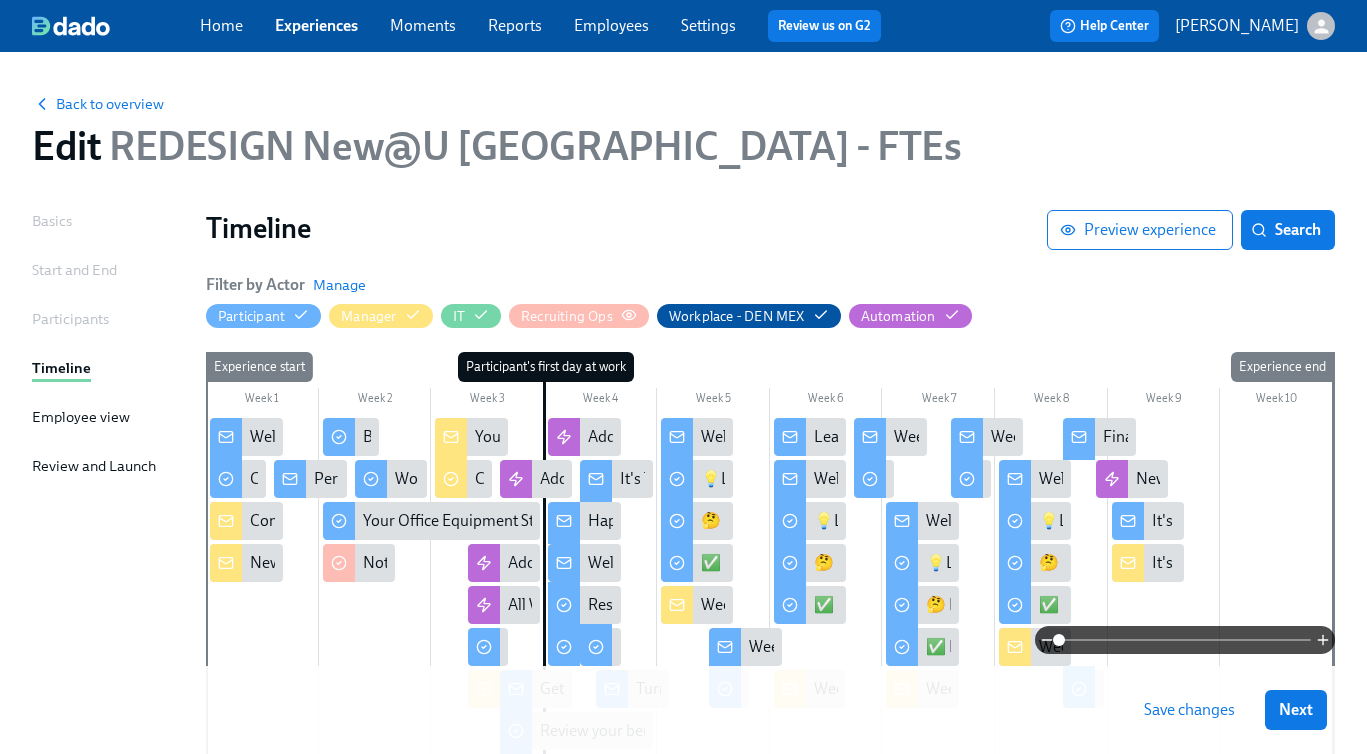 click on "Save changes" at bounding box center [1189, 710] 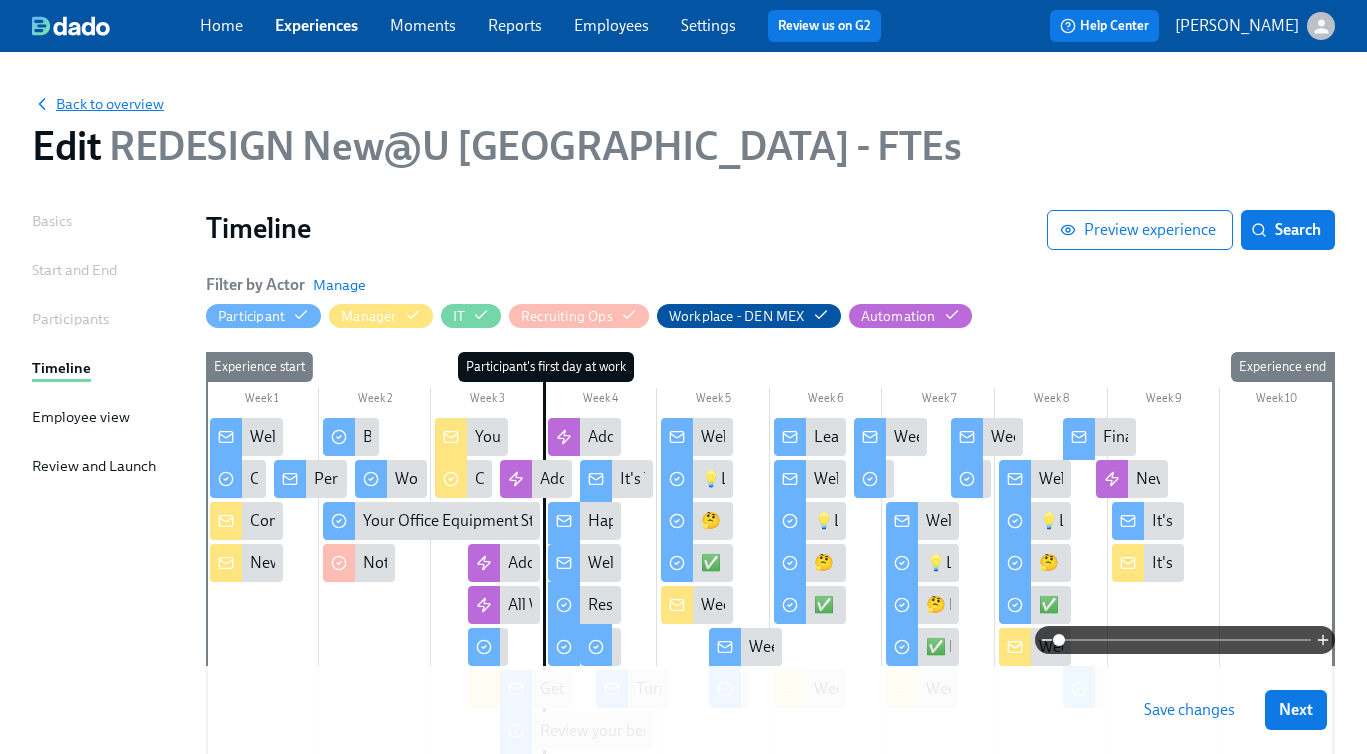 click on "Back to overview" at bounding box center (98, 104) 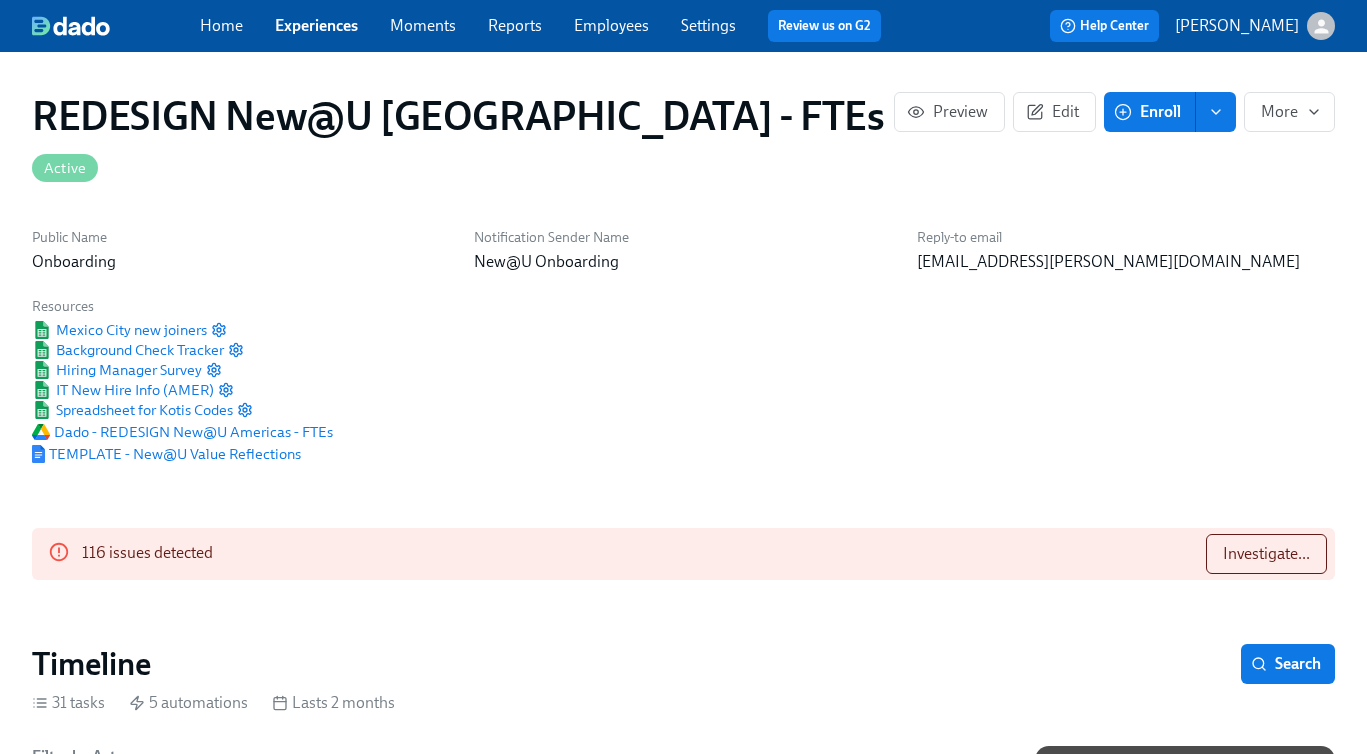 scroll, scrollTop: 0, scrollLeft: 7576, axis: horizontal 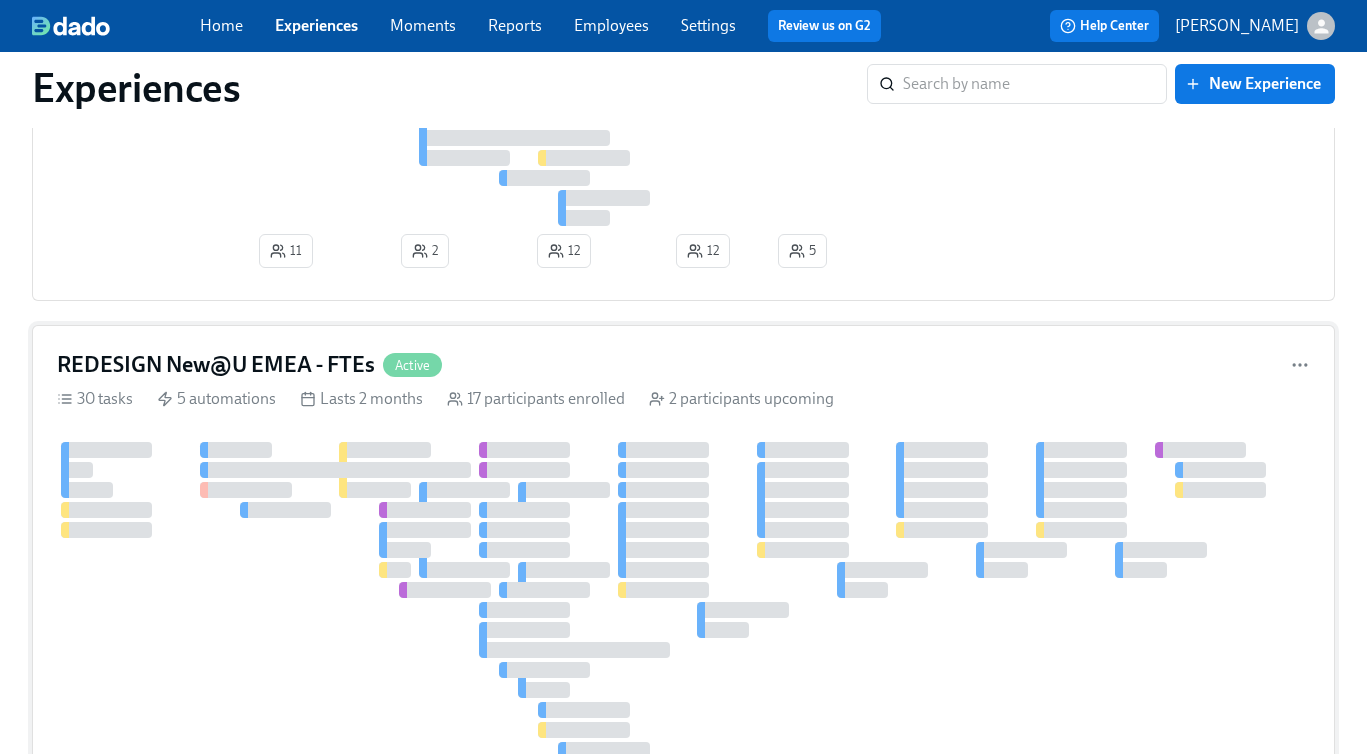 click on "30 tasks   5 automations   Lasts   2 months   17 participants   enrolled     2 participants   upcoming" at bounding box center [683, 399] 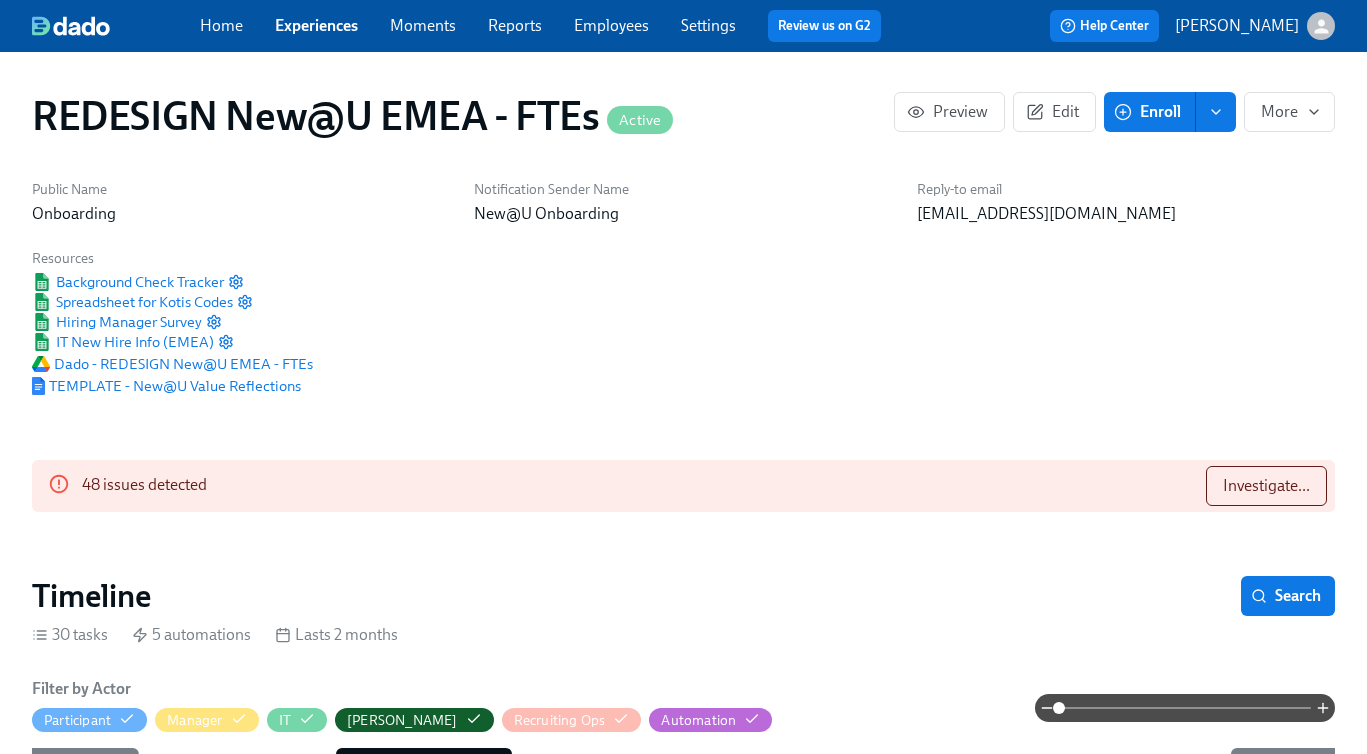 scroll, scrollTop: 357, scrollLeft: 0, axis: vertical 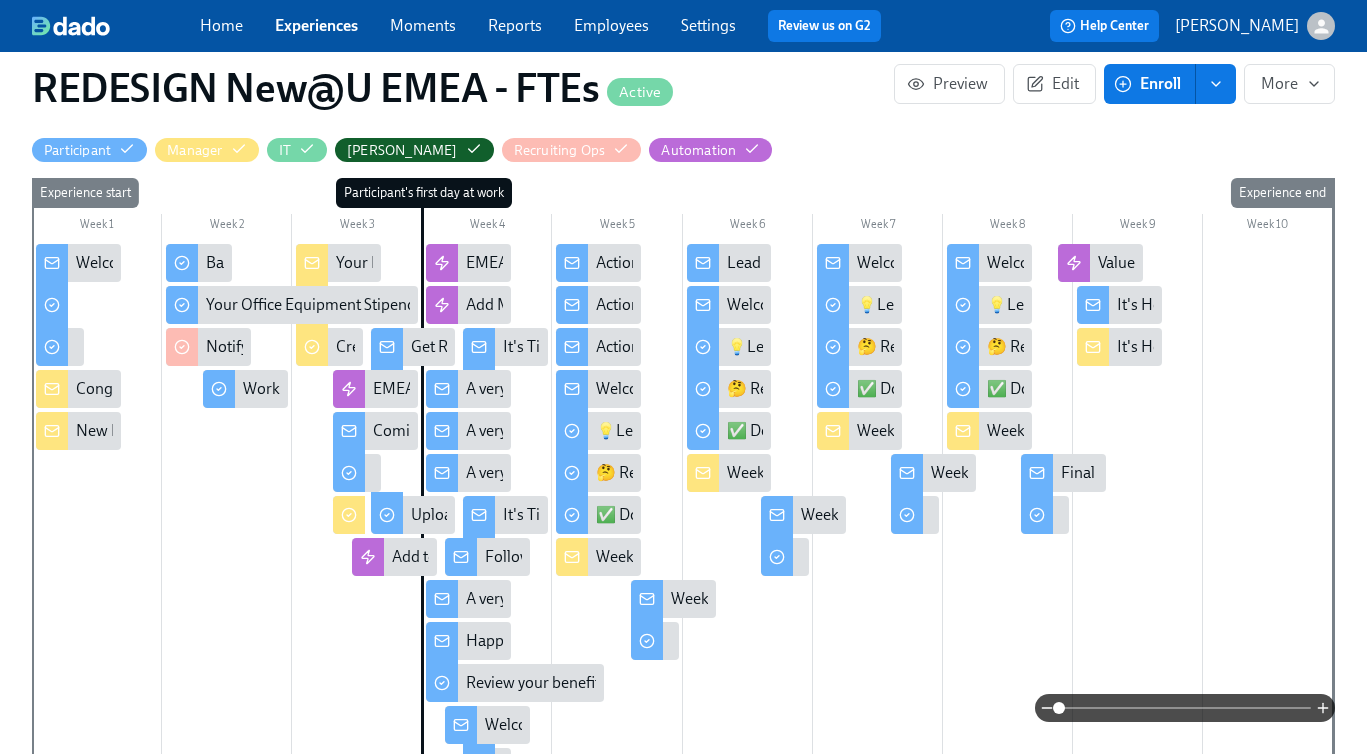 click on "Get Ready for Your First Day at [GEOGRAPHIC_DATA]!" at bounding box center (596, 347) 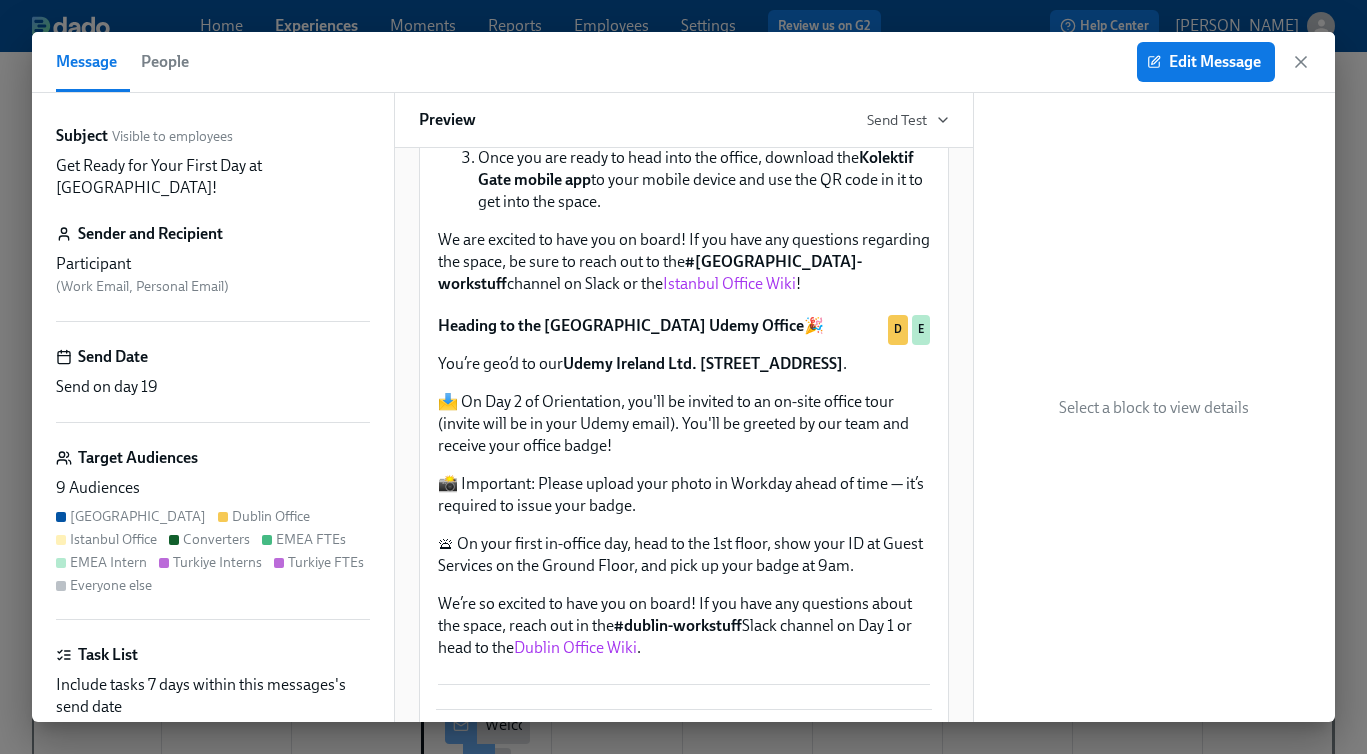 scroll, scrollTop: 1103, scrollLeft: 0, axis: vertical 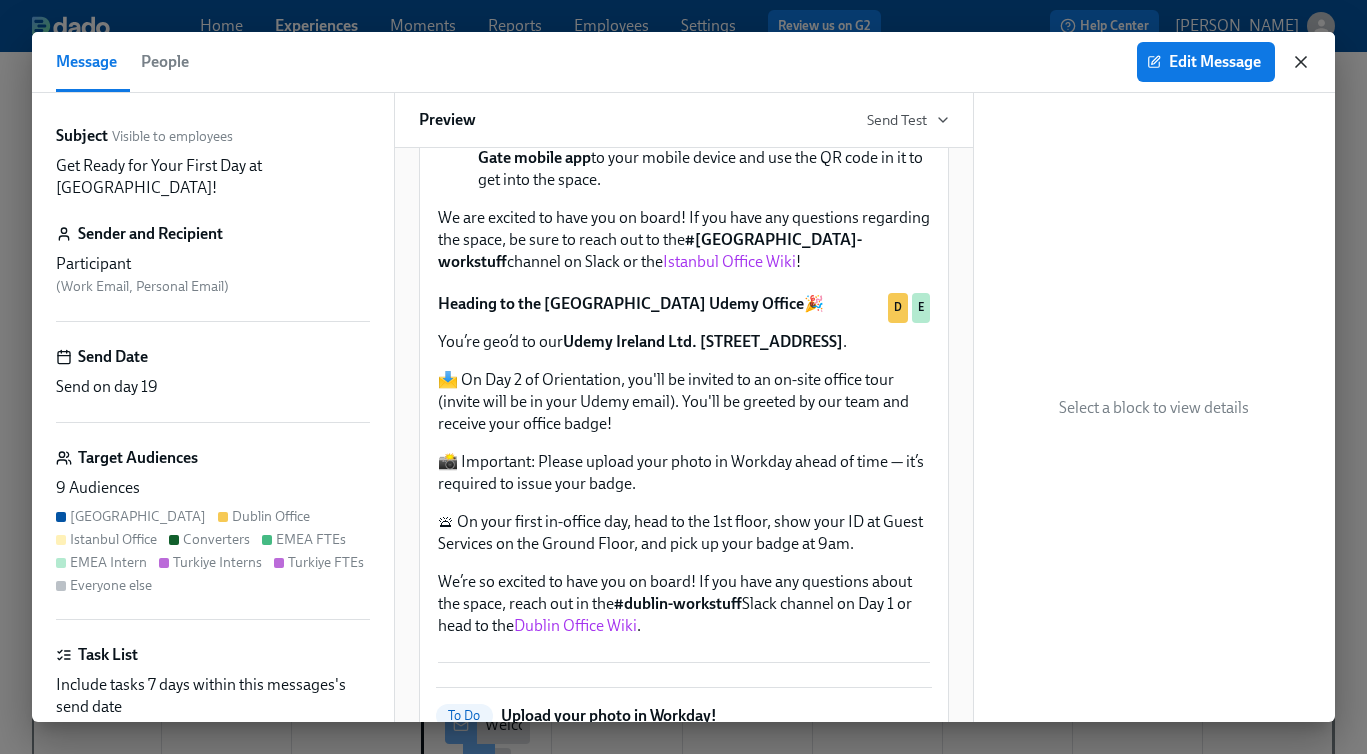 click 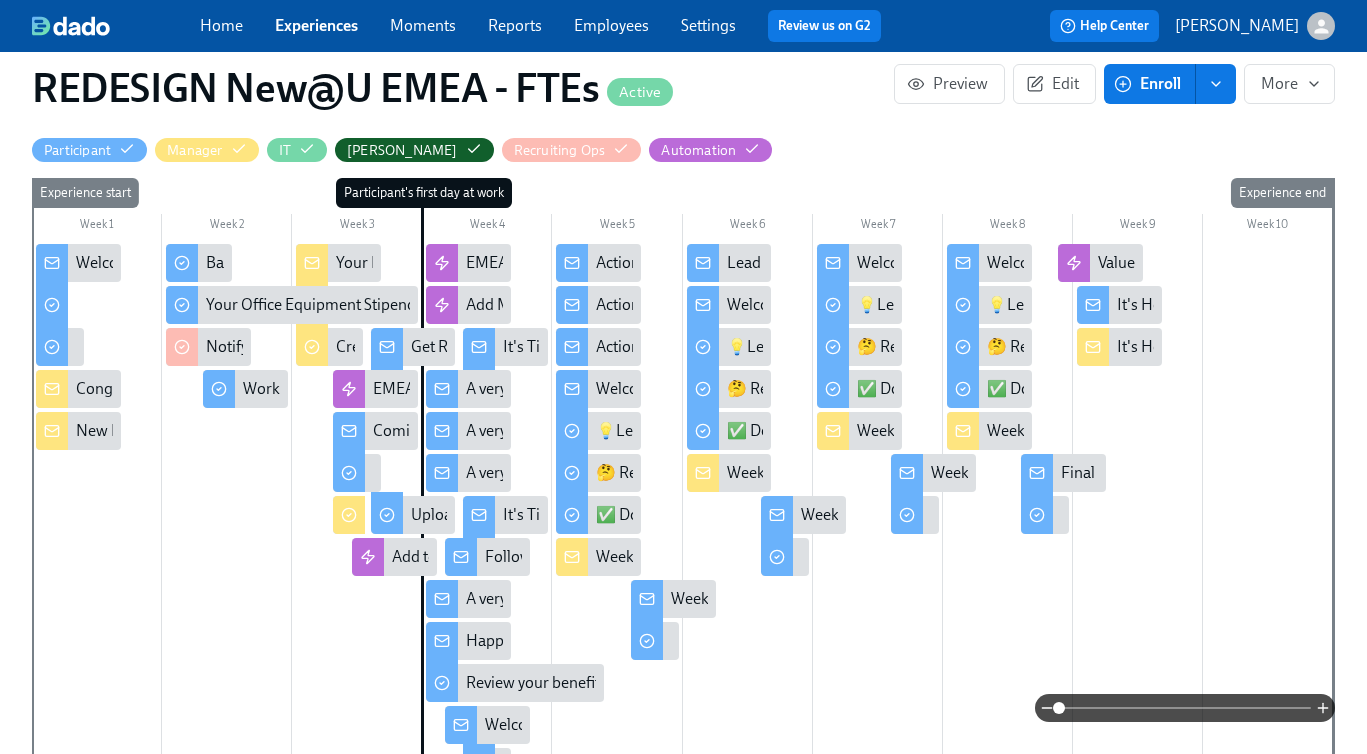 click on "Coming into office on your first day?" at bounding box center (495, 431) 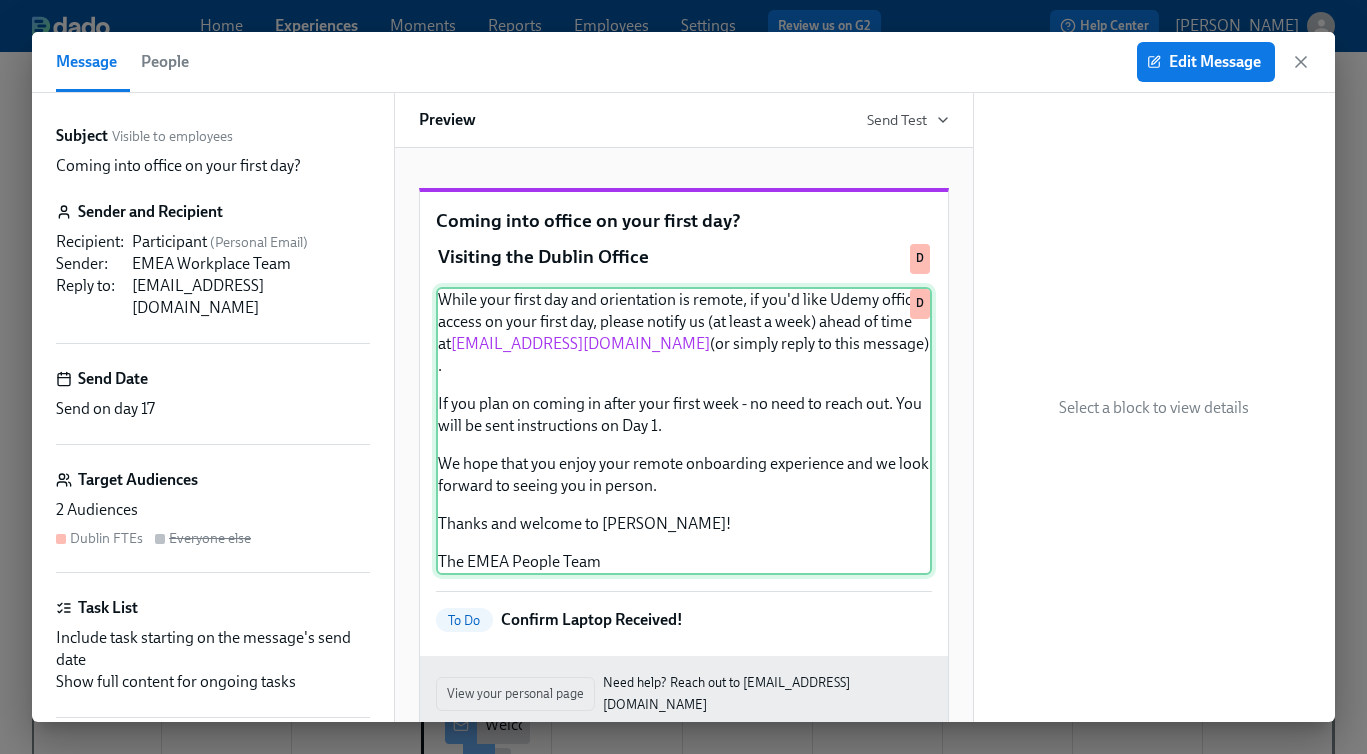 scroll, scrollTop: 87, scrollLeft: 0, axis: vertical 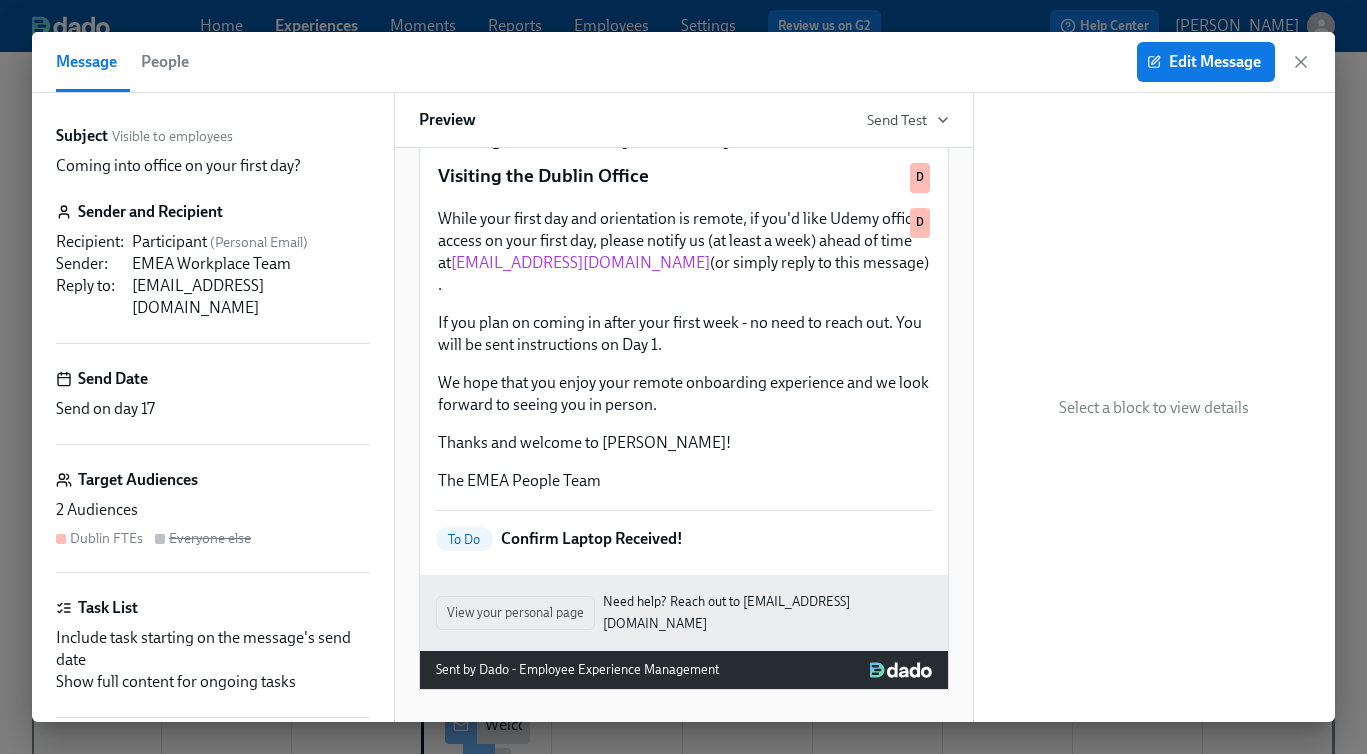 drag, startPoint x: 1293, startPoint y: 65, endPoint x: 1062, endPoint y: 205, distance: 270.11295 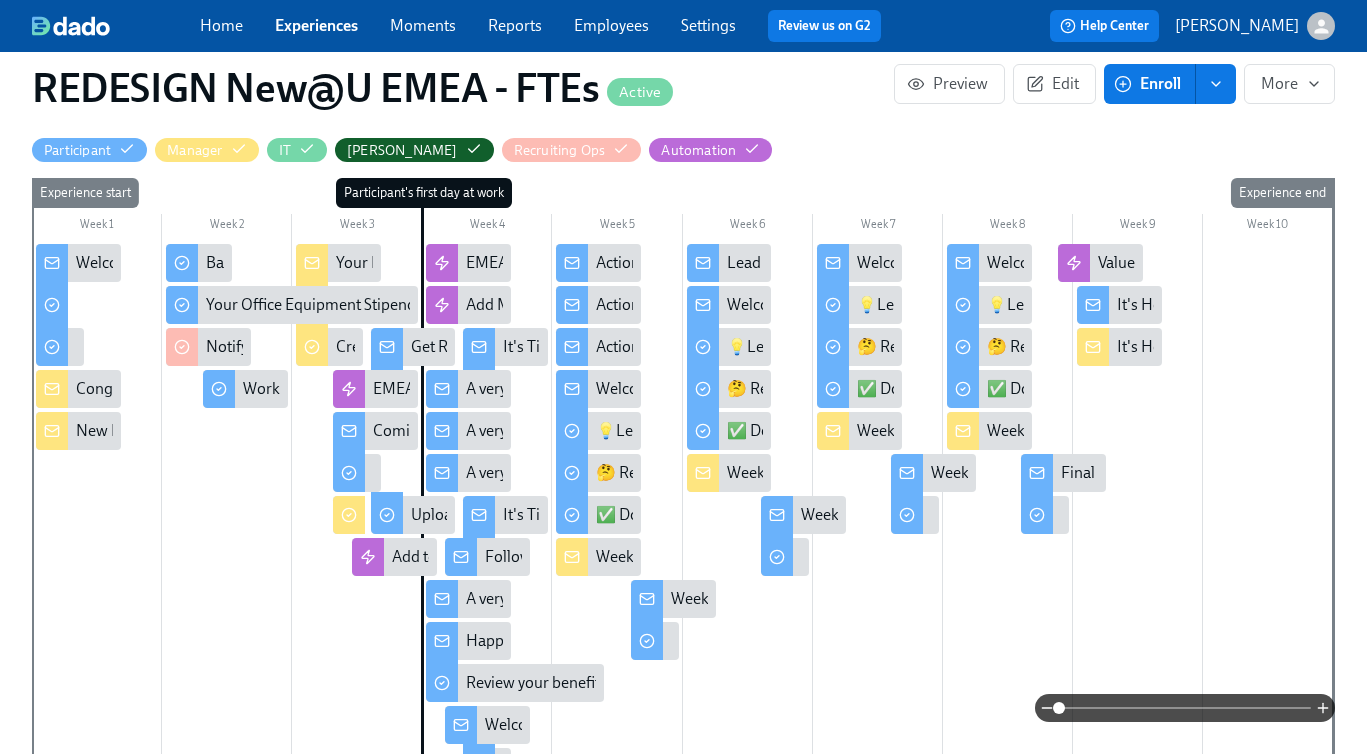 click on "A very big welcome to you, from your EMEA People team!" at bounding box center [661, 389] 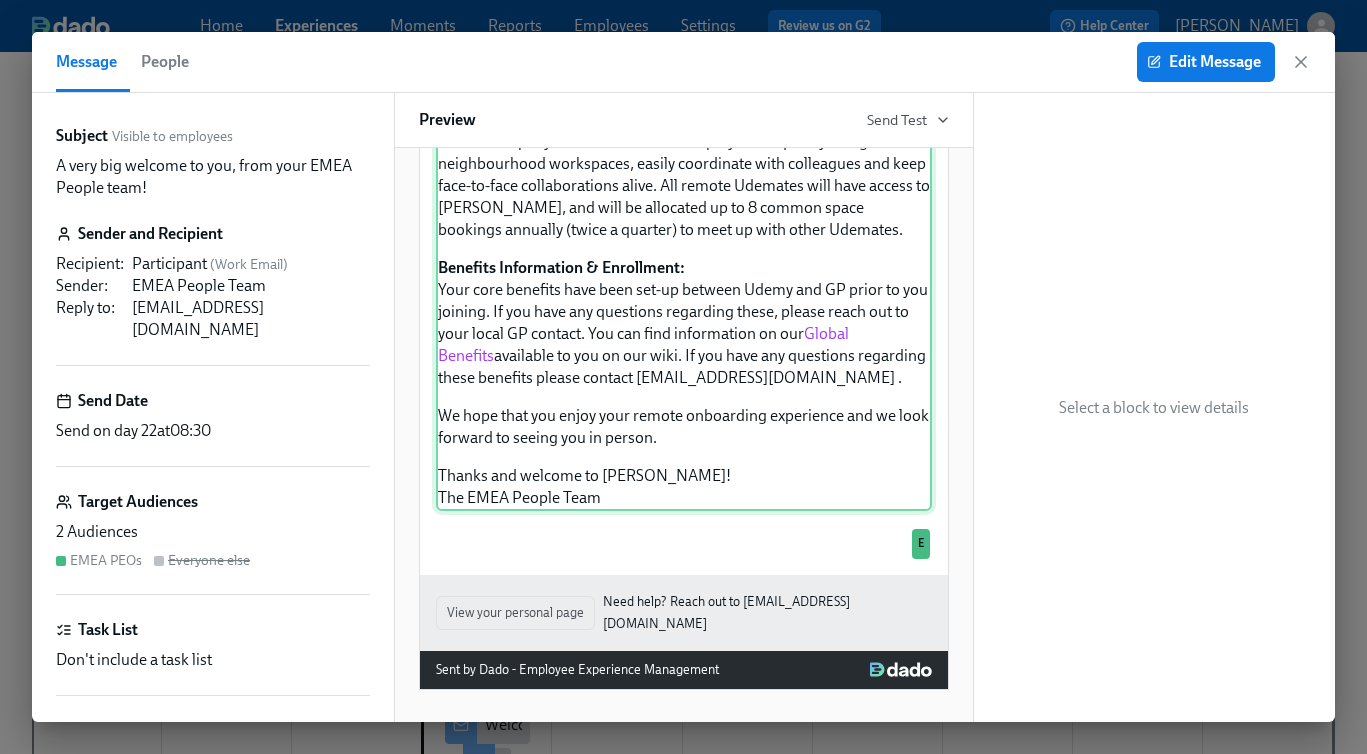 scroll, scrollTop: 955, scrollLeft: 0, axis: vertical 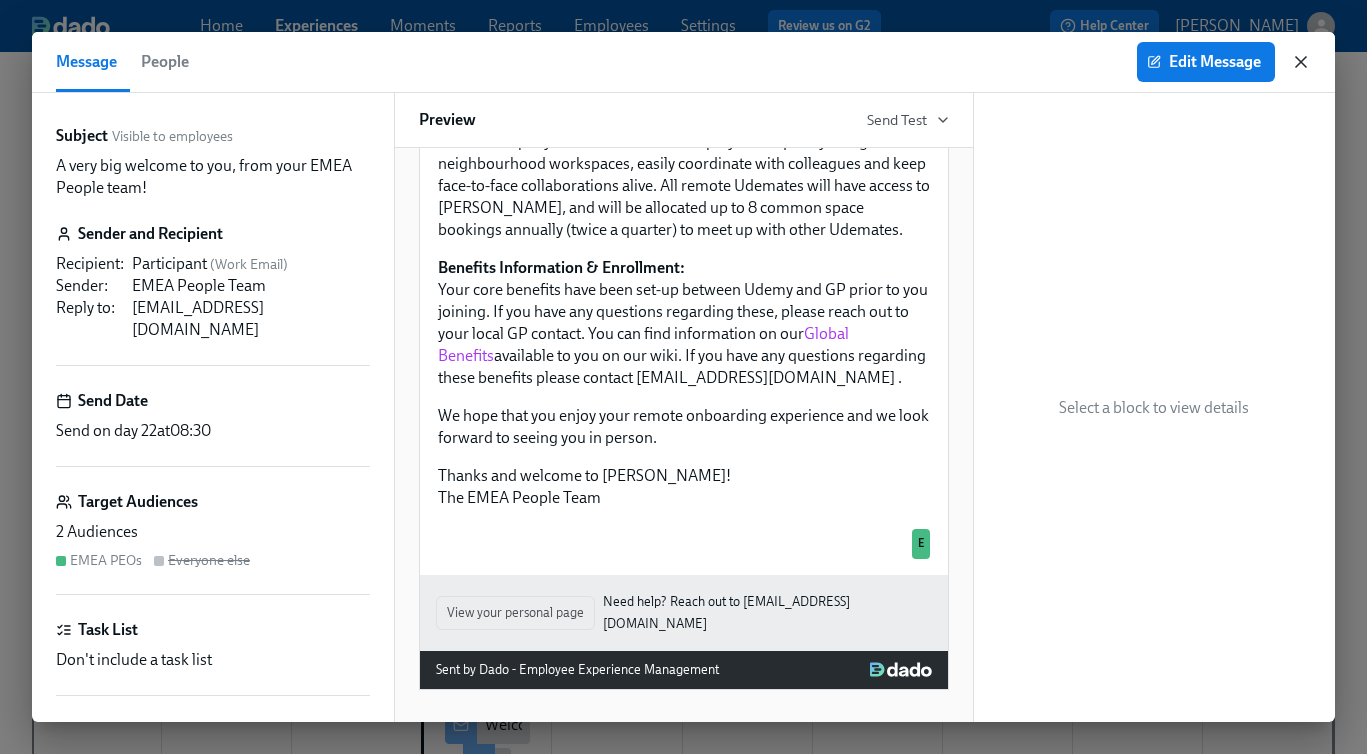 click 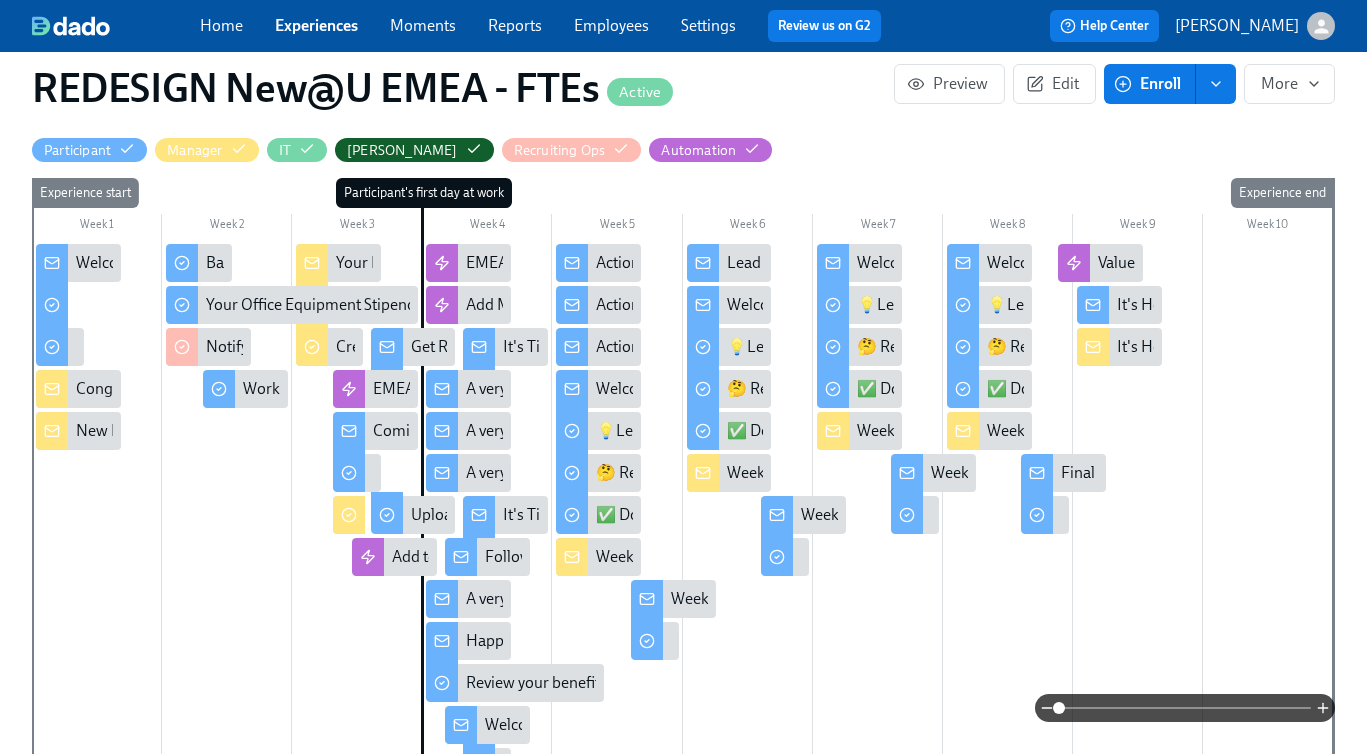 click on "A very big welcome to you from your EMEA People team!" at bounding box center (659, 431) 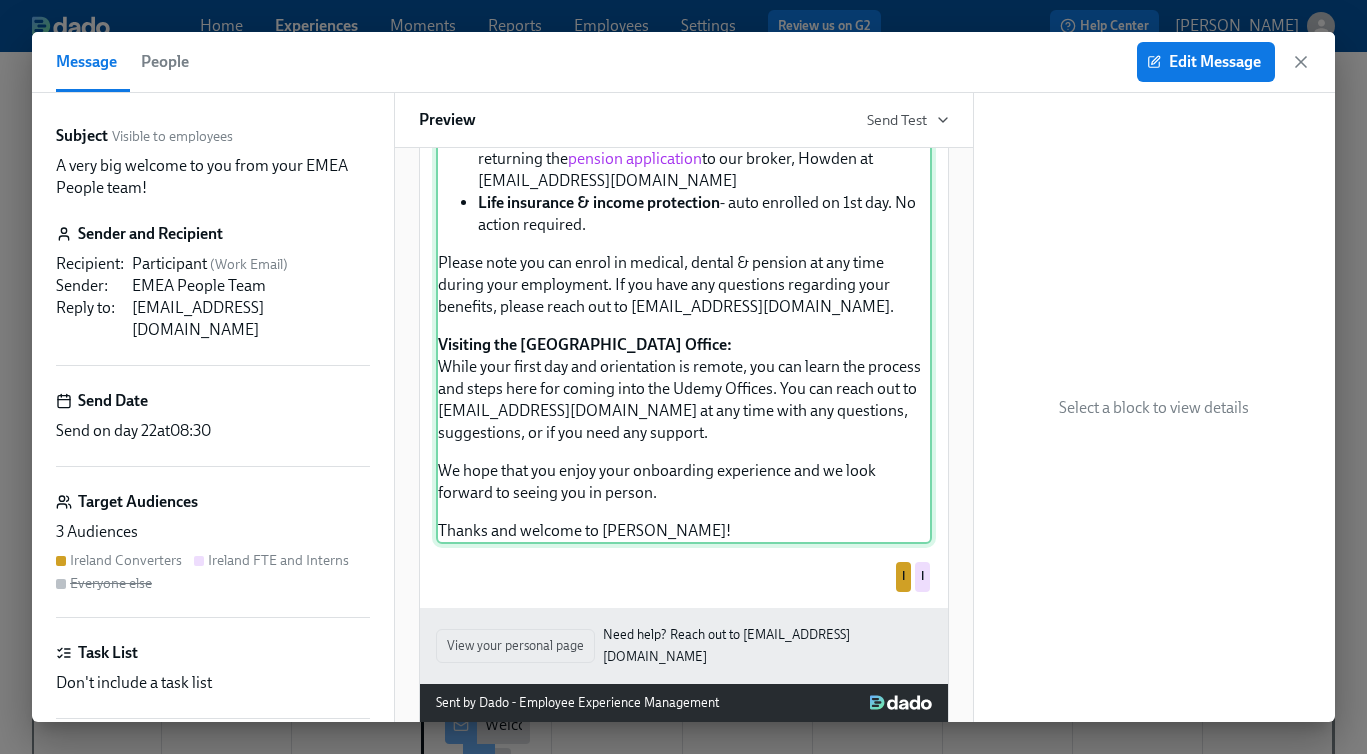 scroll, scrollTop: 907, scrollLeft: 0, axis: vertical 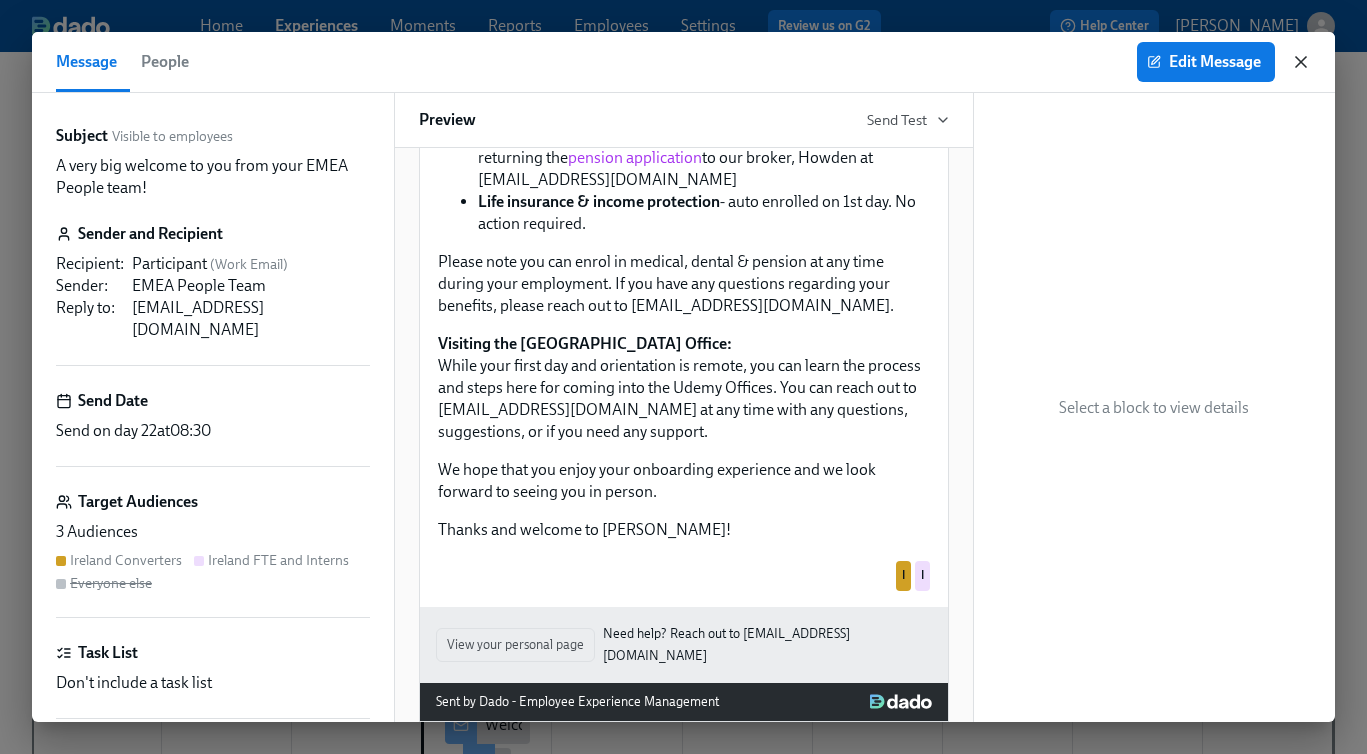 click 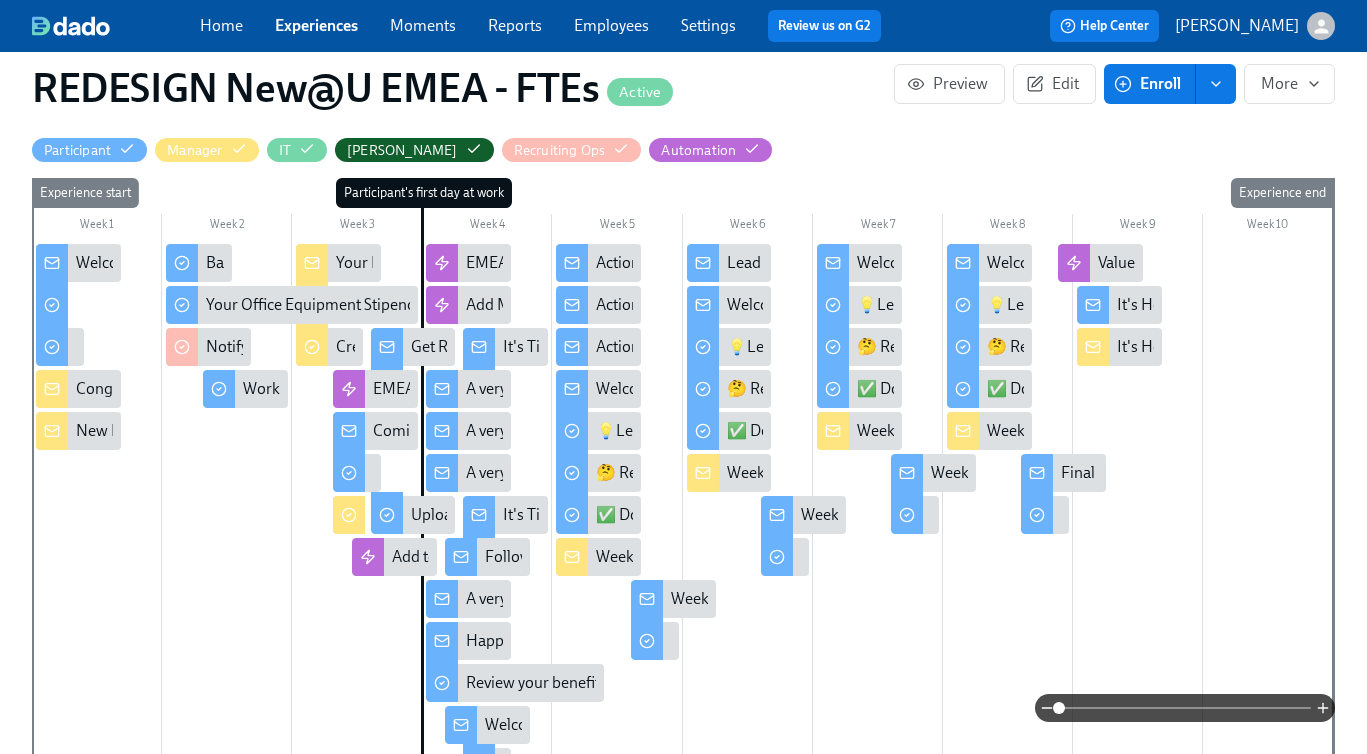 click on "A very big welcome to you from your EMEA People team!" at bounding box center [468, 473] 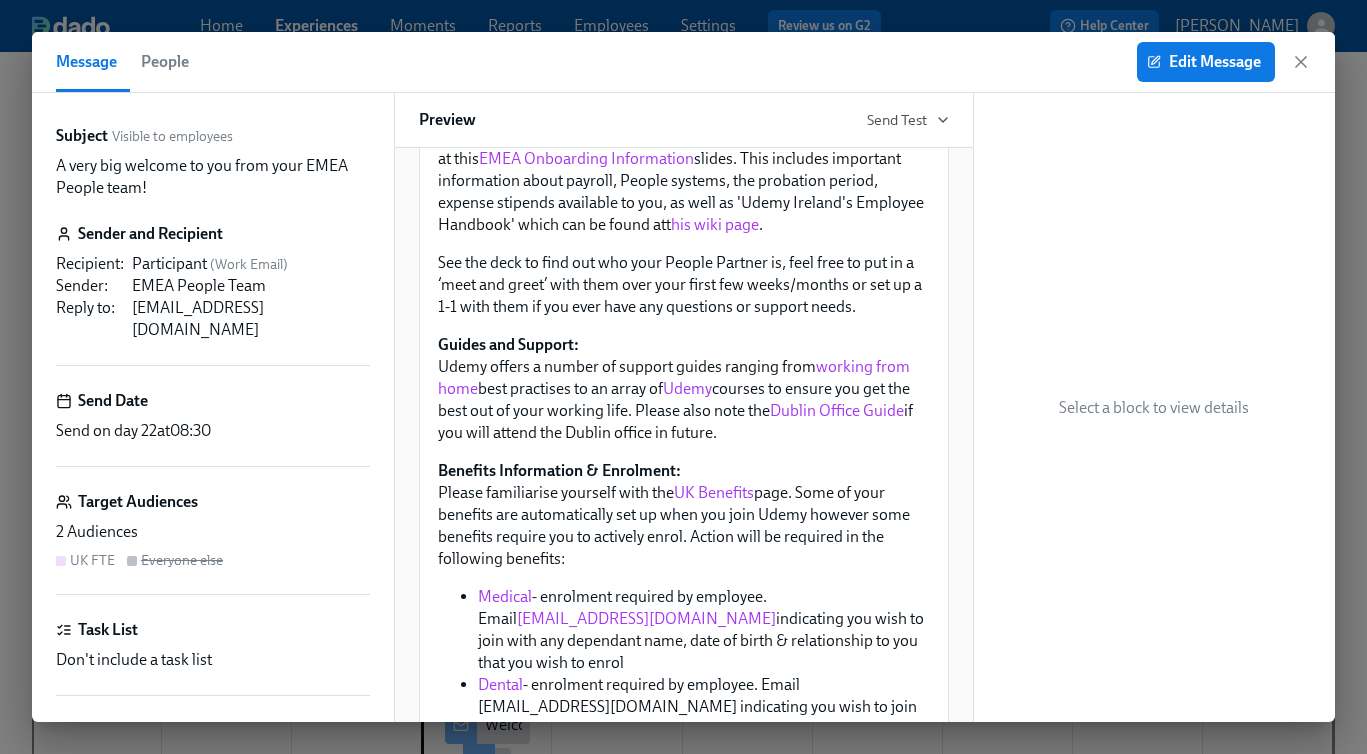 scroll, scrollTop: 473, scrollLeft: 0, axis: vertical 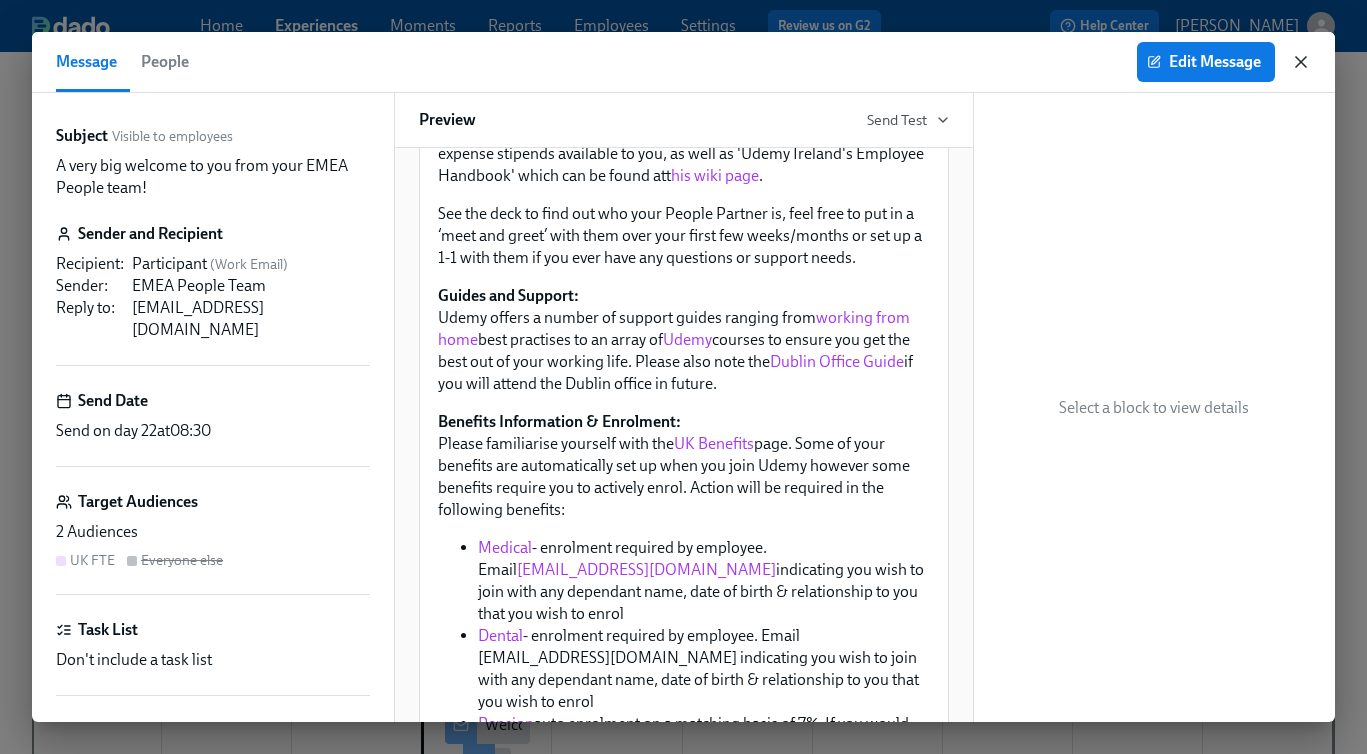 click 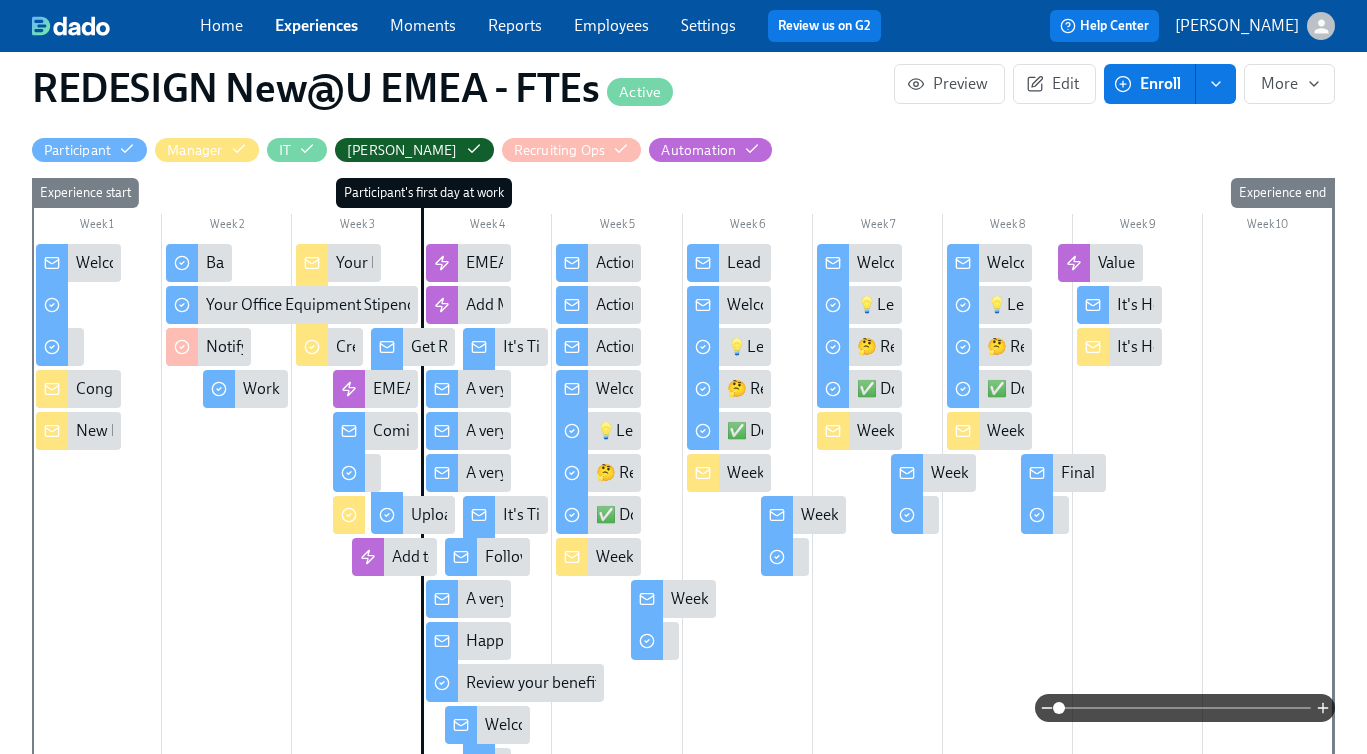 click on "A very big welcome to you from your EMEA People team!" at bounding box center [659, 599] 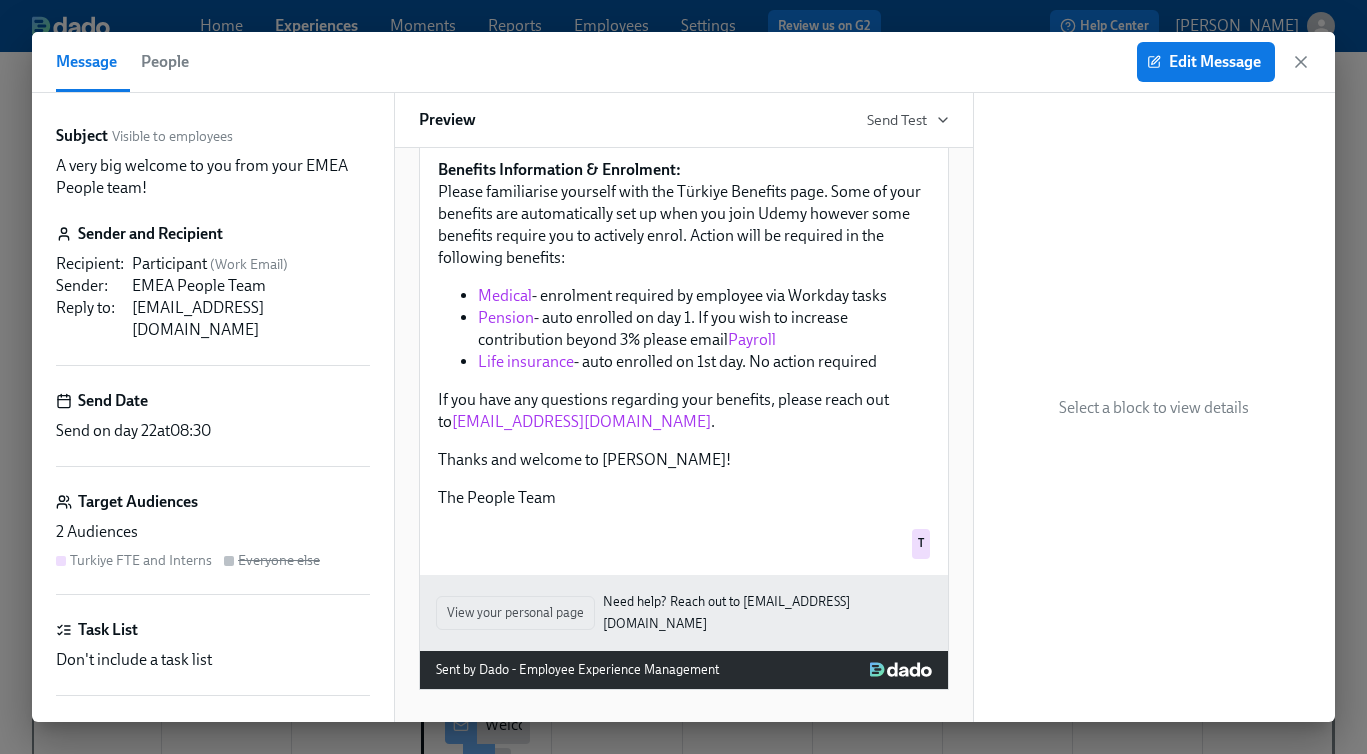 scroll, scrollTop: 732, scrollLeft: 0, axis: vertical 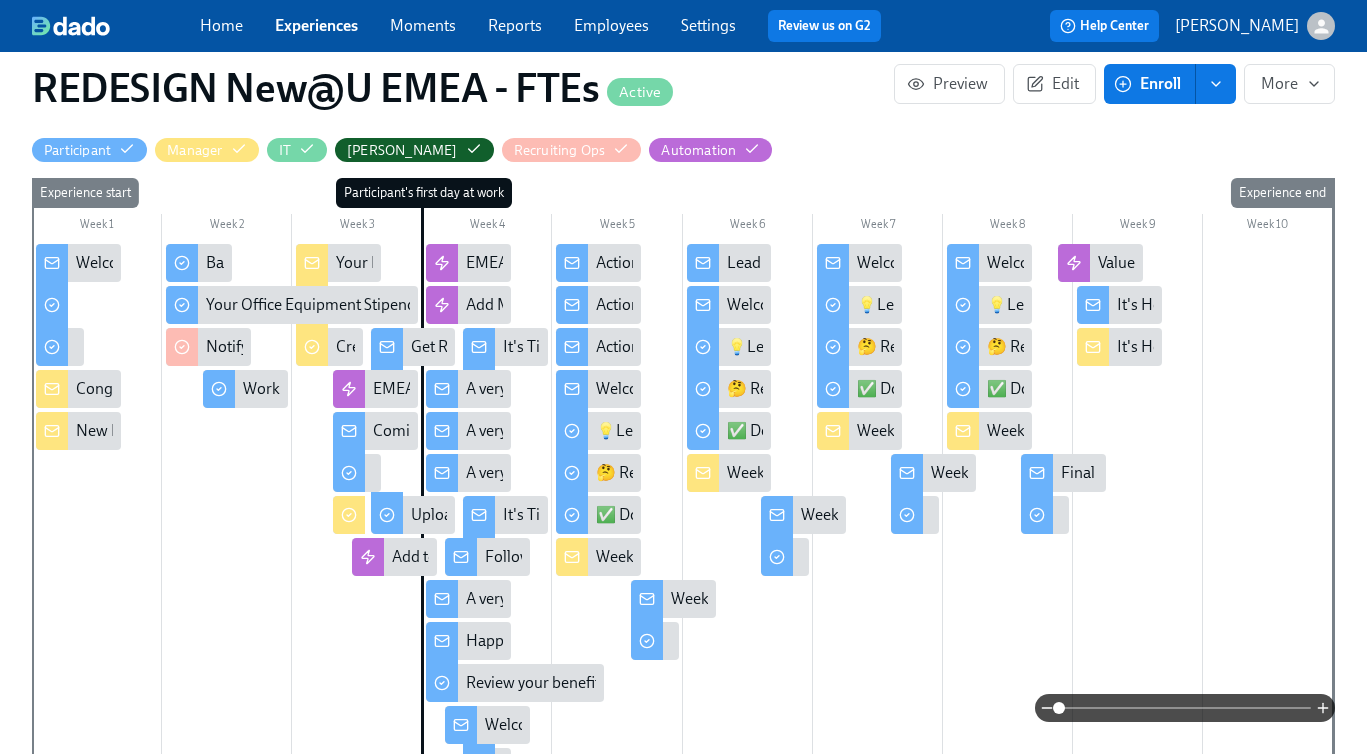 click on "Get Ready for Your First Day at [GEOGRAPHIC_DATA]!" at bounding box center (596, 347) 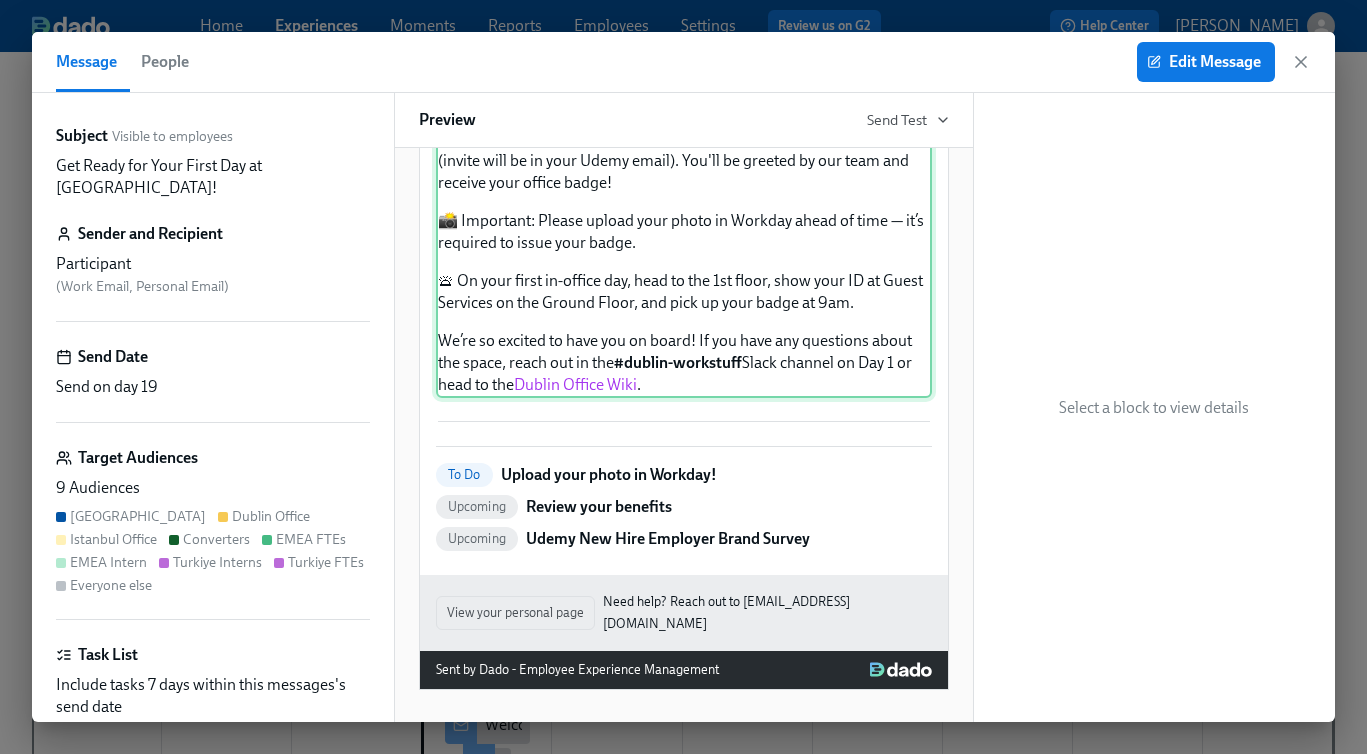 scroll, scrollTop: 1525, scrollLeft: 0, axis: vertical 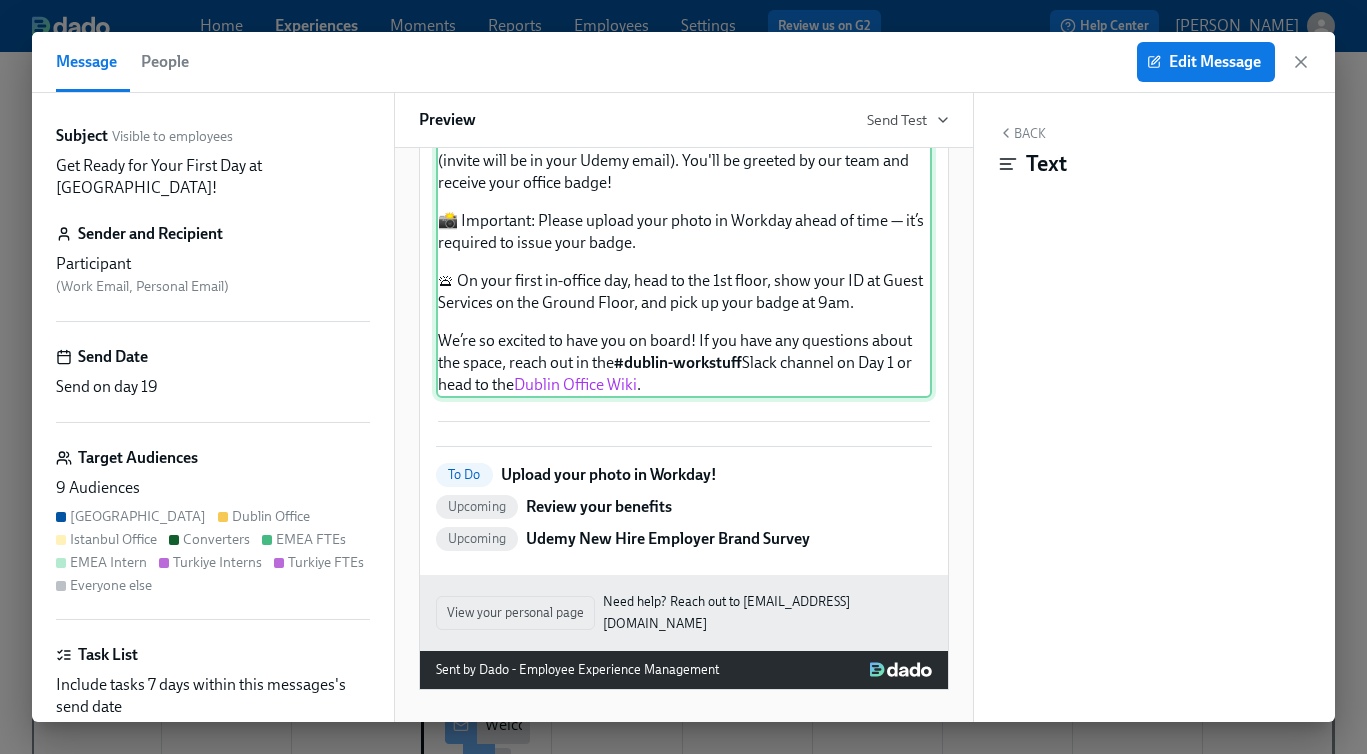 click on "Heading to the [GEOGRAPHIC_DATA] Udemy Office  🎉
You’re geo’d to our  Udemy Ireland Ltd. [STREET_ADDRESS] .
📩 On Day 2 of Orientation, you'll be invited to an on-site office tour (invite will be in your Udemy email). You'll be greeted by our team and receive your office badge!
📸 Important: Please upload your photo in Workday ahead of time — it’s required to issue your badge.
🛎 On your first in-office day, head to the 1st floor, show your ID at Guest Services on the Ground Floor, and pick up your badge at 9am.
We’re so excited to have you on board! If you have any questions about the space, reach out in the  #dublin-workstuff  Slack channel on Day 1 or head to the  Dublin Office Wiki . D E" at bounding box center [684, 224] 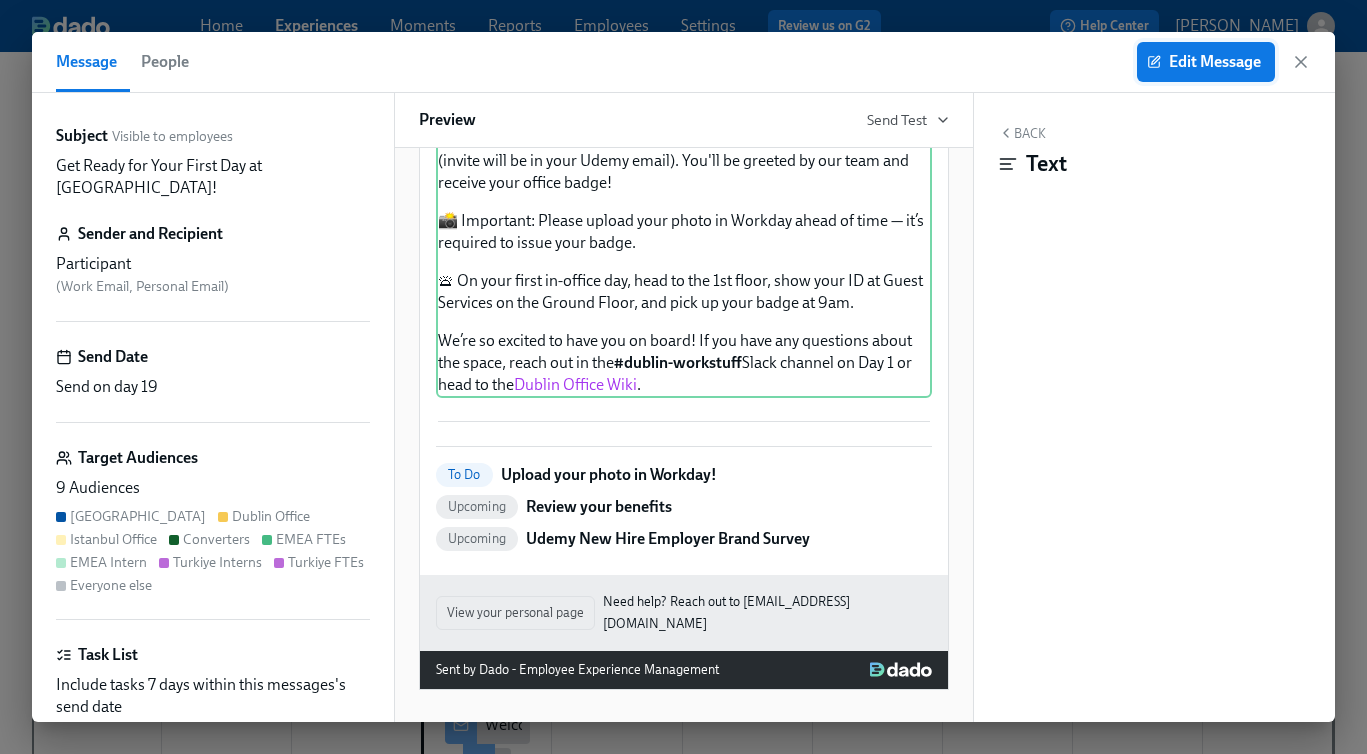 click on "Edit Message" at bounding box center [1206, 62] 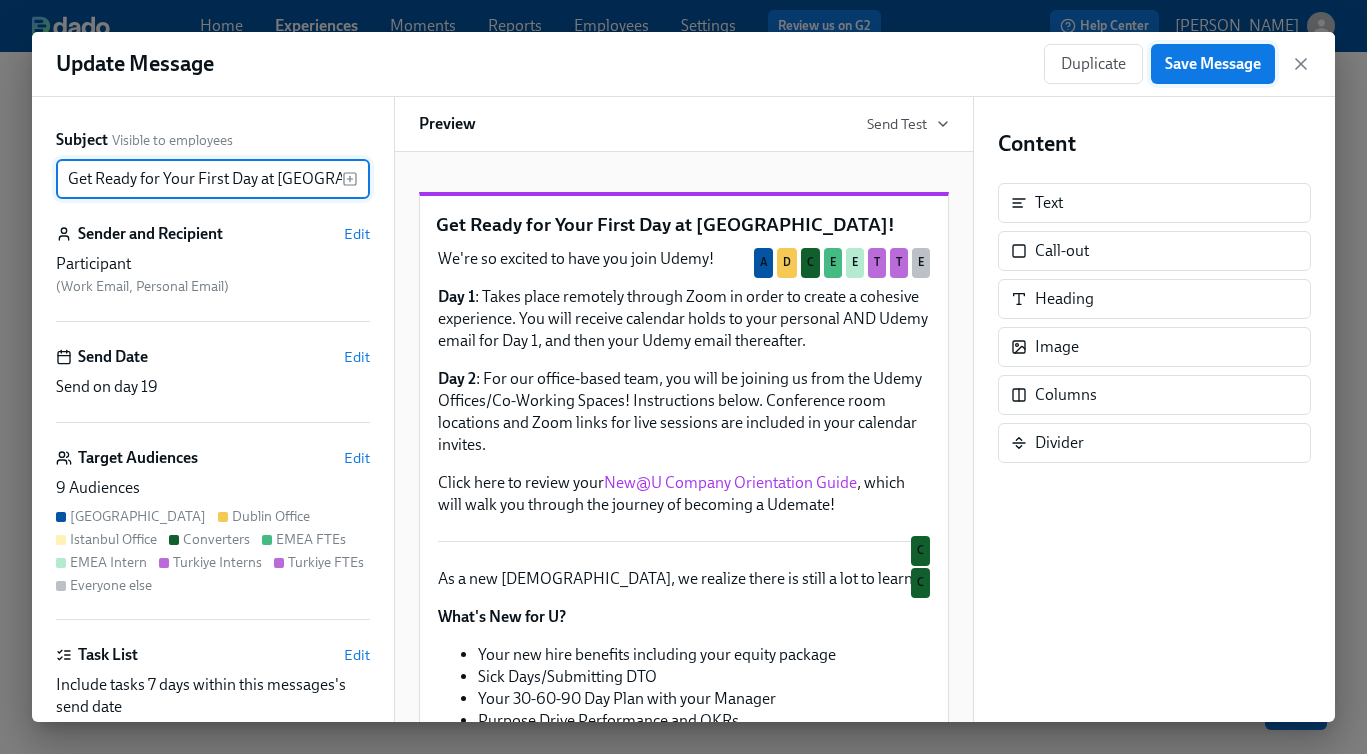 scroll, scrollTop: 0, scrollLeft: 0, axis: both 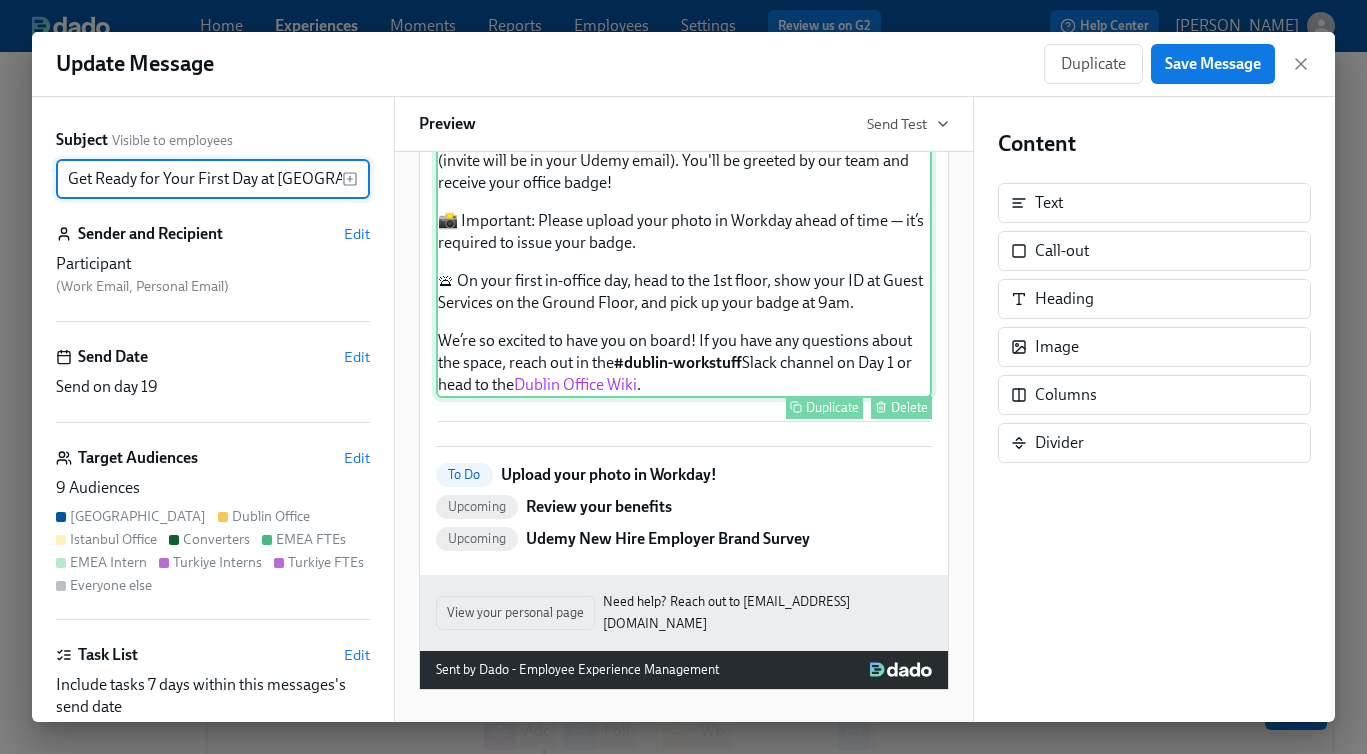 click on "Heading to the [GEOGRAPHIC_DATA] Udemy Office  🎉
You’re geo’d to our  Udemy Ireland Ltd. [STREET_ADDRESS] .
📩 On Day 2 of Orientation, you'll be invited to an on-site office tour (invite will be in your Udemy email). You'll be greeted by our team and receive your office badge!
📸 Important: Please upload your photo in Workday ahead of time — it’s required to issue your badge.
🛎 On your first in-office day, head to the 1st floor, show your ID at Guest Services on the Ground Floor, and pick up your badge at 9am.
We’re so excited to have you on board! If you have any questions about the space, reach out in the  #dublin-workstuff  Slack channel on Day 1 or head to the  Dublin Office Wiki .   Duplicate   Delete D E" at bounding box center [684, 224] 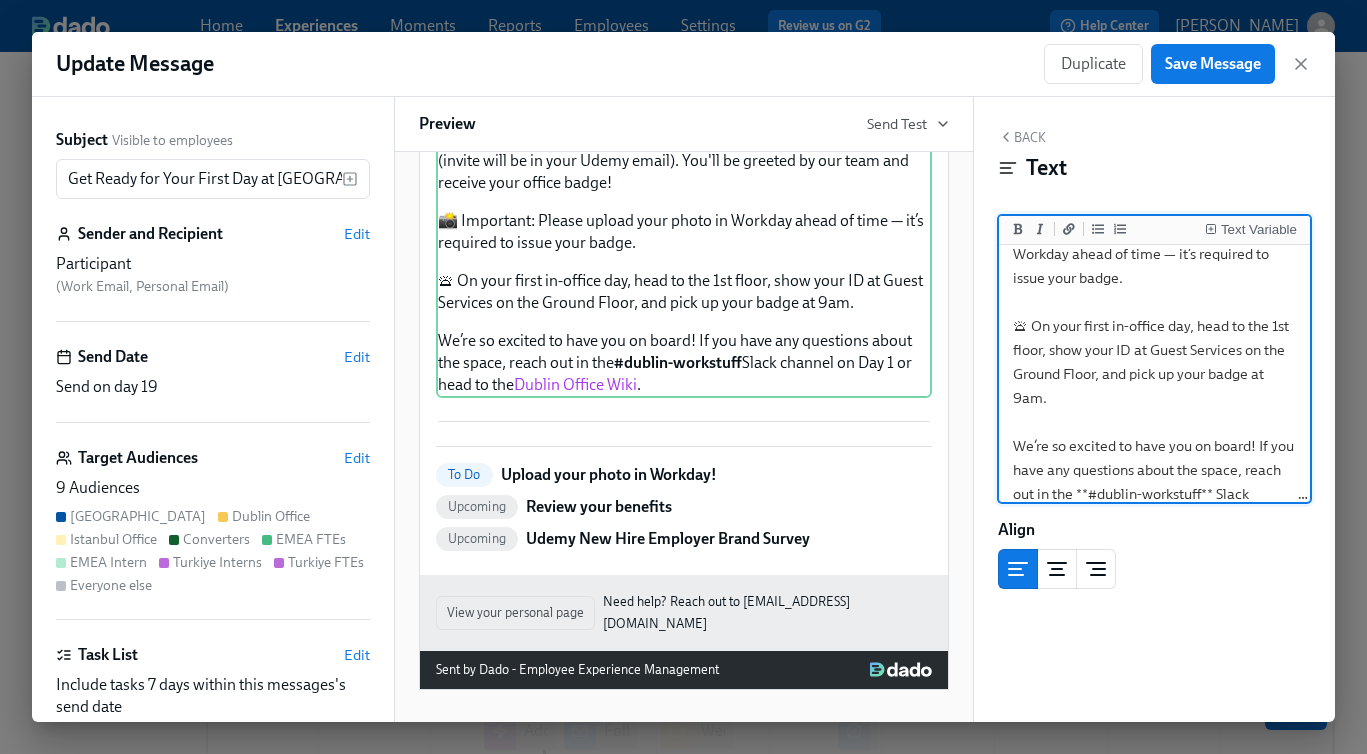 scroll, scrollTop: 417, scrollLeft: 0, axis: vertical 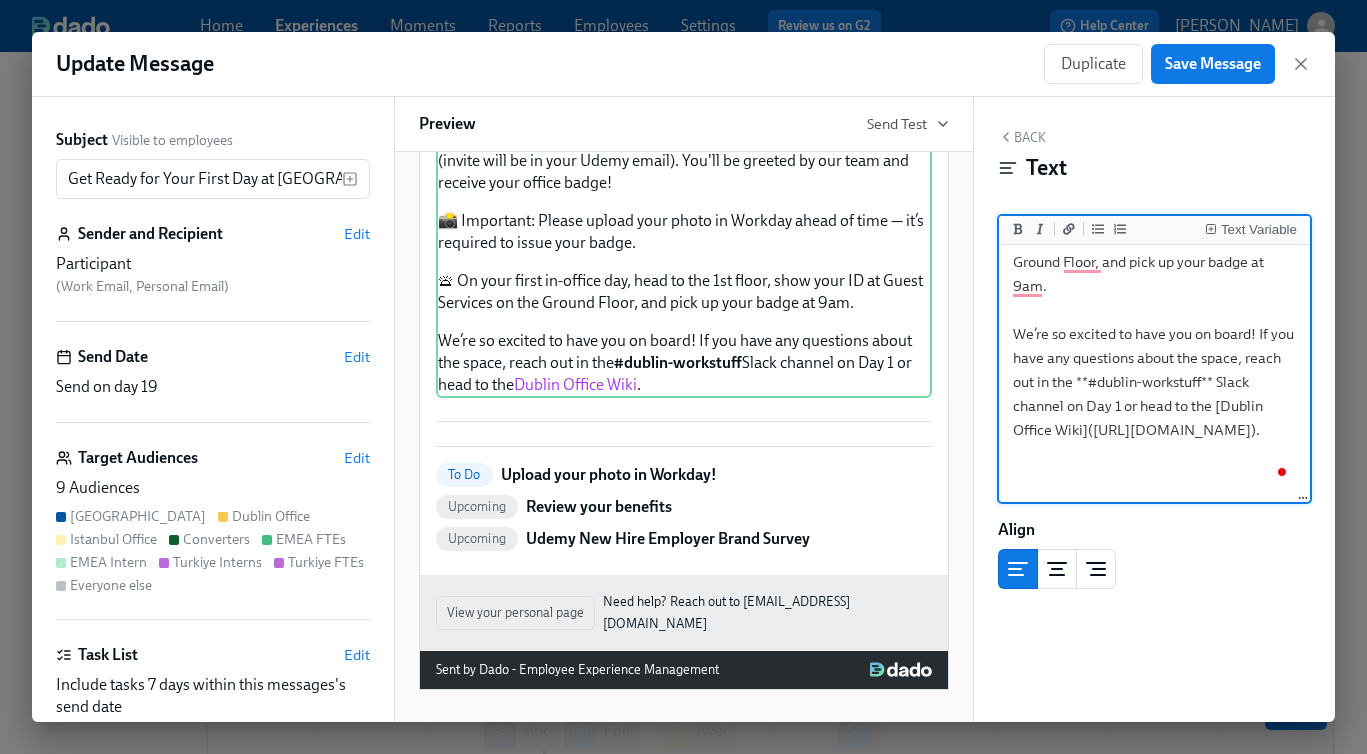 drag, startPoint x: 1204, startPoint y: 382, endPoint x: 1099, endPoint y: 386, distance: 105.076164 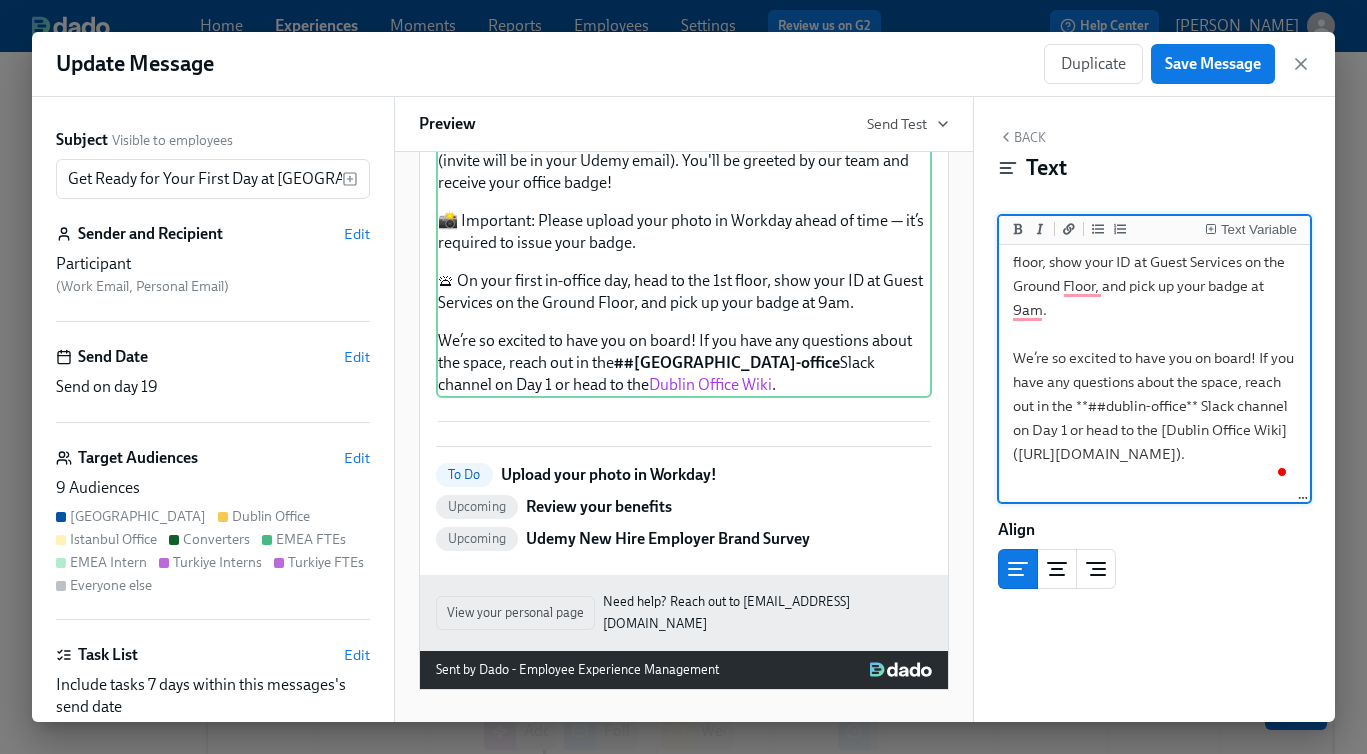 scroll, scrollTop: 393, scrollLeft: 0, axis: vertical 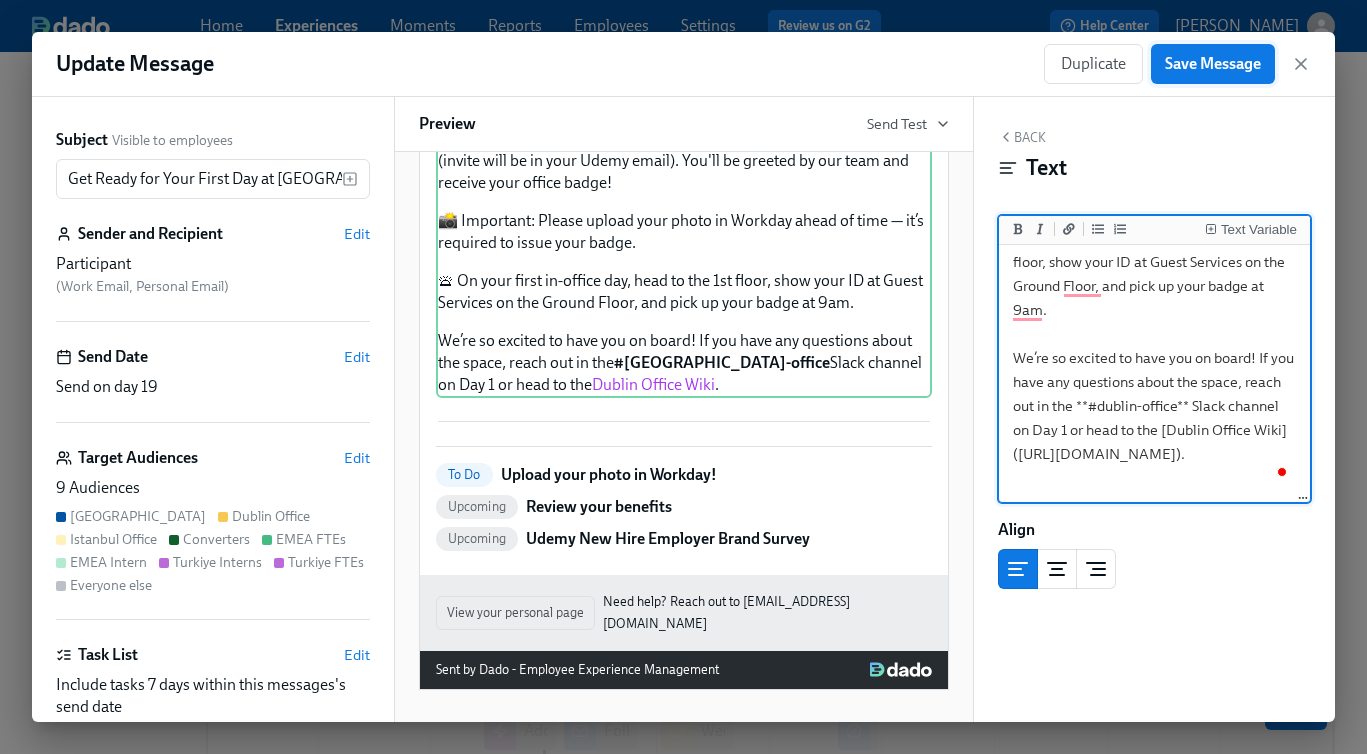 type on "**Heading to the [GEOGRAPHIC_DATA] Udemy Office** 🎉
You’re geo’d to our **Udemy Ireland Ltd. [STREET_ADDRESS]**.
📩 On Day 2 of Orientation, you'll be invited to an on-site office tour (invite will be in your Udemy email). You'll be greeted by our team and receive your office badge!
📸 Important: Please upload your photo in Workday ahead of time — it’s required to issue your badge.
🛎 On your first in-office day, head to the 1st floor, show your ID at Guest Services on the Ground Floor, and pick up your badge at 9am.
We’re so excited to have you on board! If you have any questions about the space, reach out in the **#dublin-office** Slack channel on Day 1 or head to the [Dublin Office Wiki]([URL][DOMAIN_NAME])." 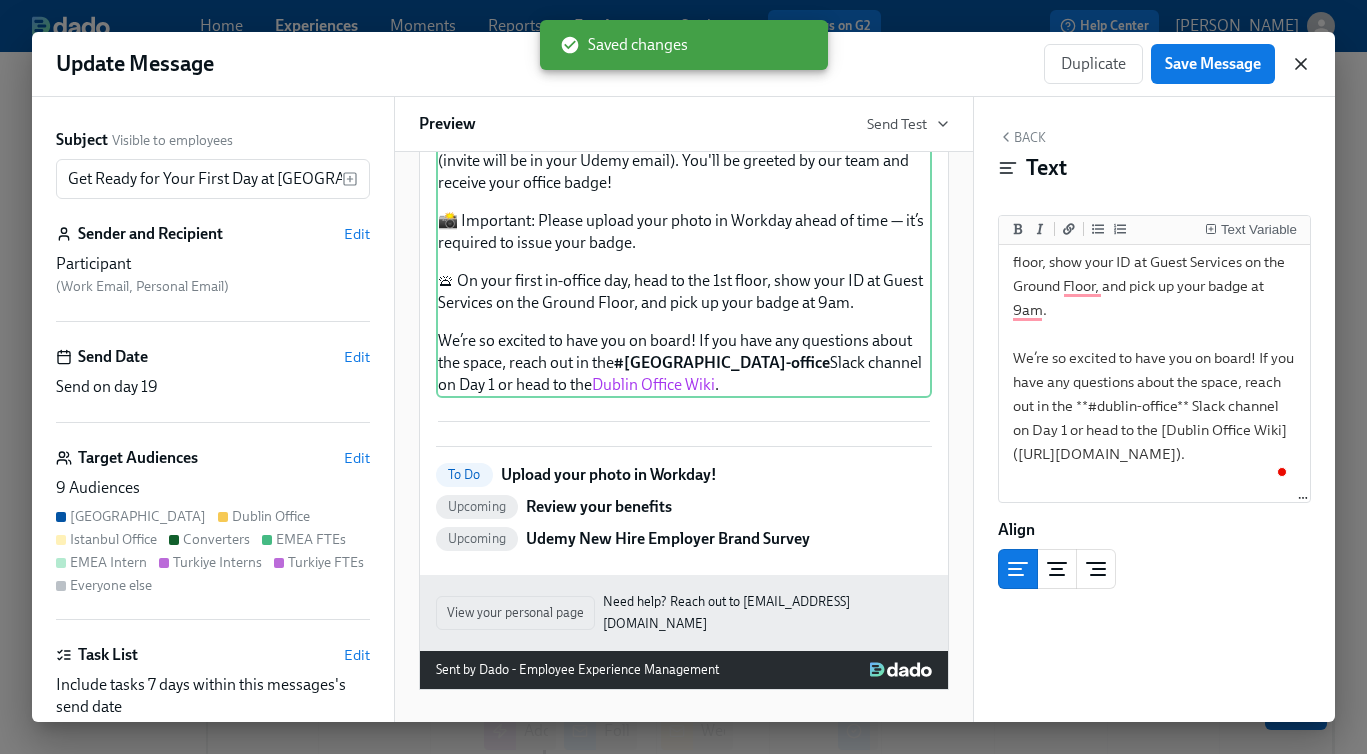 click 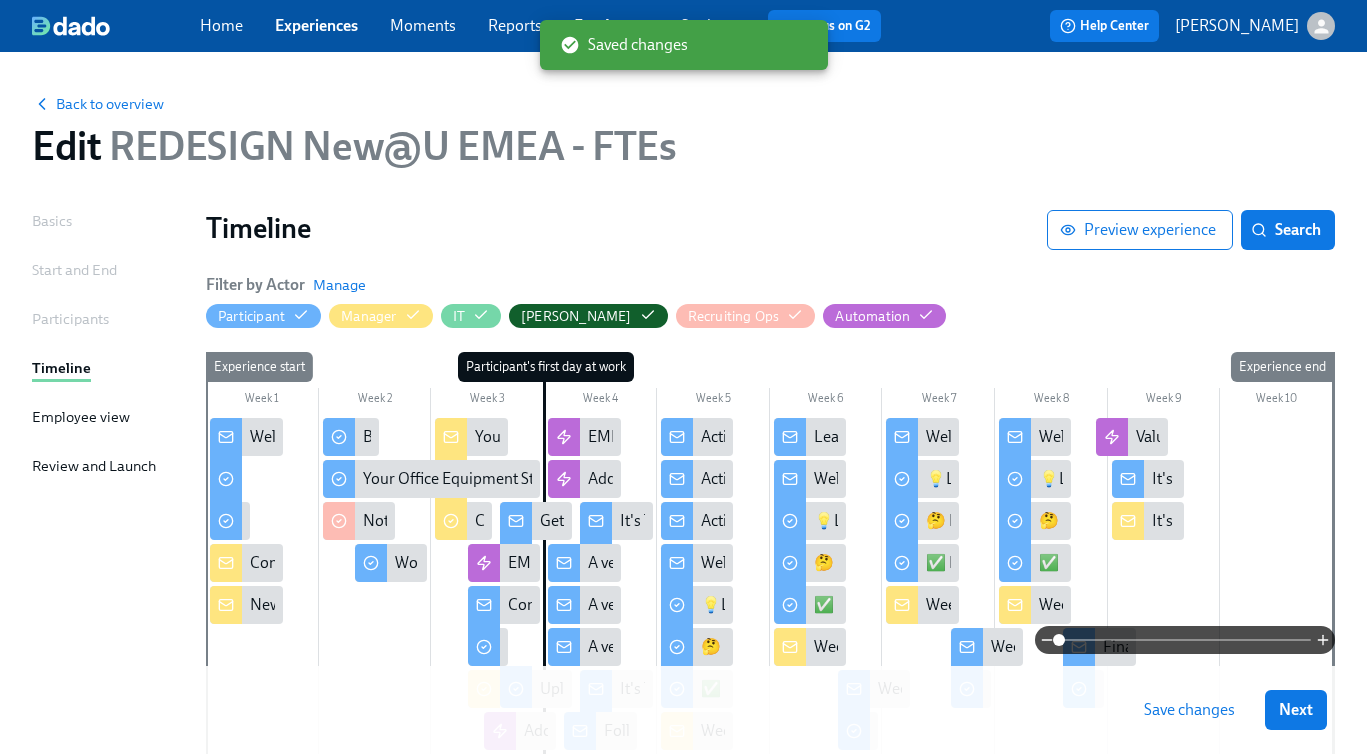 click on "Save changes" at bounding box center [1189, 710] 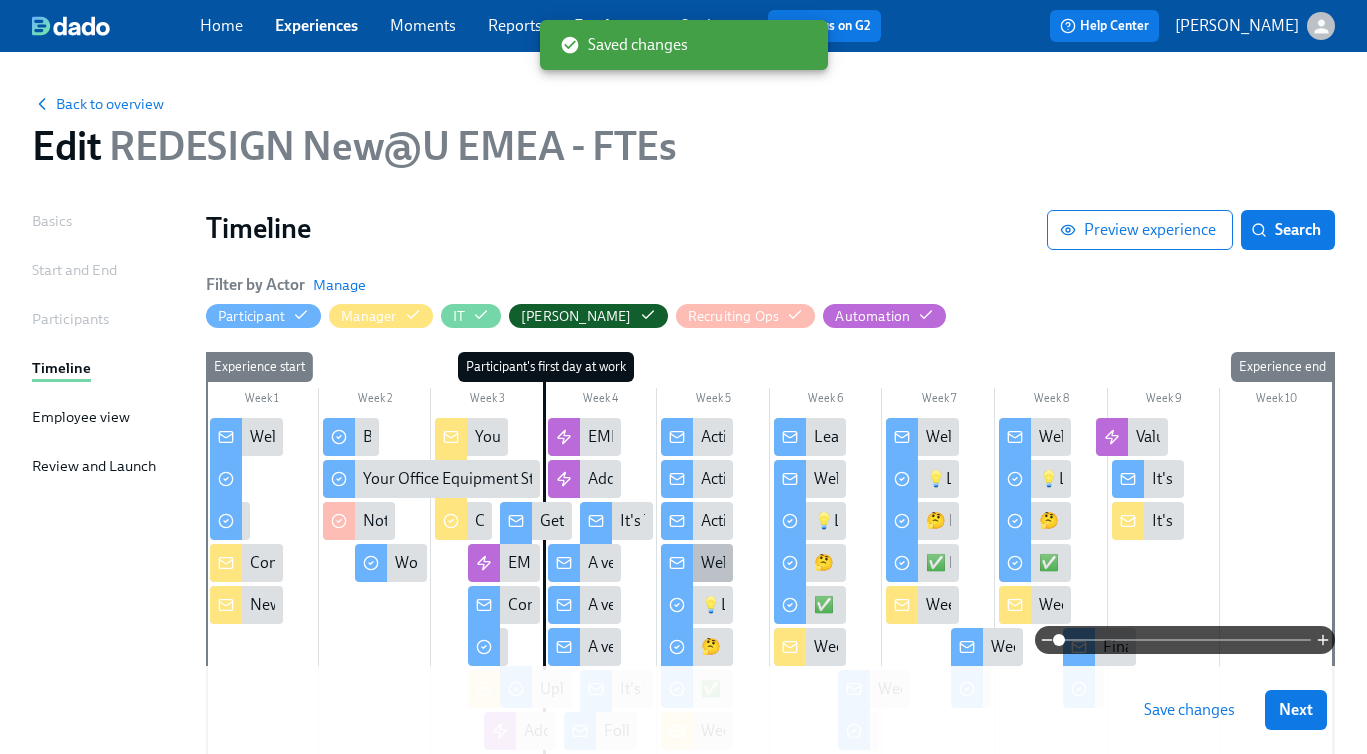 click on "Welcome to Week 2 at [GEOGRAPHIC_DATA] - you're off and running!" at bounding box center [939, 563] 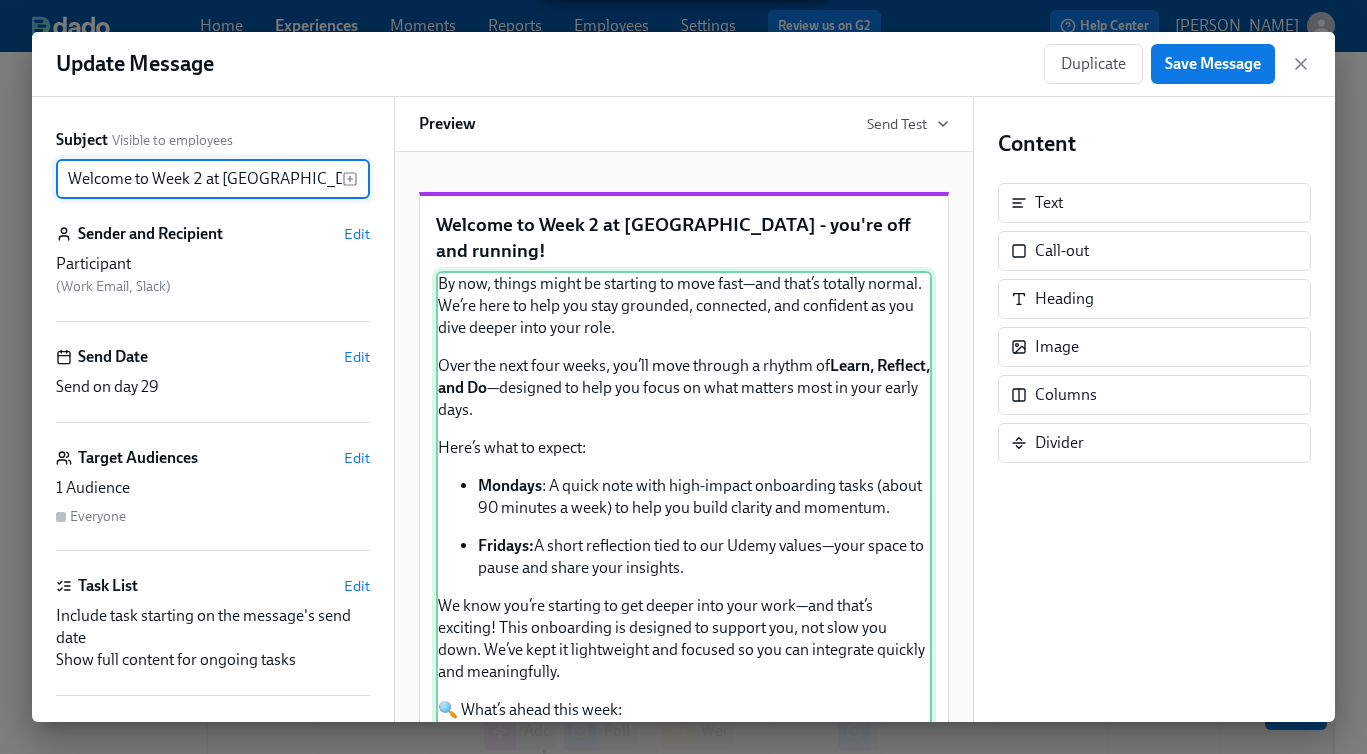 scroll, scrollTop: 0, scrollLeft: 96, axis: horizontal 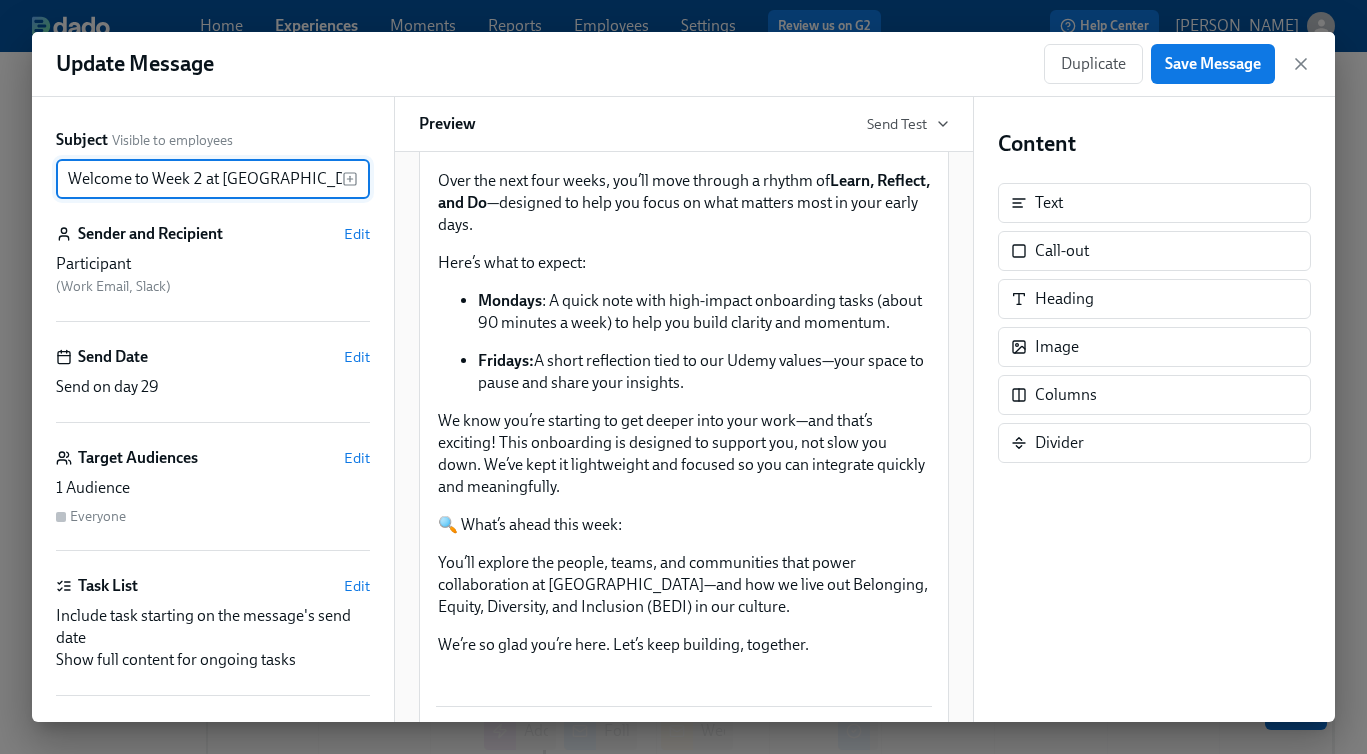 click 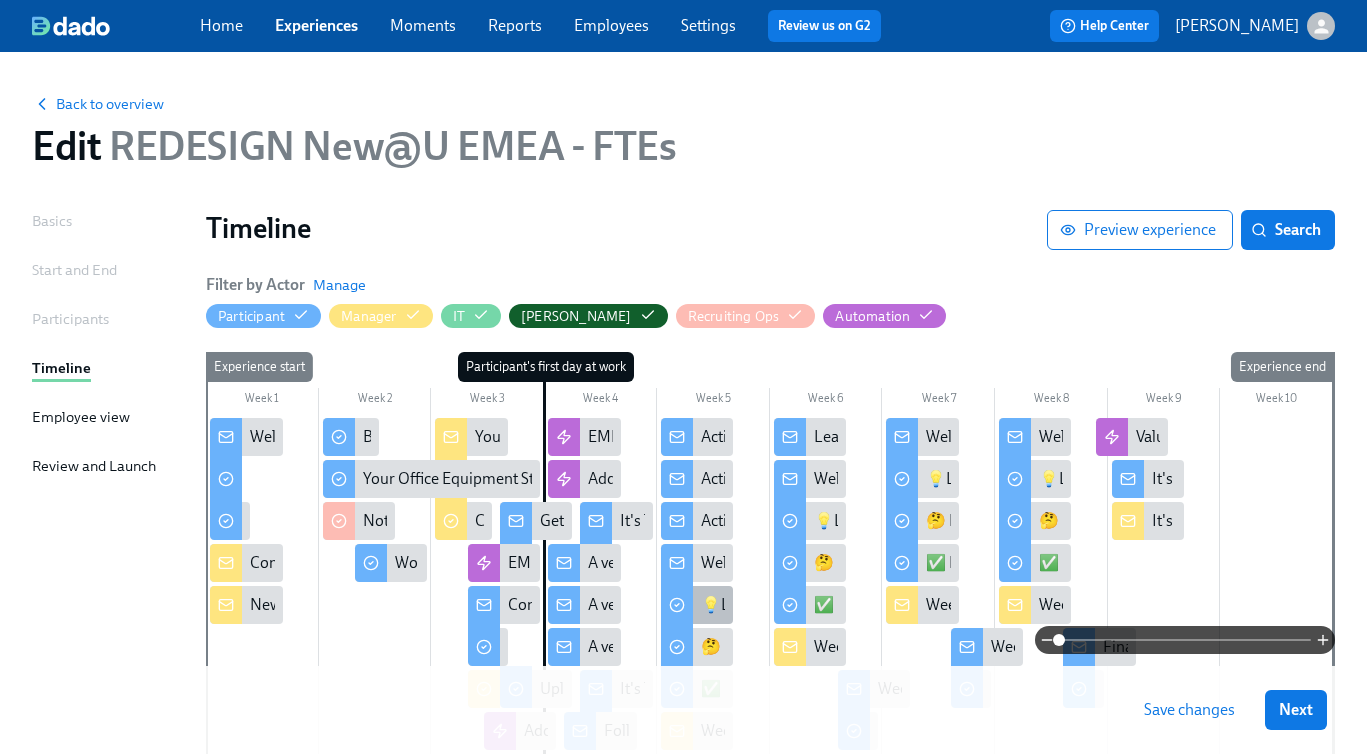 click on "💡Learn: BEDI Learning Path" at bounding box center (802, 605) 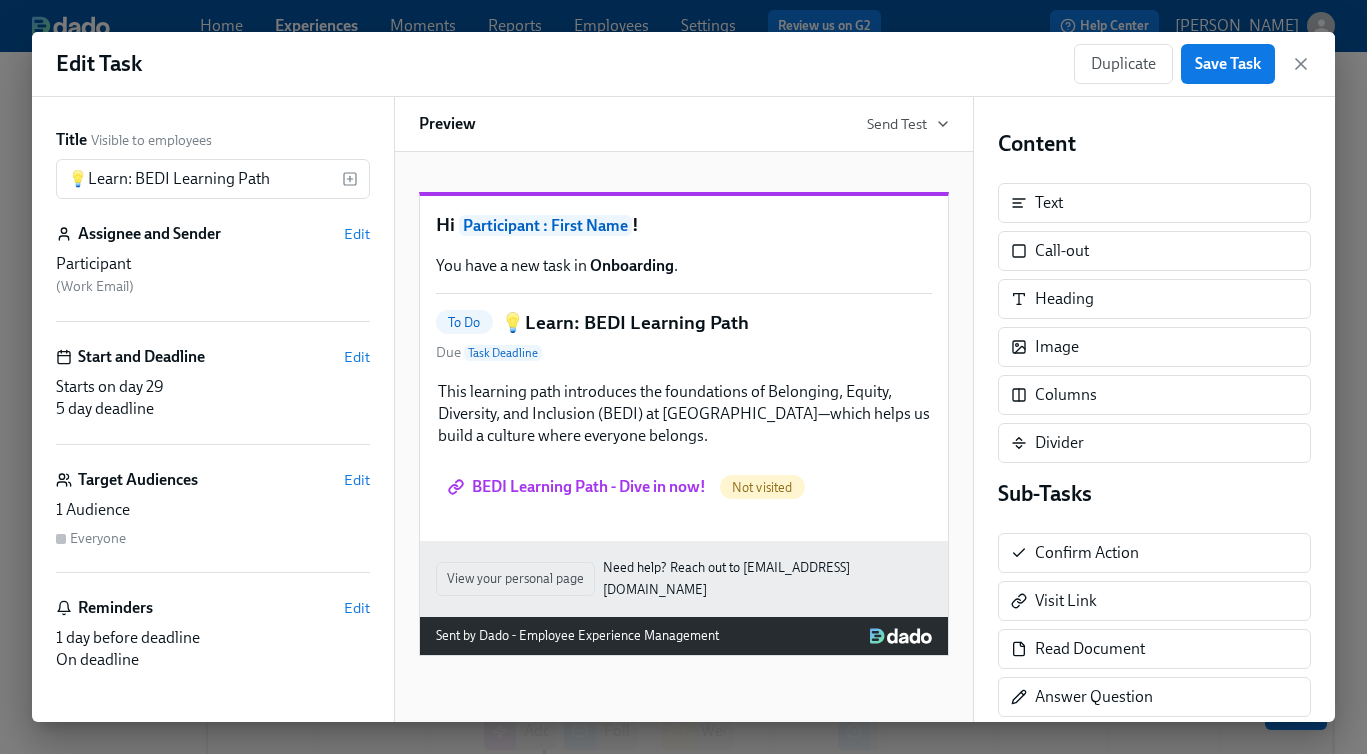 click on "Edit Task Duplicate Save Task" at bounding box center [683, 64] 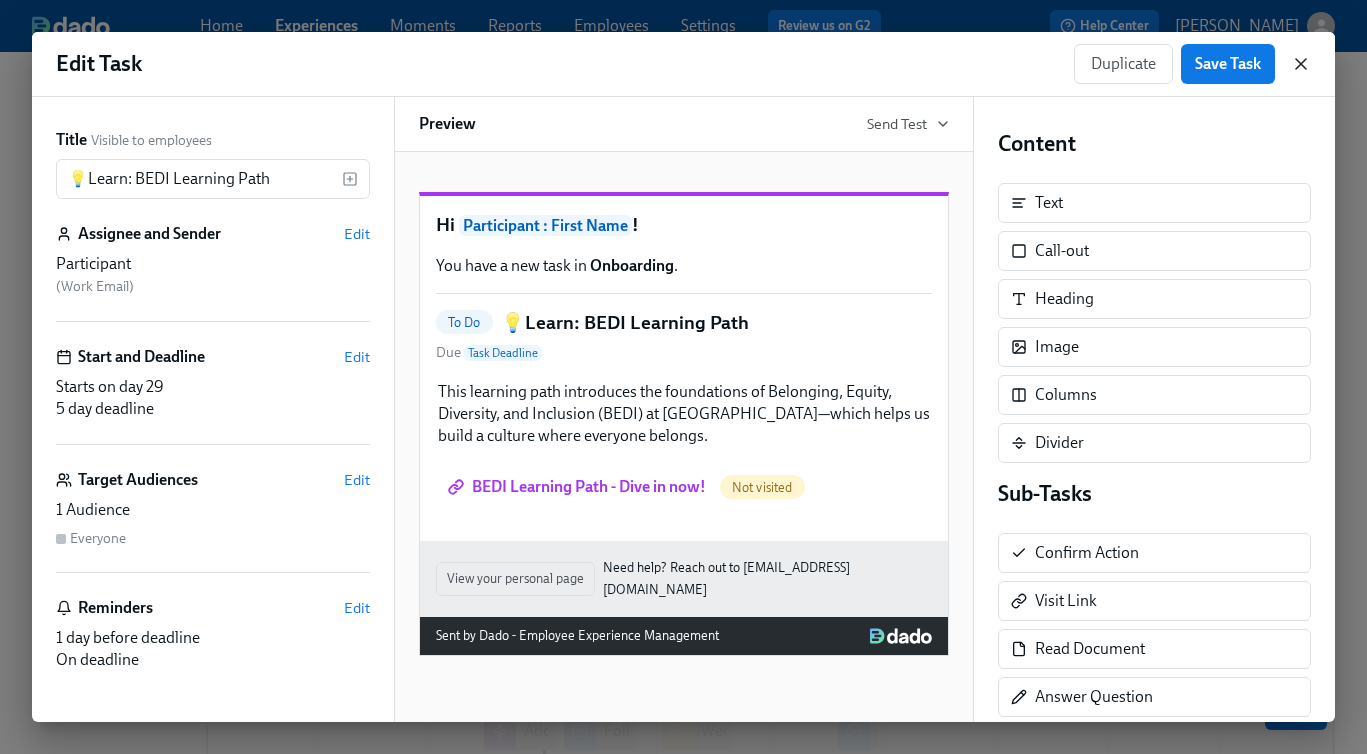 click 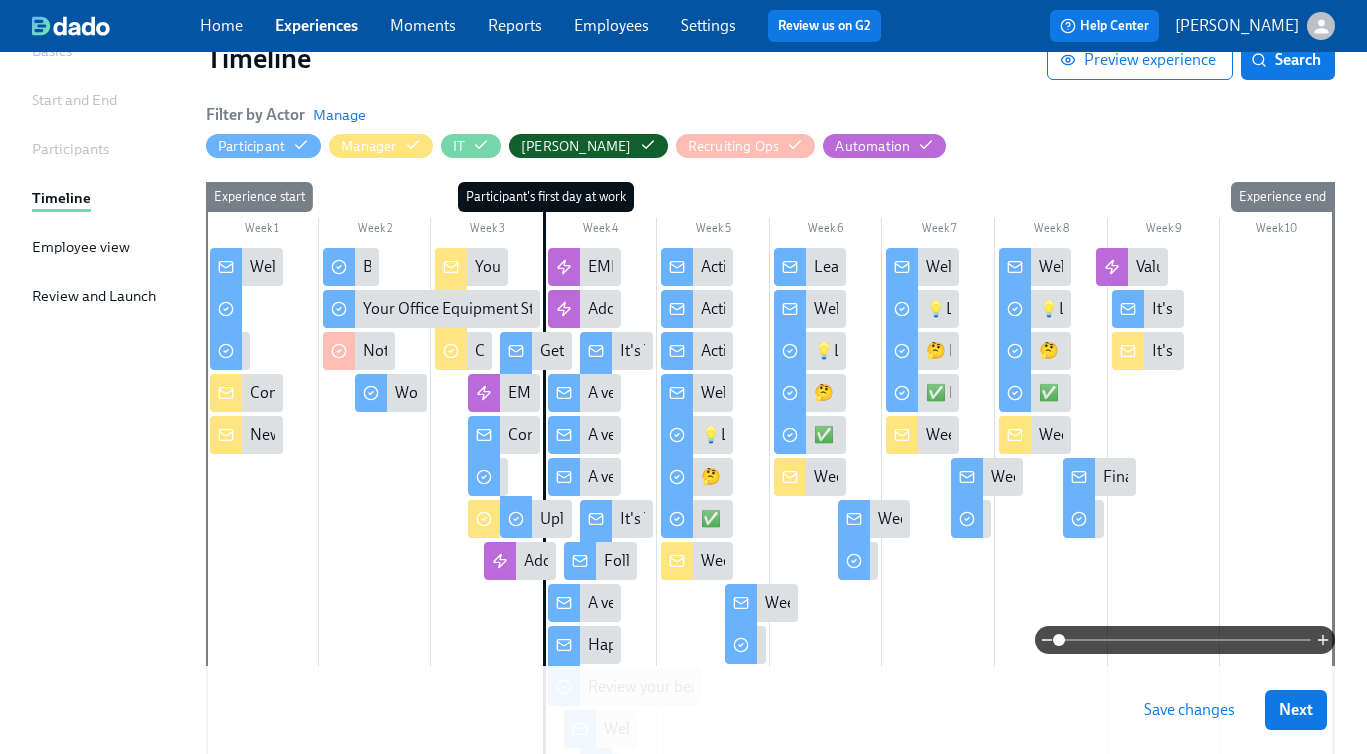 scroll, scrollTop: 200, scrollLeft: 0, axis: vertical 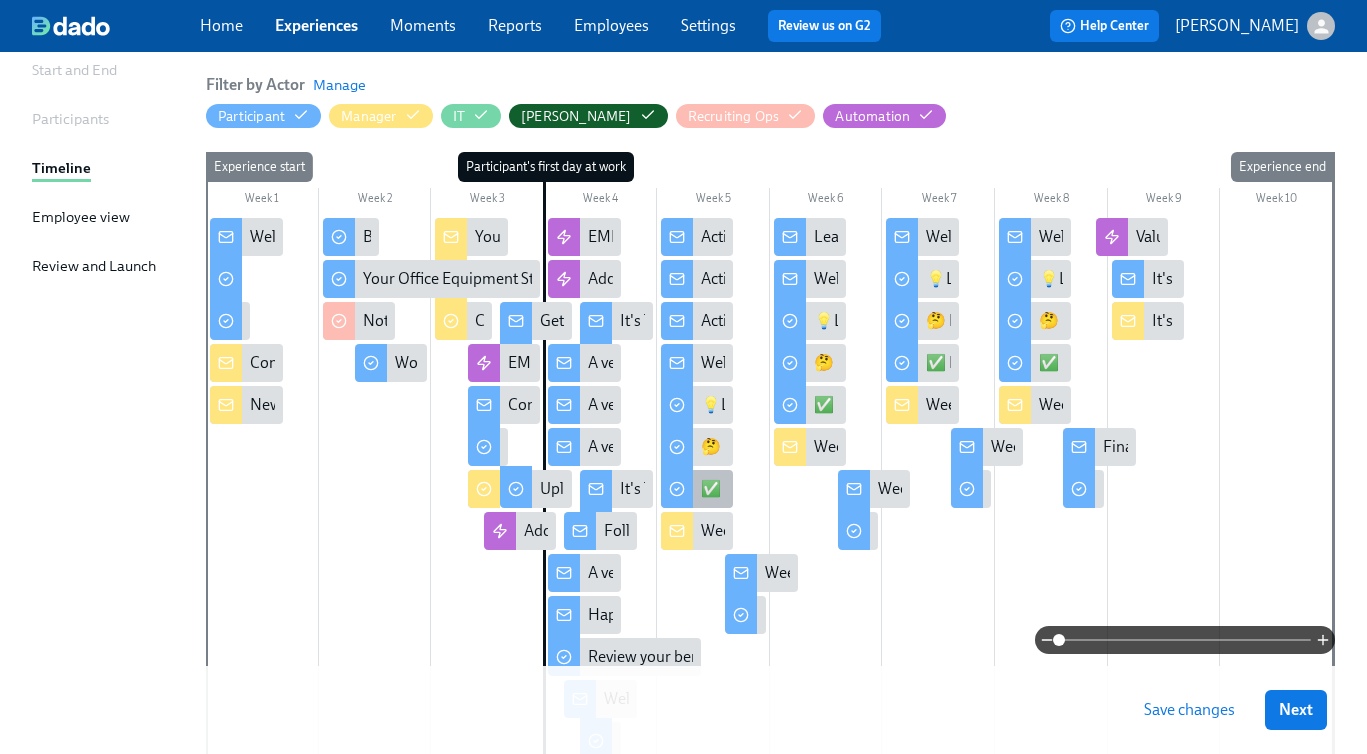 click on "✅ Do: Join a Community!" at bounding box center [791, 489] 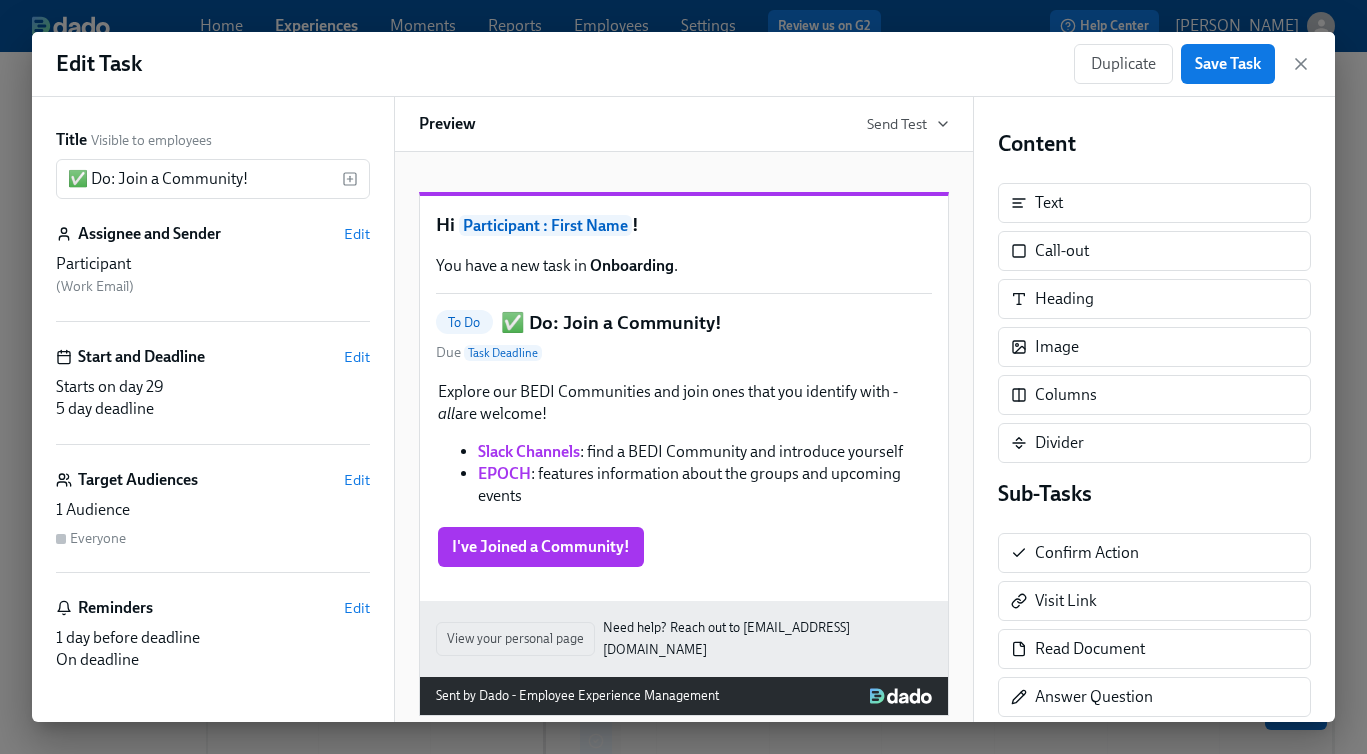 click on "Hi   Participant   :   First Name ! You have a new task in     Onboarding . To Do ✅ Do: Join a Community! Due   Task Deadline Explore our BEDI Communities and join ones that you identify with -  all  are welcome!
Slack Channels : find a BEDI Community and introduce yourself
EPOCH : features information about the groups and upcoming events
Duplicate   Delete I've Joined a Community!   Duplicate   Delete" at bounding box center [684, 398] 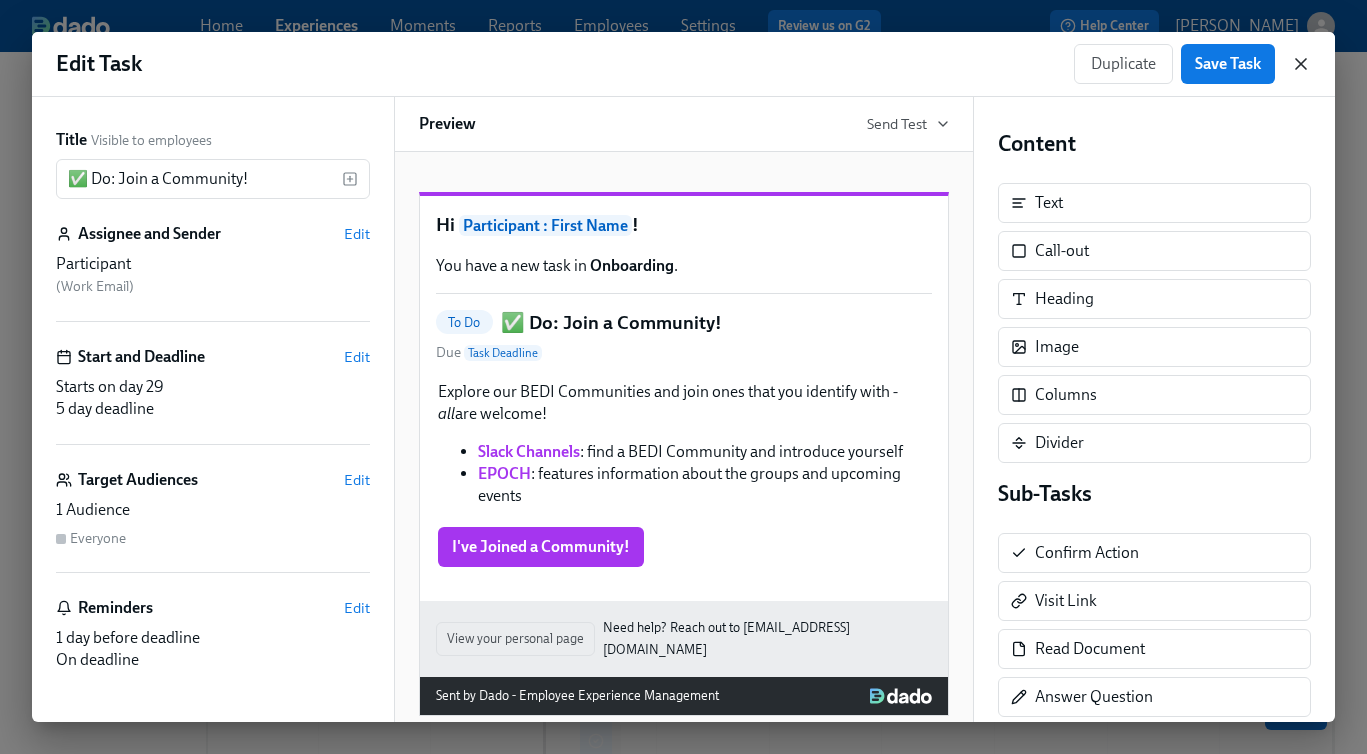 click 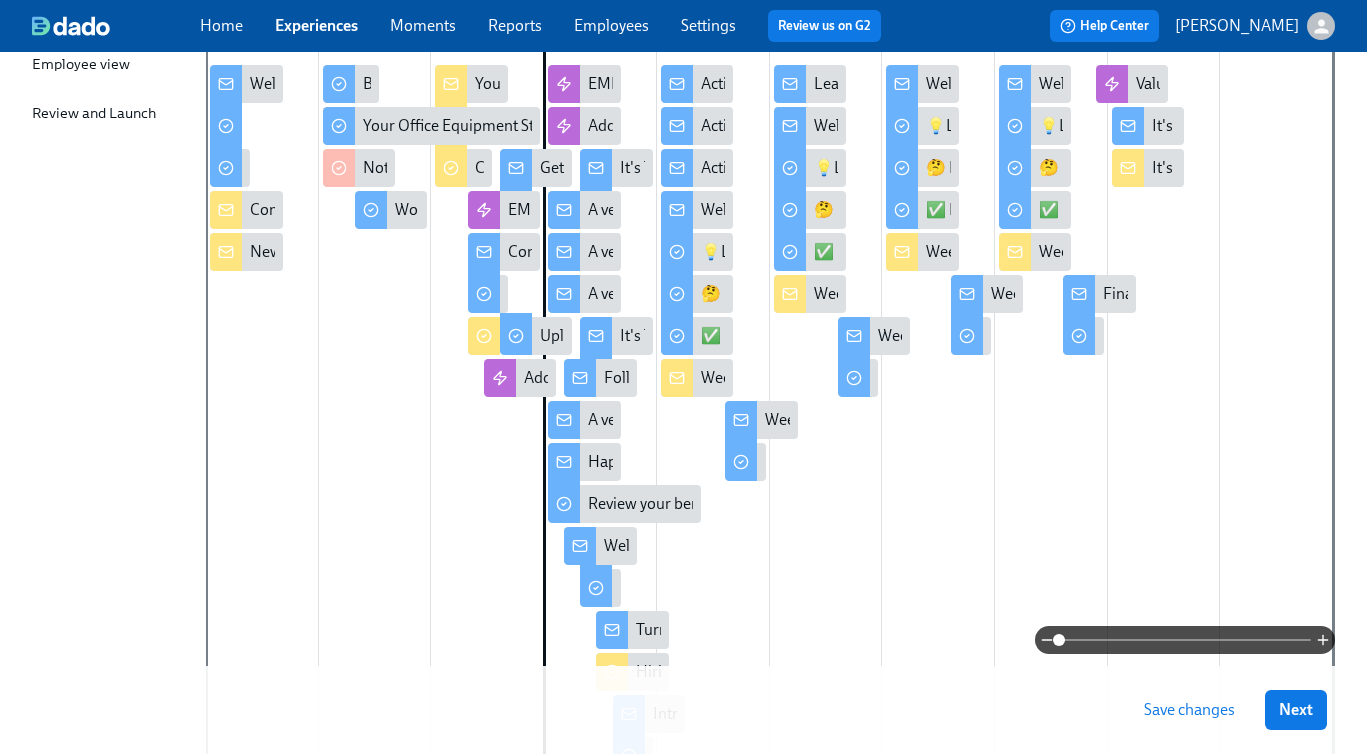 scroll, scrollTop: 366, scrollLeft: 0, axis: vertical 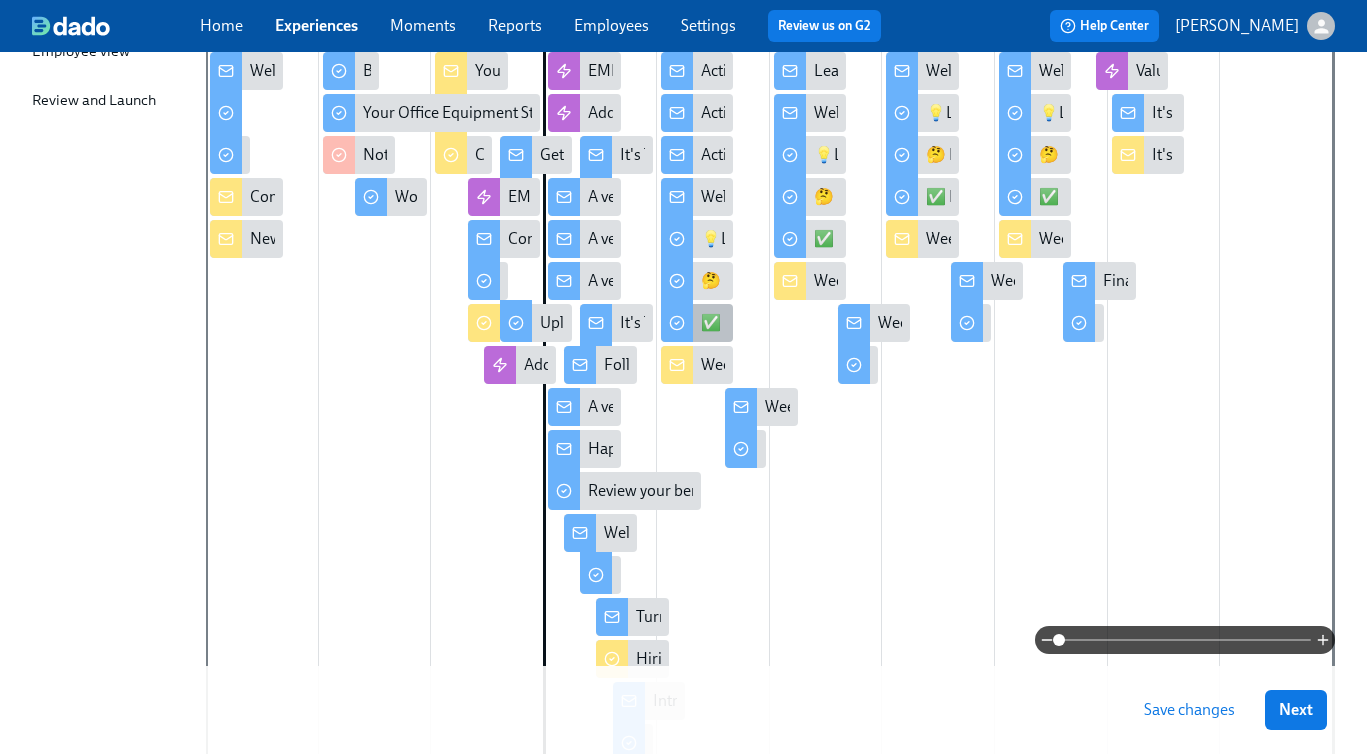 click on "✅ Do: Join a Community!" at bounding box center (791, 323) 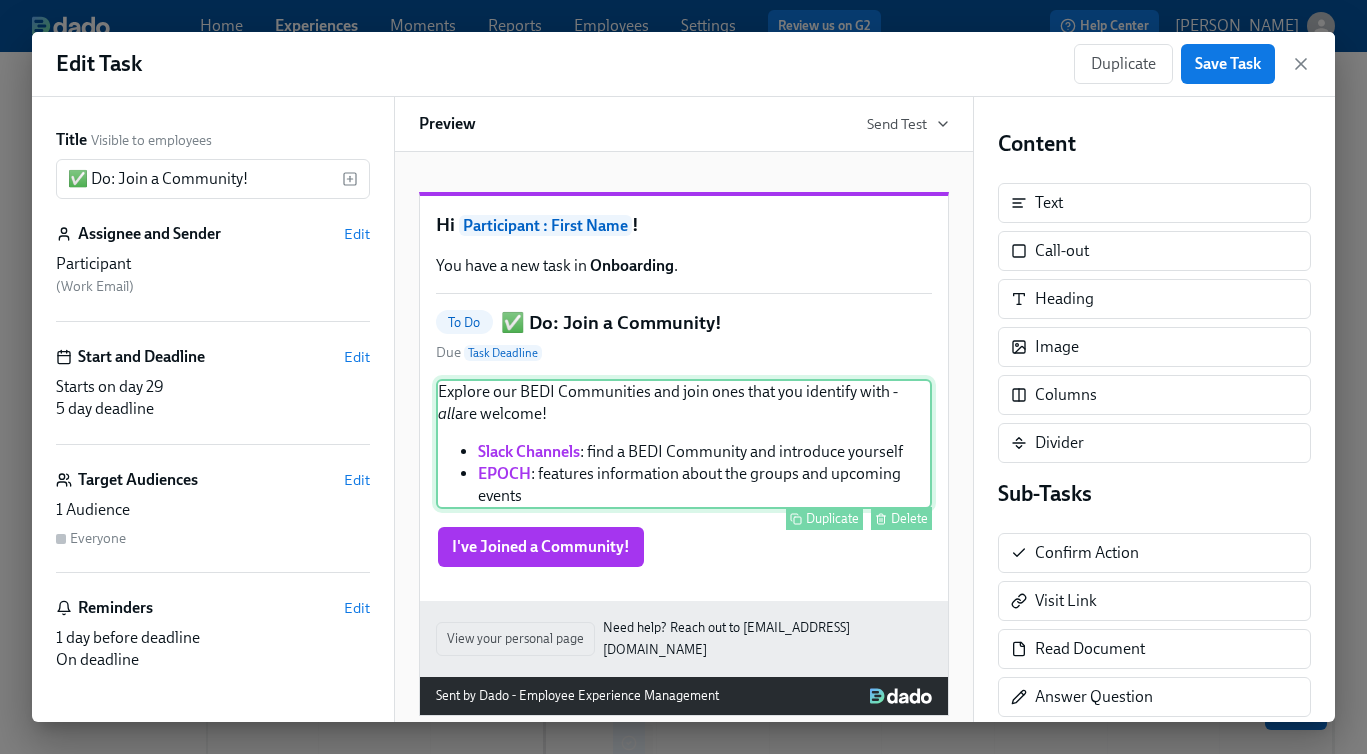 click on "Explore our BEDI Communities and join ones that you identify with -  all  are welcome!
Slack Channels : find a BEDI Community and introduce yourself
EPOCH : features information about the groups and upcoming events
Duplicate   Delete" at bounding box center [684, 444] 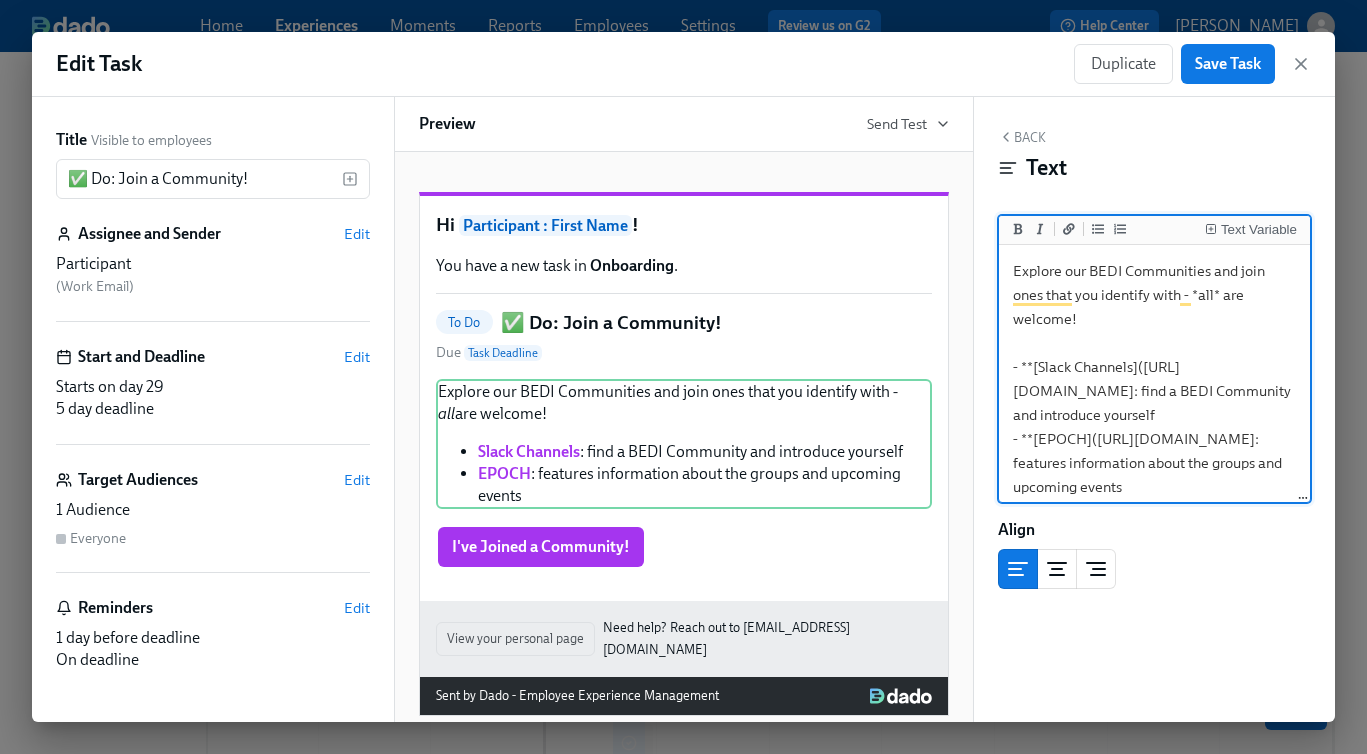 scroll, scrollTop: 39, scrollLeft: 0, axis: vertical 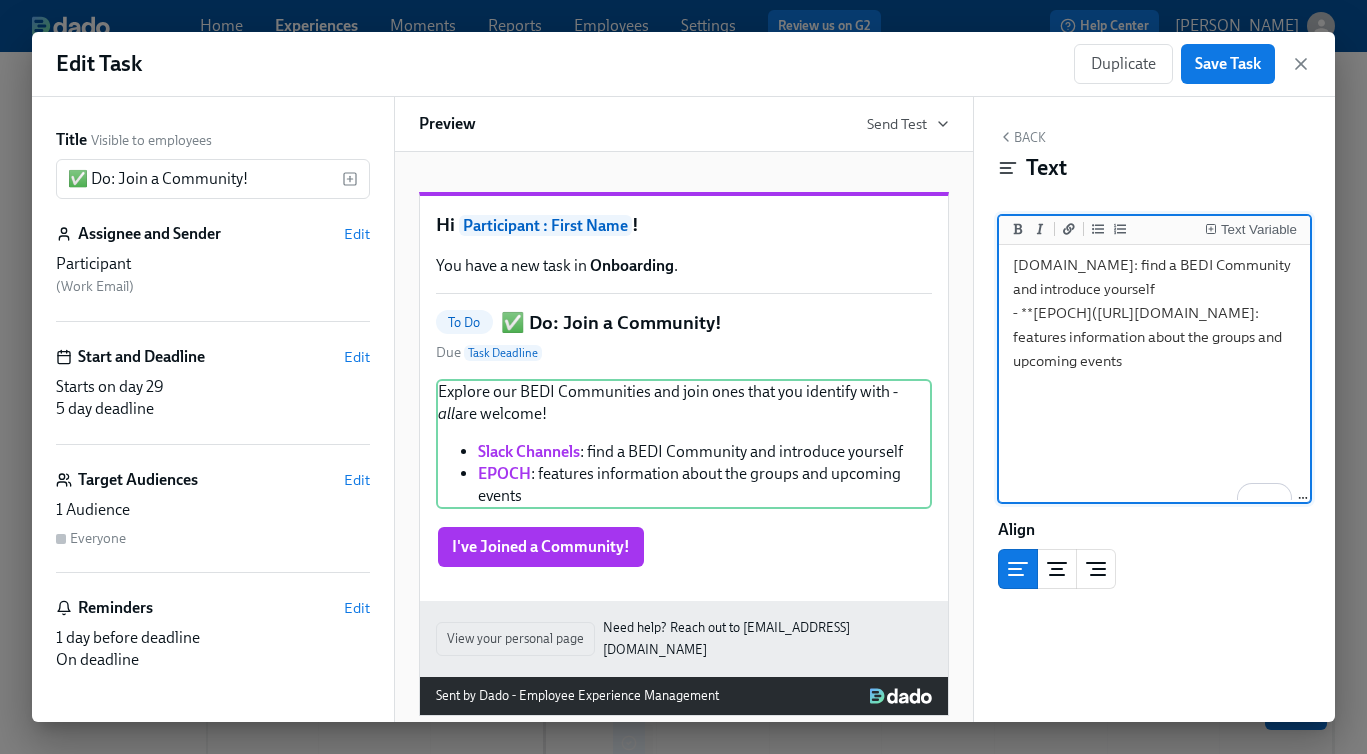 drag, startPoint x: 1227, startPoint y: 436, endPoint x: 1011, endPoint y: 439, distance: 216.02083 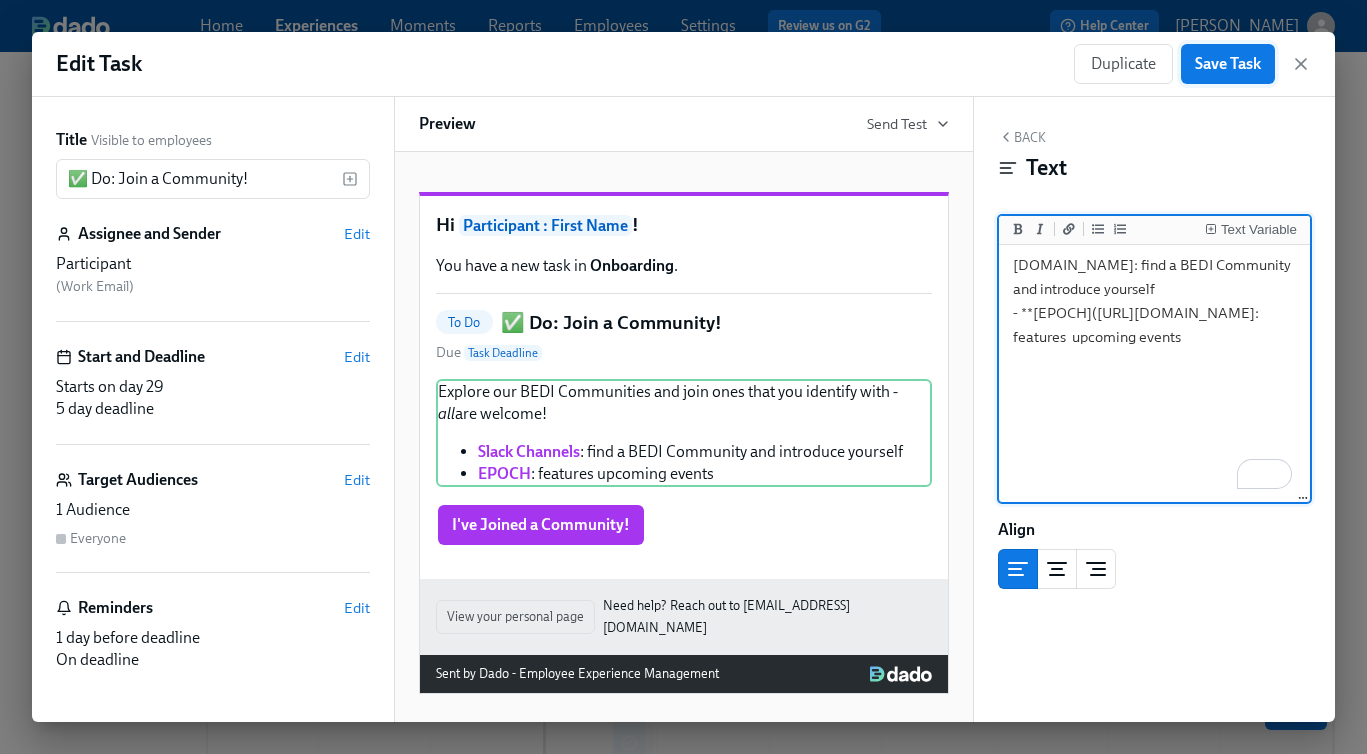type on "Explore our BEDI Communities and join ones that you identify with - *all* are welcome!
- **[Slack Channels]([URL][DOMAIN_NAME]: find a BEDI Community and introduce yourself
- **[EPOCH]([URL][DOMAIN_NAME]: features  upcoming events" 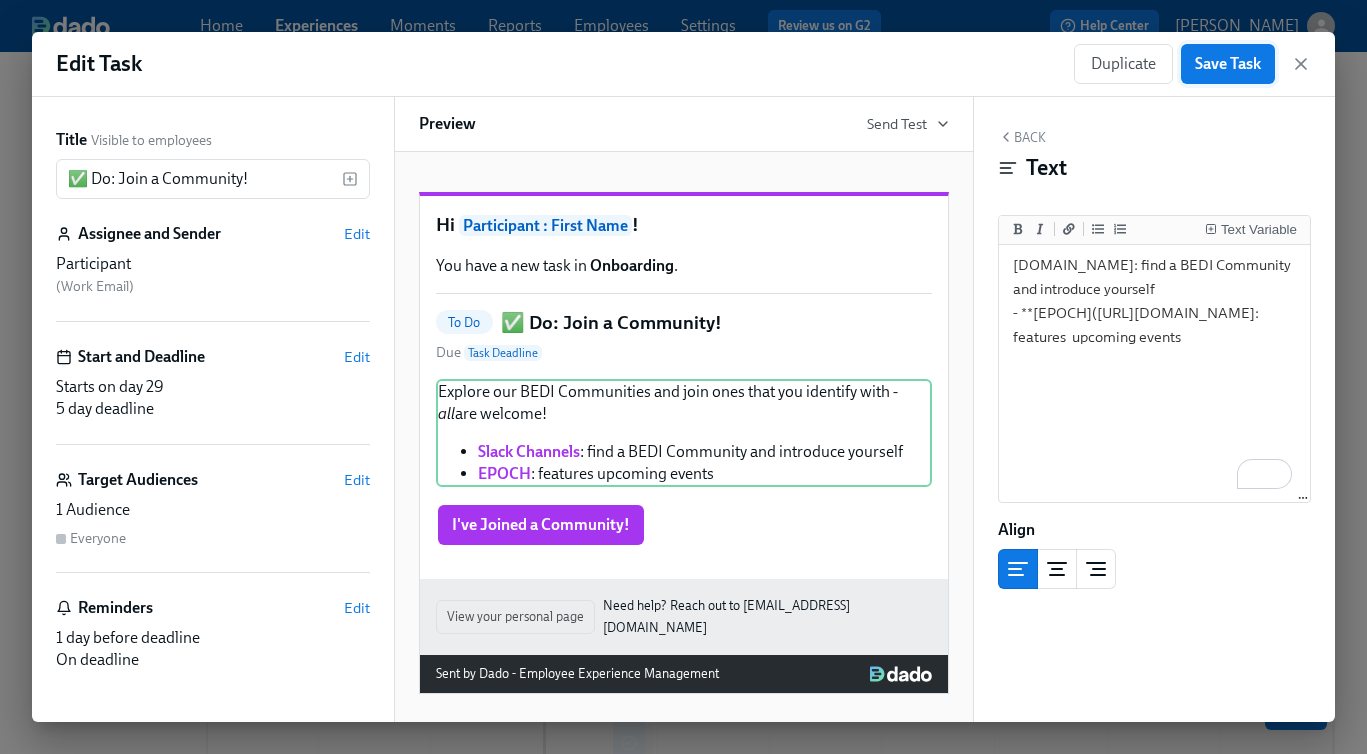 click on "Save Task" at bounding box center (1228, 64) 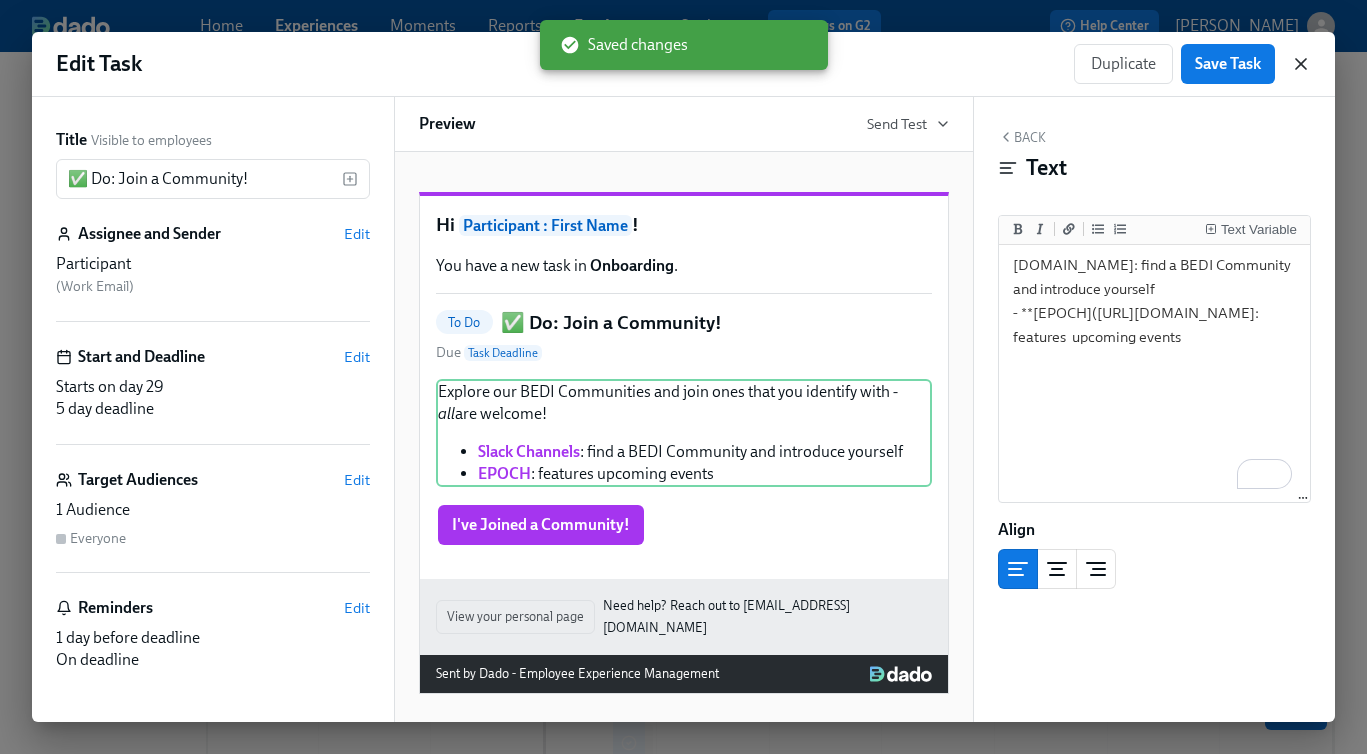 click 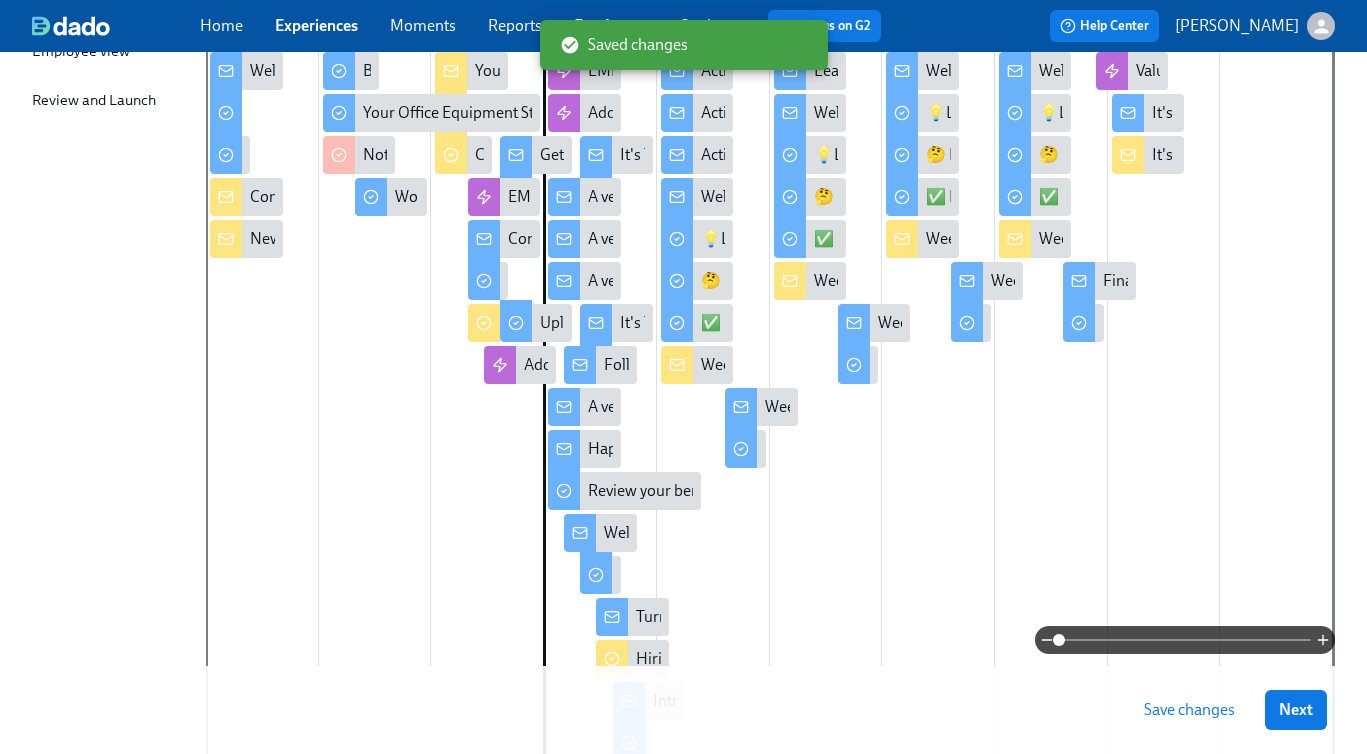click on "Save changes" at bounding box center (1189, 710) 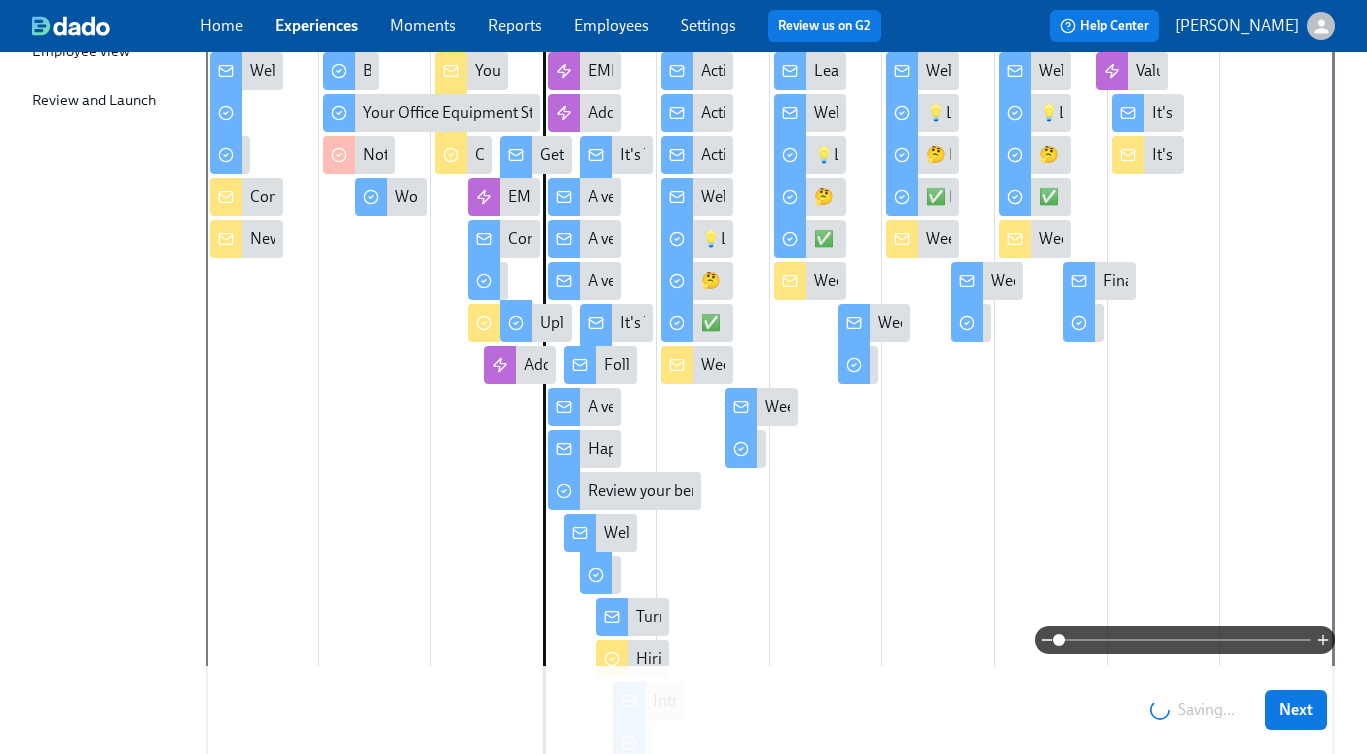scroll, scrollTop: 0, scrollLeft: 0, axis: both 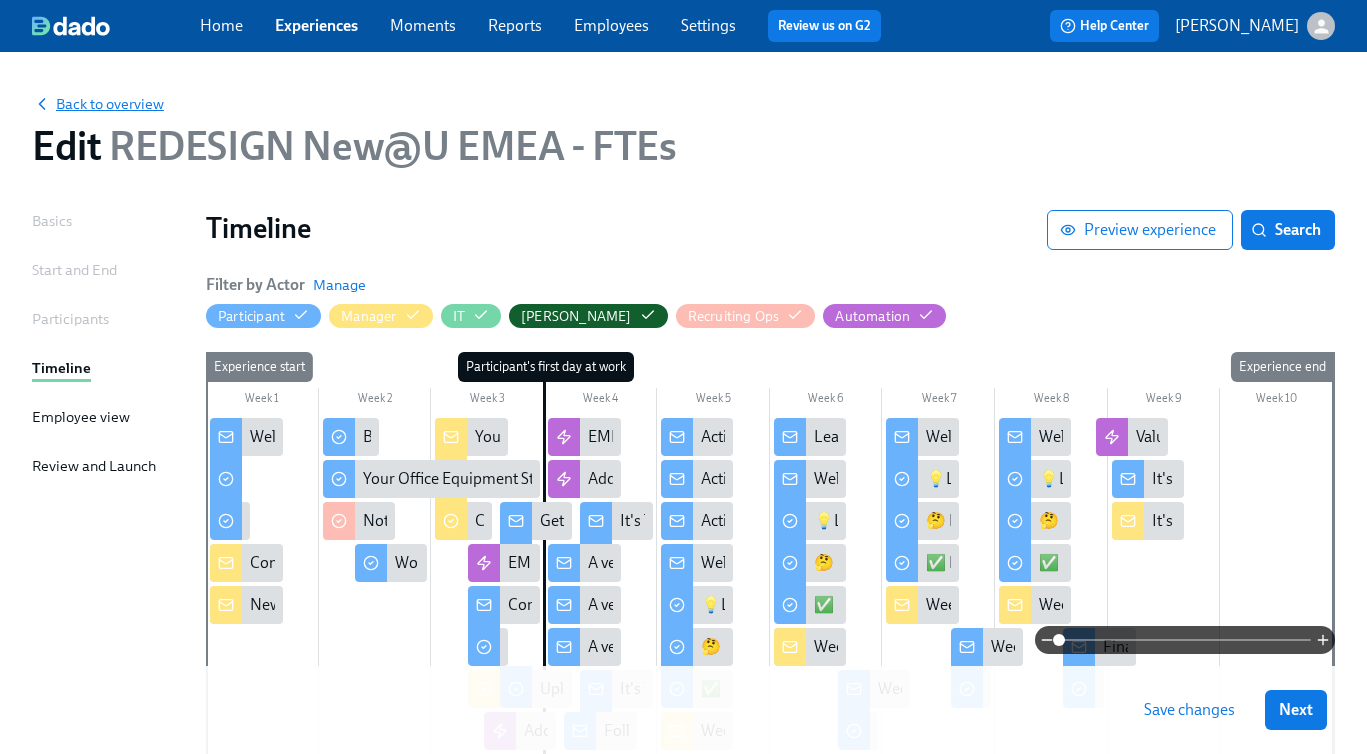 click on "Back to overview" at bounding box center [98, 104] 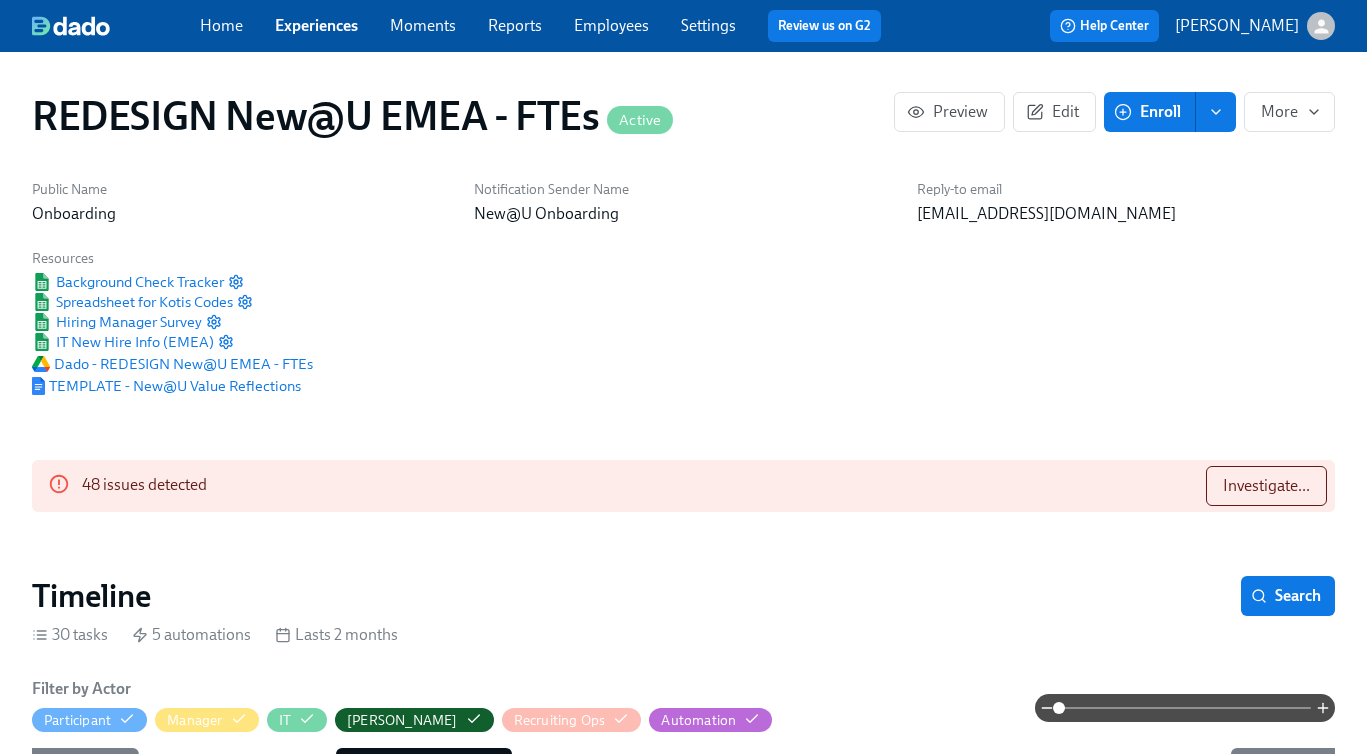 scroll, scrollTop: 189, scrollLeft: 0, axis: vertical 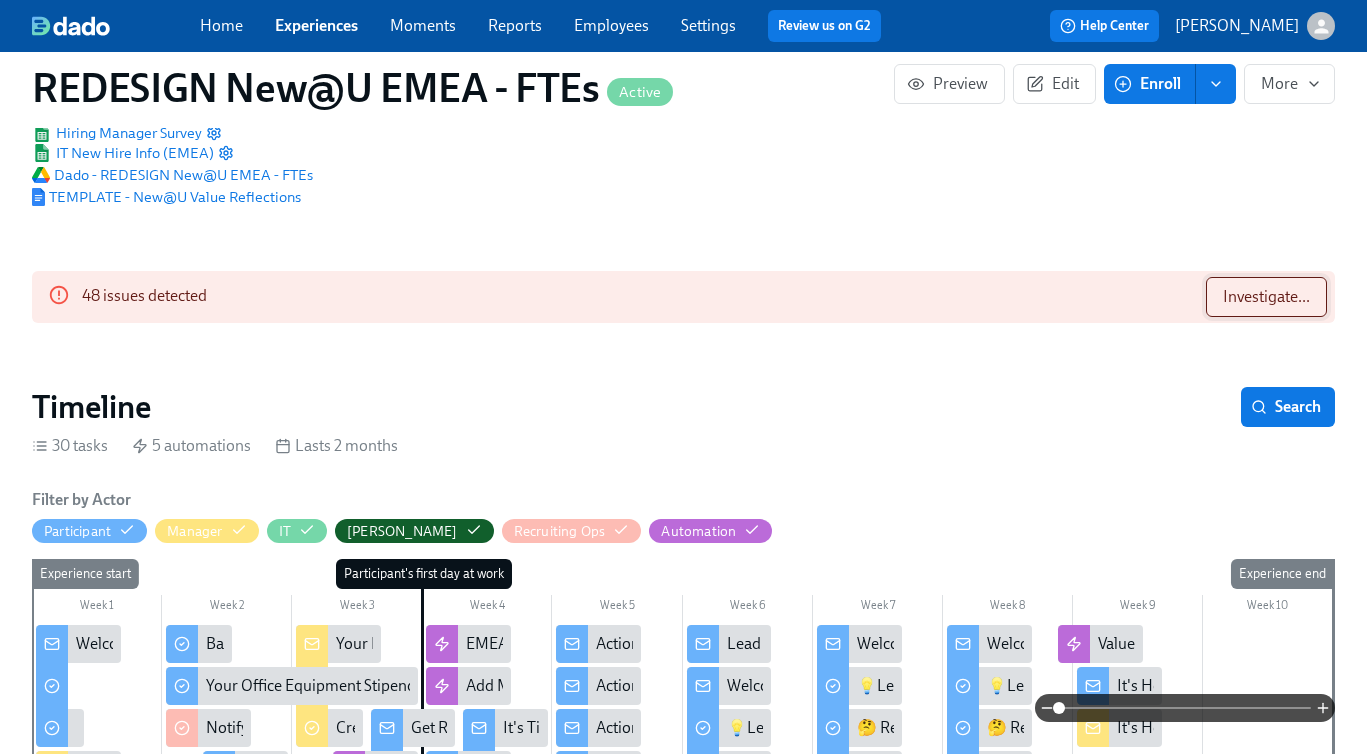 click on "Investigate..." at bounding box center (1266, 297) 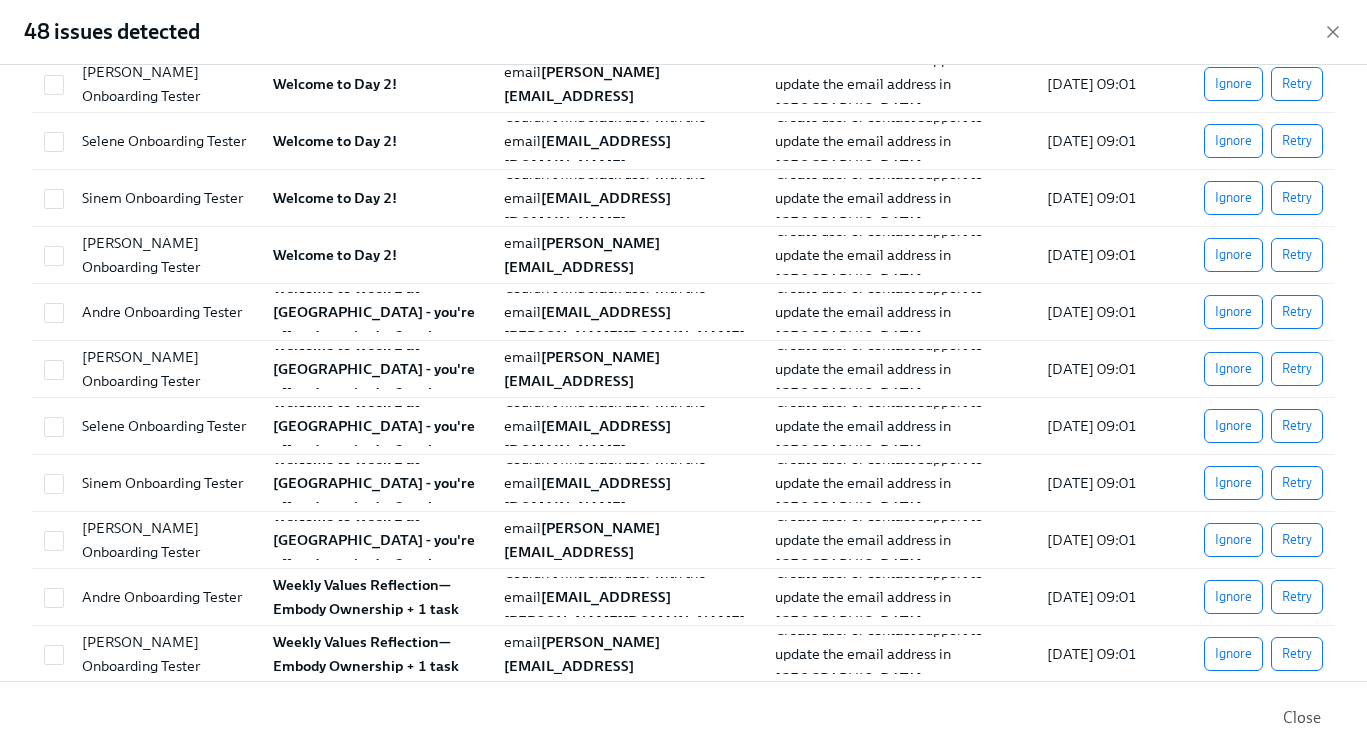 scroll, scrollTop: 2223, scrollLeft: 0, axis: vertical 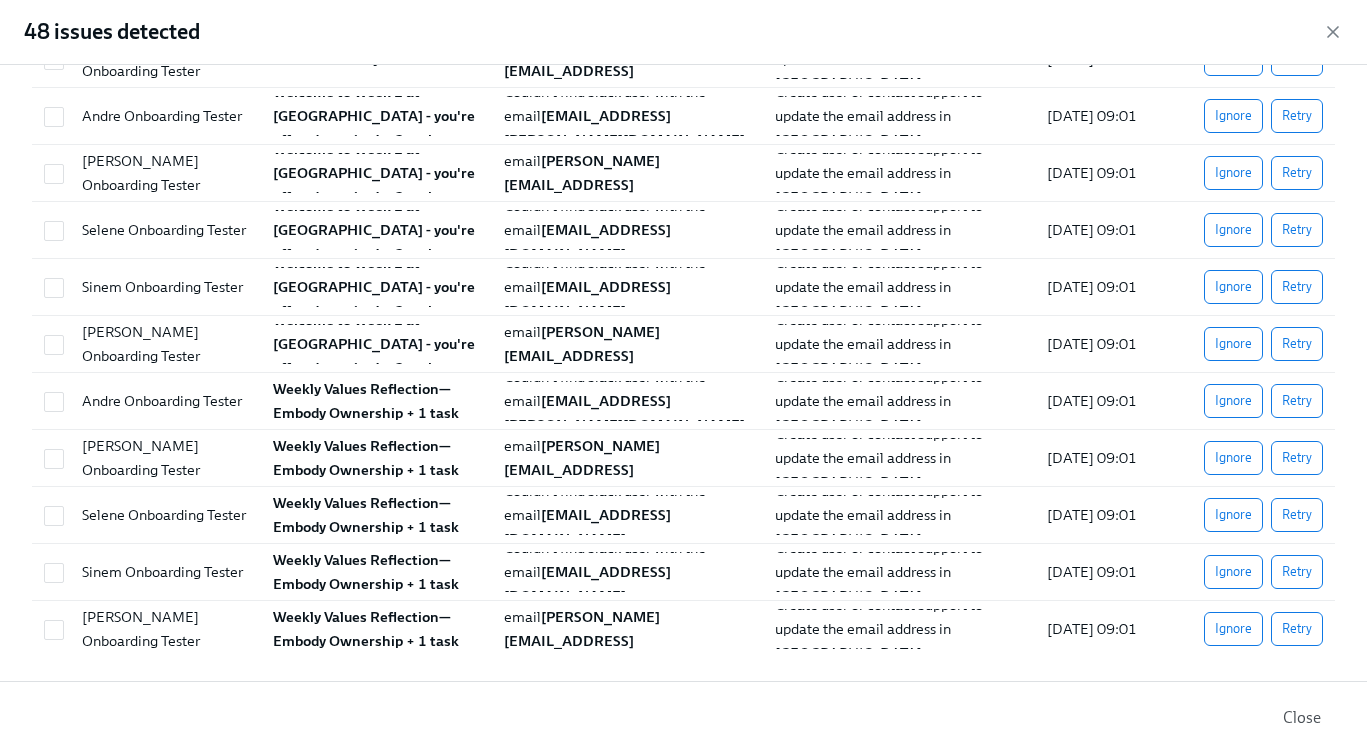 drag, startPoint x: 1291, startPoint y: 716, endPoint x: 980, endPoint y: 557, distance: 349.28784 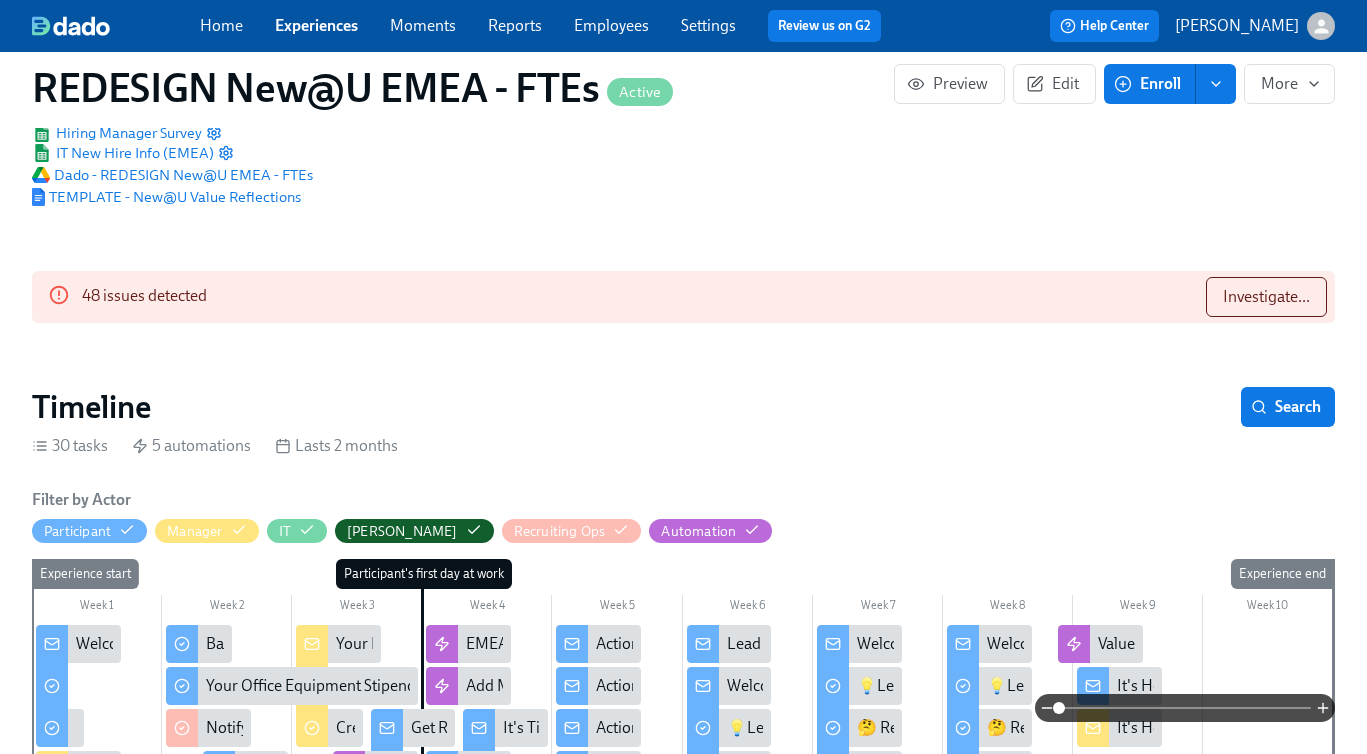 click on "Experiences" at bounding box center (316, 25) 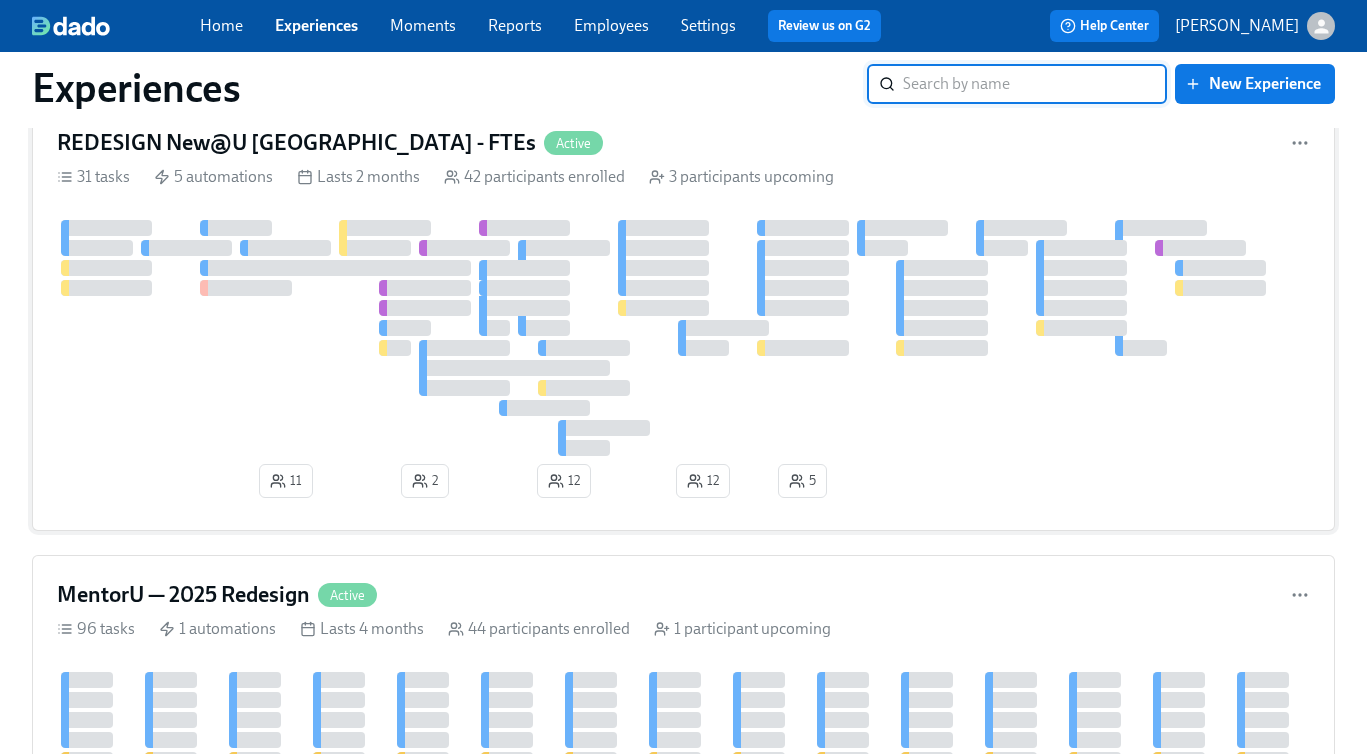 scroll, scrollTop: 638, scrollLeft: 0, axis: vertical 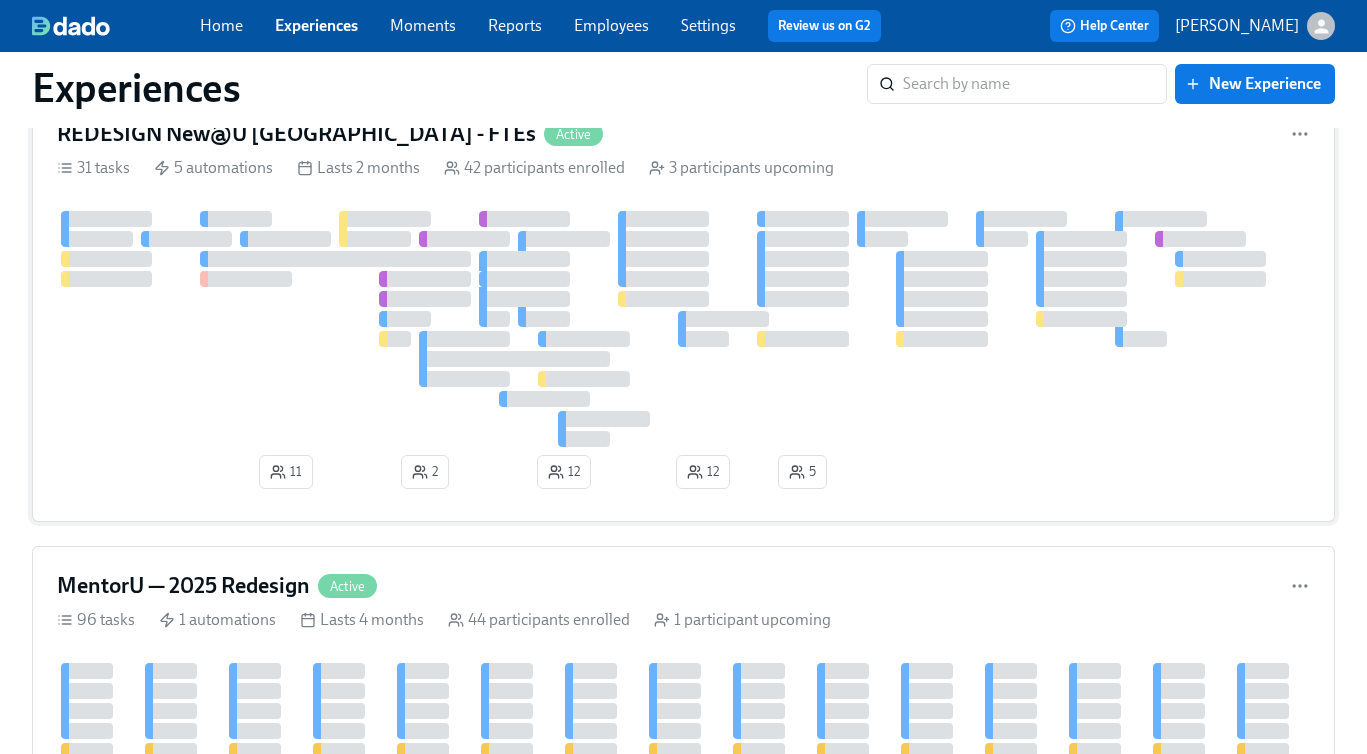 click on "REDESIGN New@U Americas - FTEs Active 31 tasks   5 automations   Lasts   2 months   42 participants   enrolled     3 participants   upcoming   11 2 12 12 5" at bounding box center [683, 308] 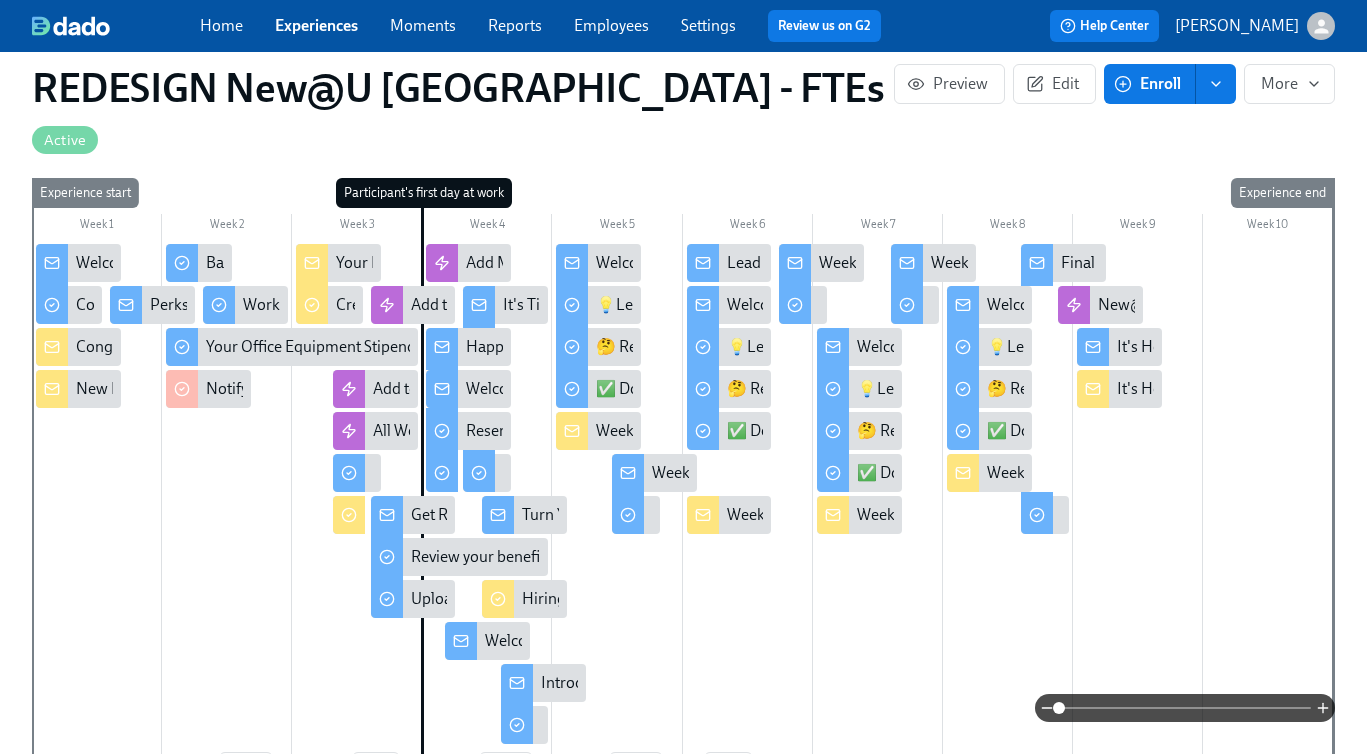 scroll, scrollTop: 0, scrollLeft: 0, axis: both 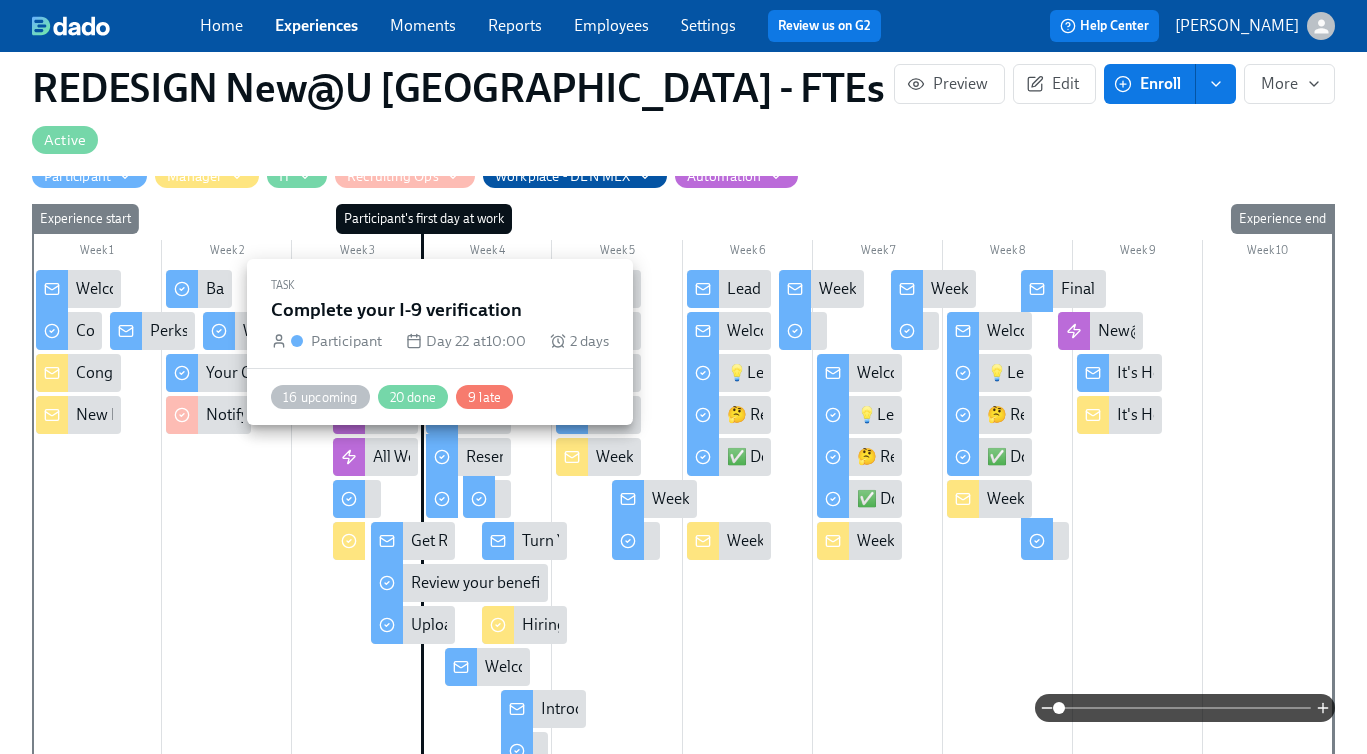 click at bounding box center (442, 497) 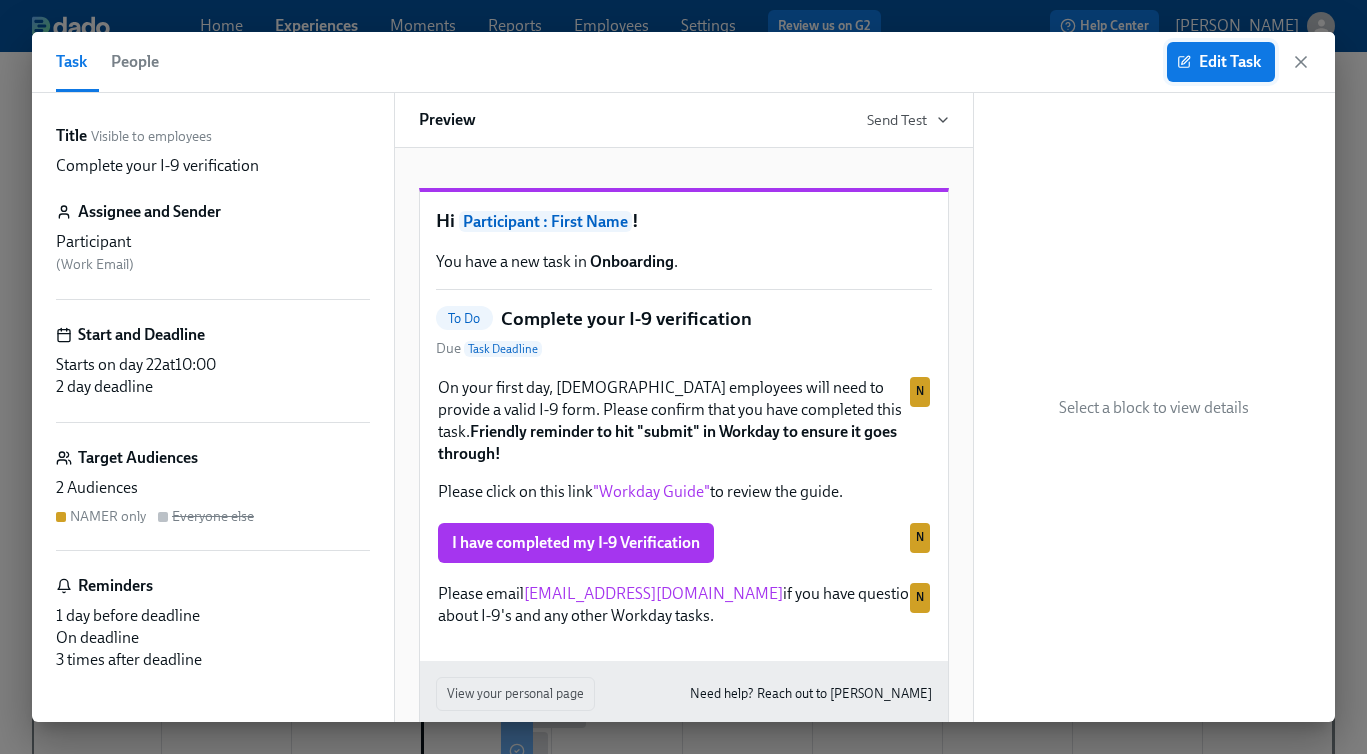 click on "Edit Task" at bounding box center (1221, 62) 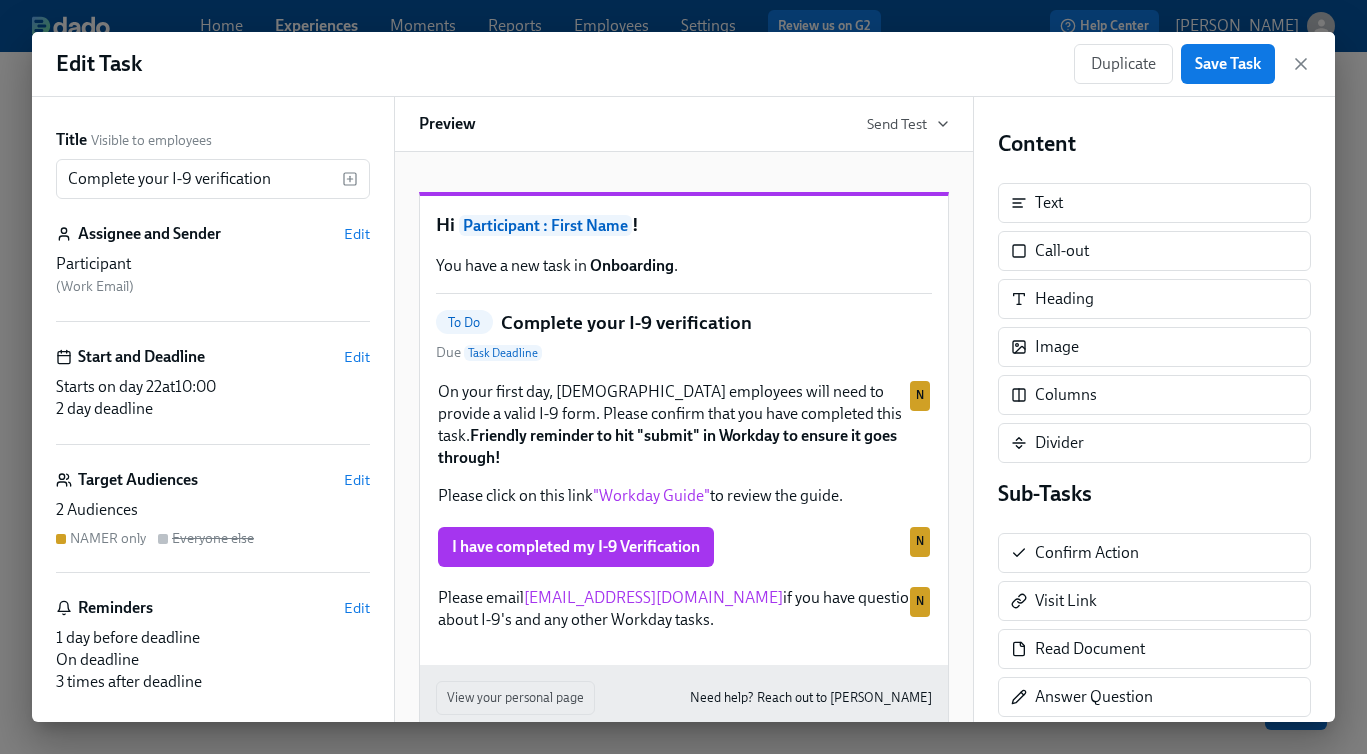 scroll, scrollTop: 0, scrollLeft: 0, axis: both 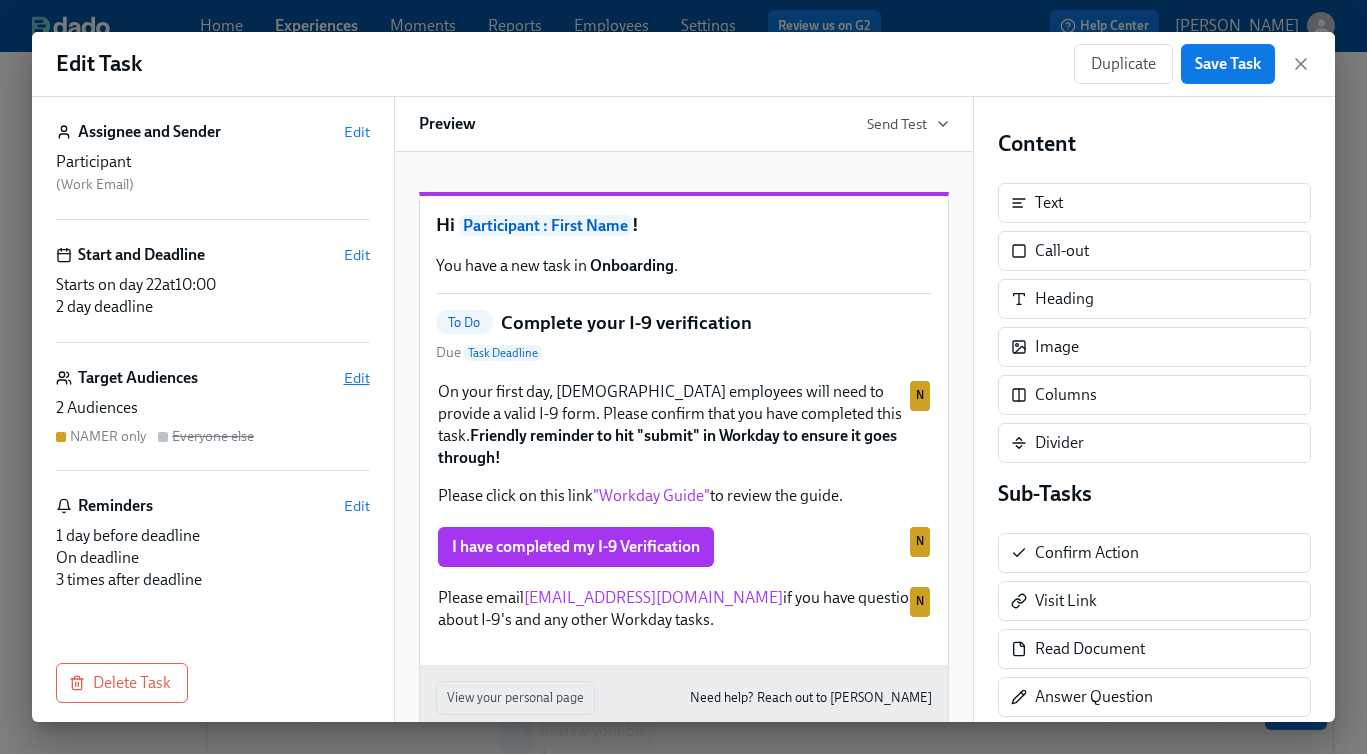 click on "Edit" at bounding box center [357, 378] 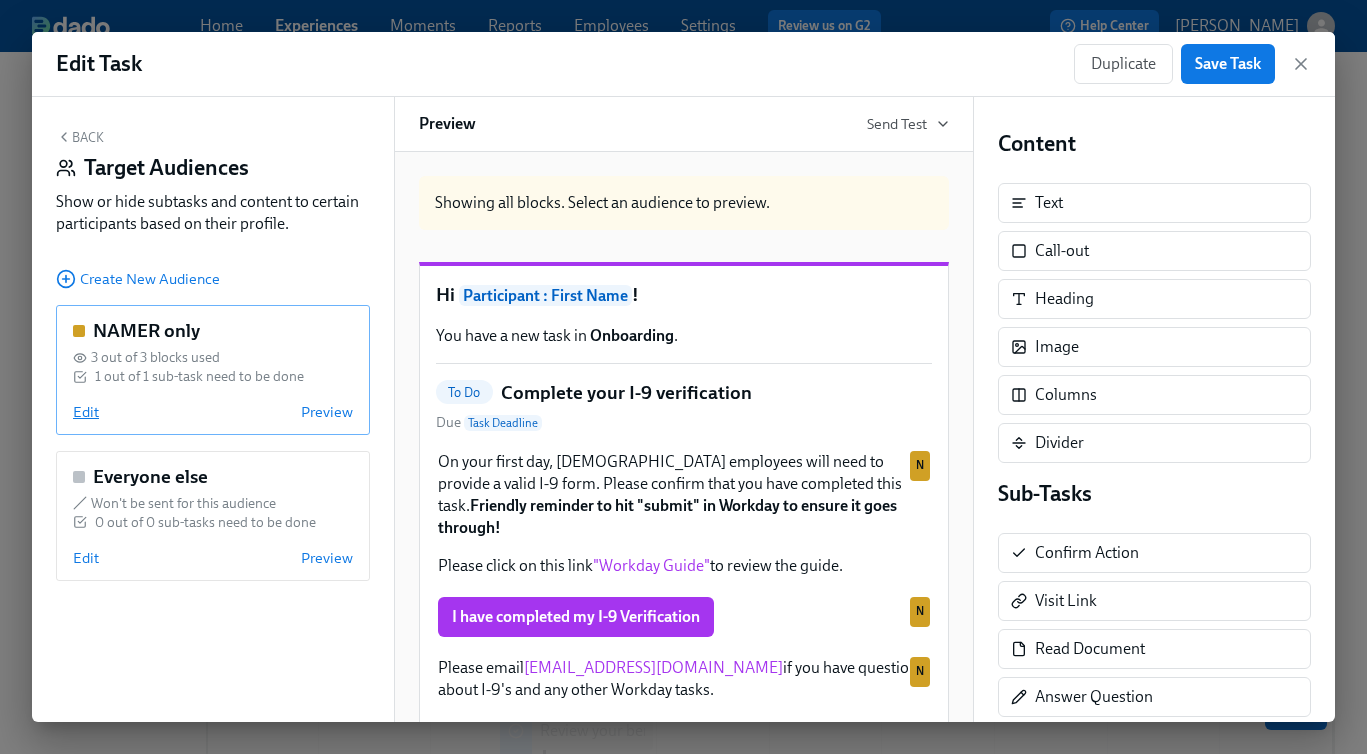 click on "Edit" at bounding box center (86, 412) 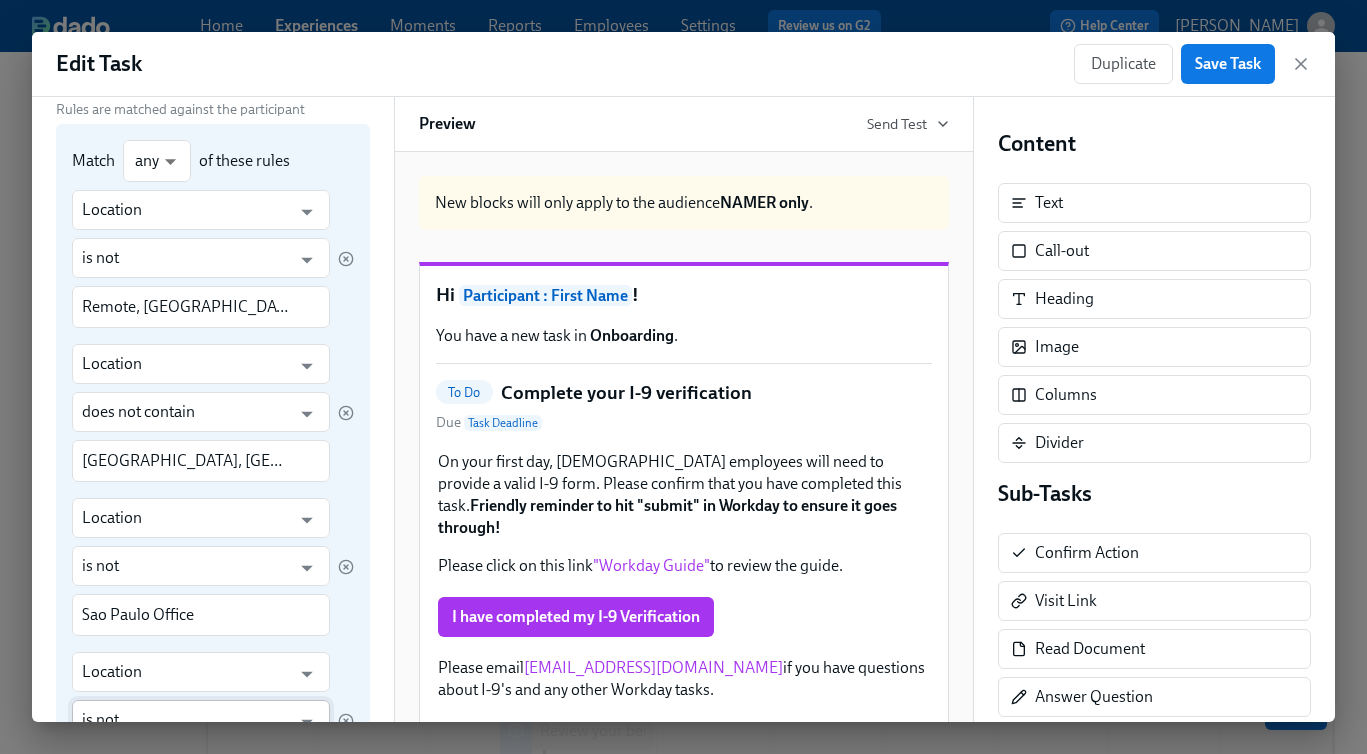 scroll, scrollTop: 0, scrollLeft: 0, axis: both 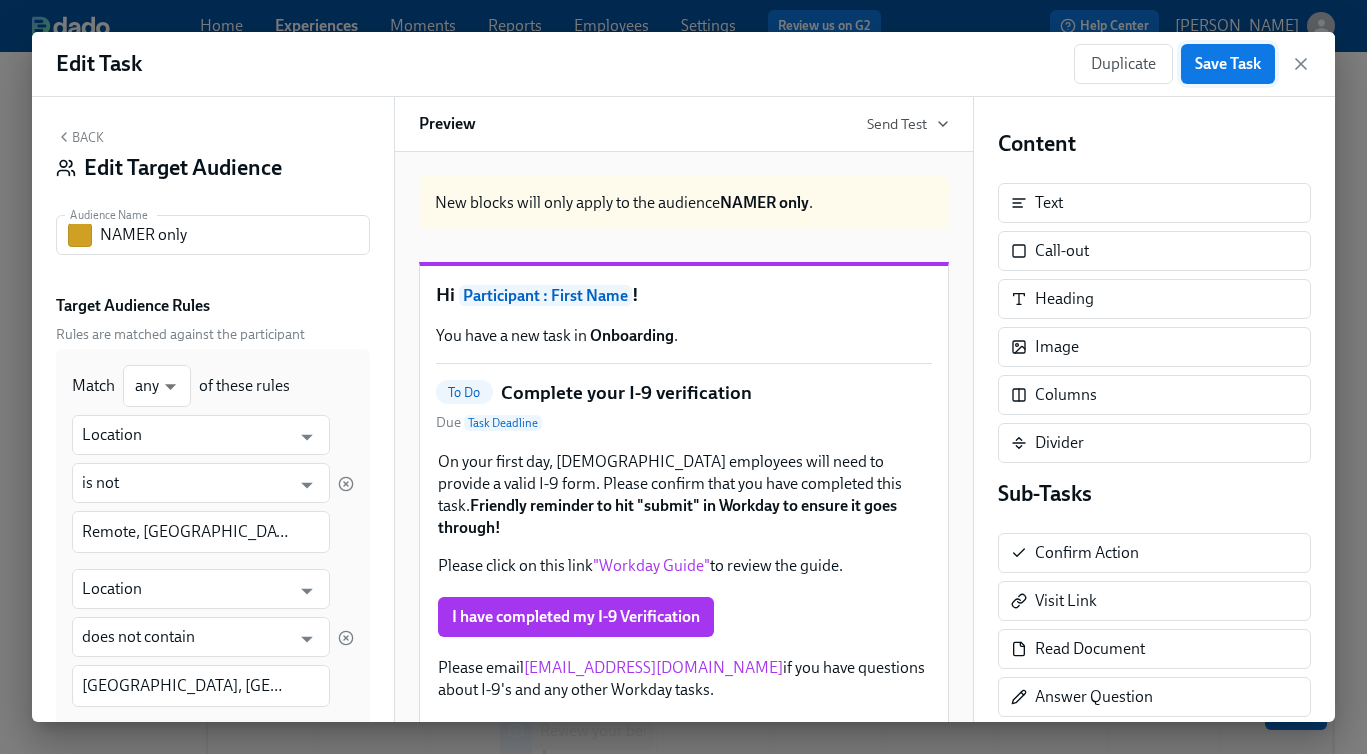 click on "Save Task" at bounding box center (1228, 64) 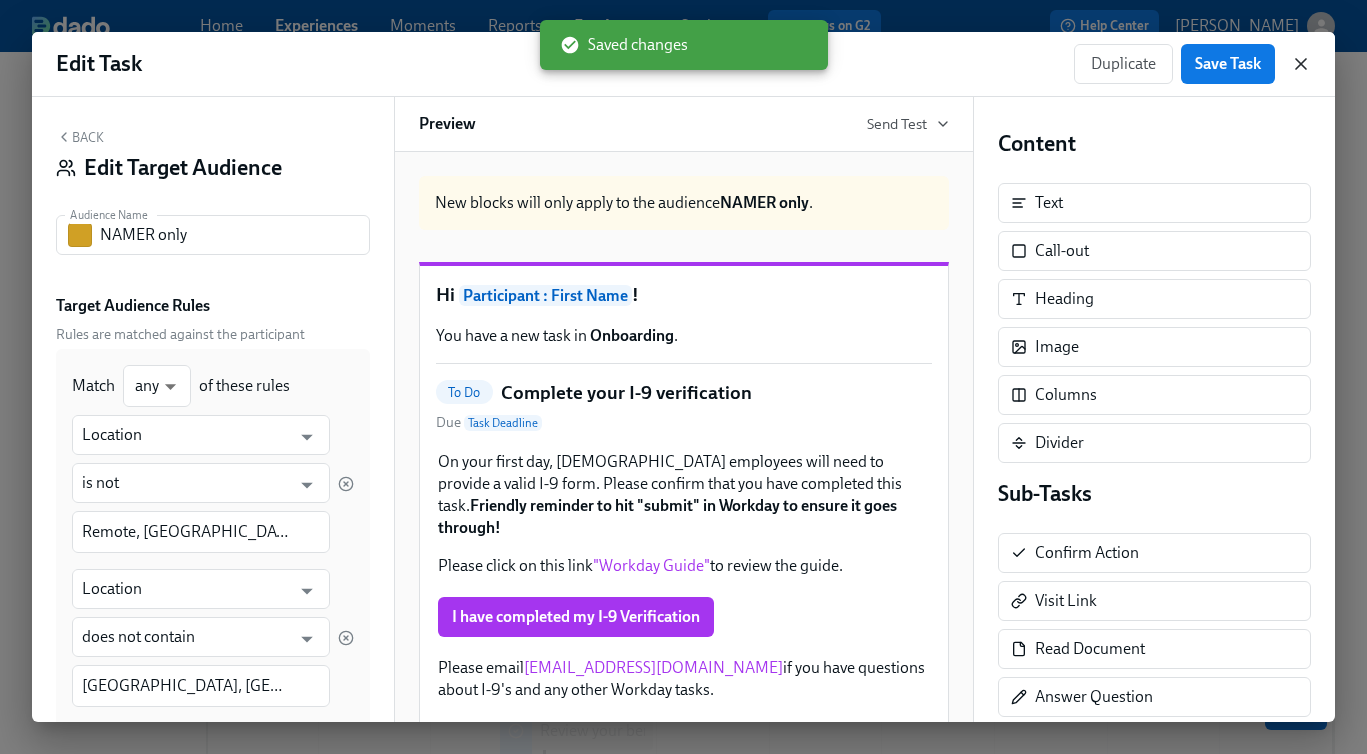 click 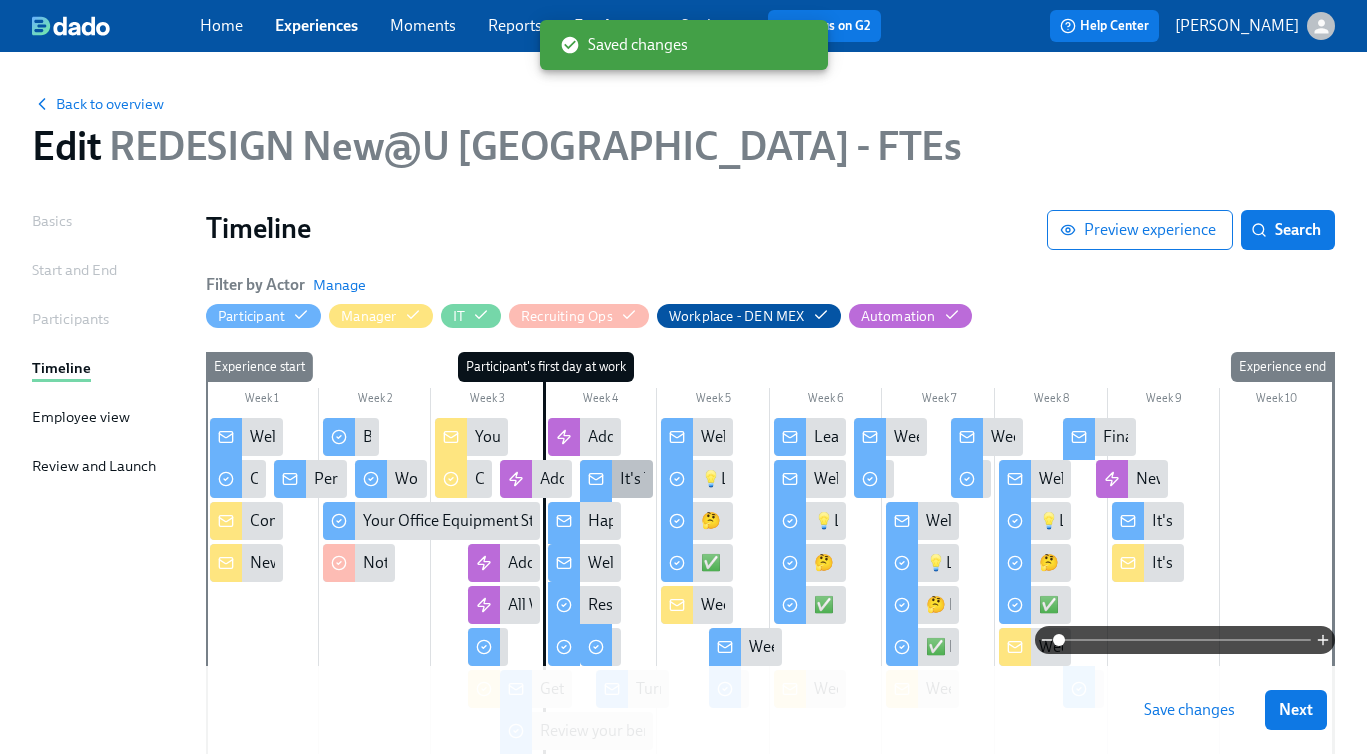 click on "It's Time....For Some Swag!" at bounding box center (616, 479) 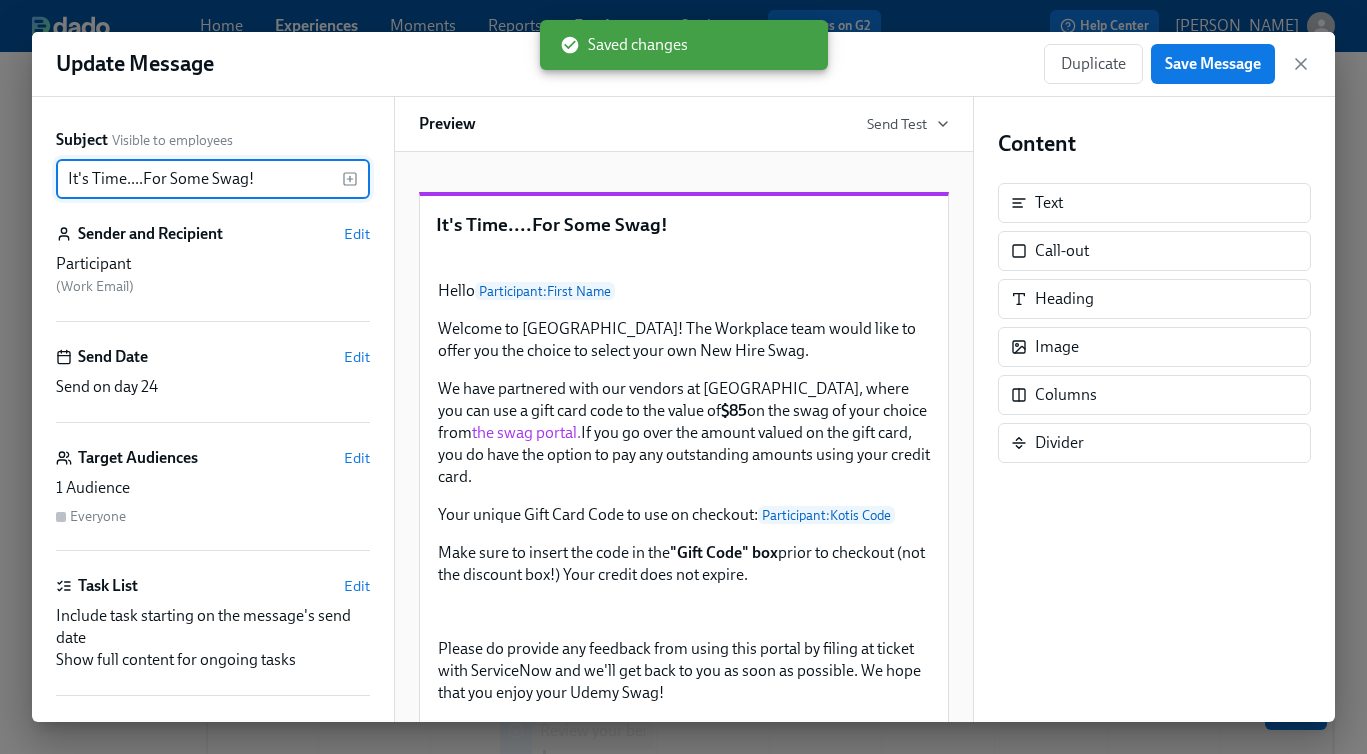 click on "Duplicate   Delete Hello  Participant :  First Name
Welcome to Udemy! The Workplace team would like to offer you the choice to select your own New Hire Swag.
We have partnered with our vendors at [GEOGRAPHIC_DATA], where you can use a gift card code to the value of  $85  on the swag of your choice from  the swag portal.  If you go over the amount valued on the gift card, you do have the option to pay any outstanding amounts using your credit card.
Your unique Gift Card Code to use on checkout:   Participant :  Kotis Code
Make sure to insert the code in the  "Gift Code" box  prior to checkout (not the discount box!) Your credit does not expire.   Duplicate   Delete   Duplicate   Delete Please do provide any feedback from using this portal by filing at ticket with ServiceNow and we'll get back to you as soon as possible. We hope that you enjoy your Udemy Swag!   Duplicate   Delete Enter some text ...   Duplicate   Delete" at bounding box center [684, 497] 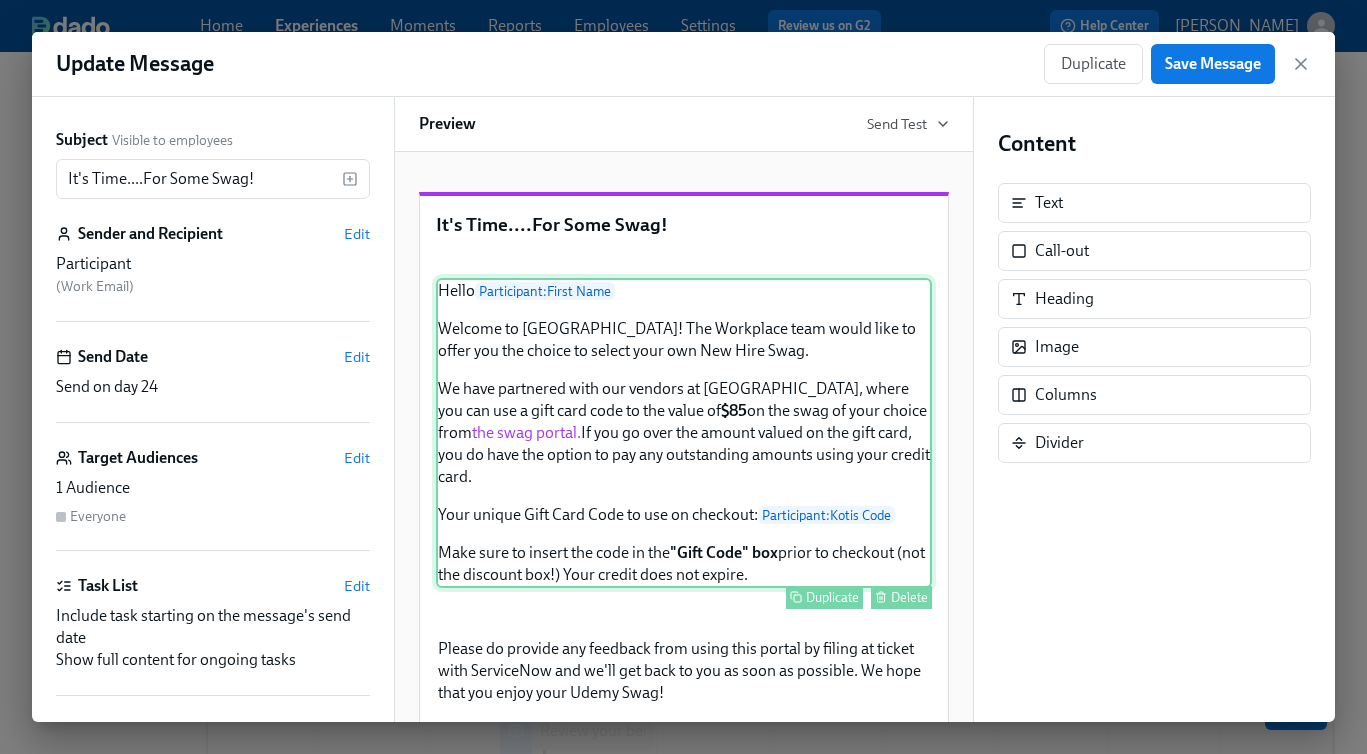 click on "Hello  Participant :  First Name
Welcome to Udemy! The Workplace team would like to offer you the choice to select your own New Hire Swag.
We have partnered with our vendors at [GEOGRAPHIC_DATA], where you can use a gift card code to the value of  $85  on the swag of your choice from  the swag portal.  If you go over the amount valued on the gift card, you do have the option to pay any outstanding amounts using your credit card.
Your unique Gift Card Code to use on checkout:   Participant :  Kotis Code
Make sure to insert the code in the  "Gift Code" box  prior to checkout (not the discount box!) Your credit does not expire.   Duplicate   Delete" at bounding box center [684, 433] 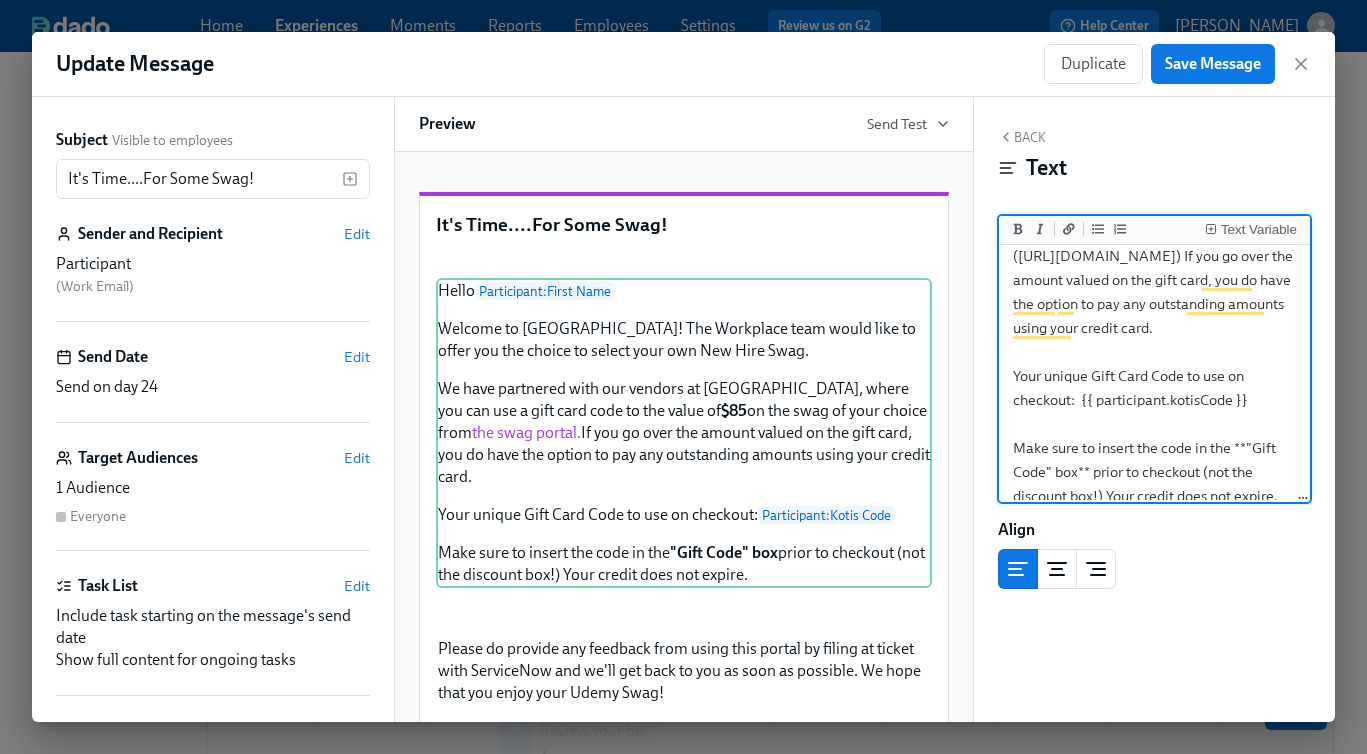 scroll, scrollTop: 297, scrollLeft: 0, axis: vertical 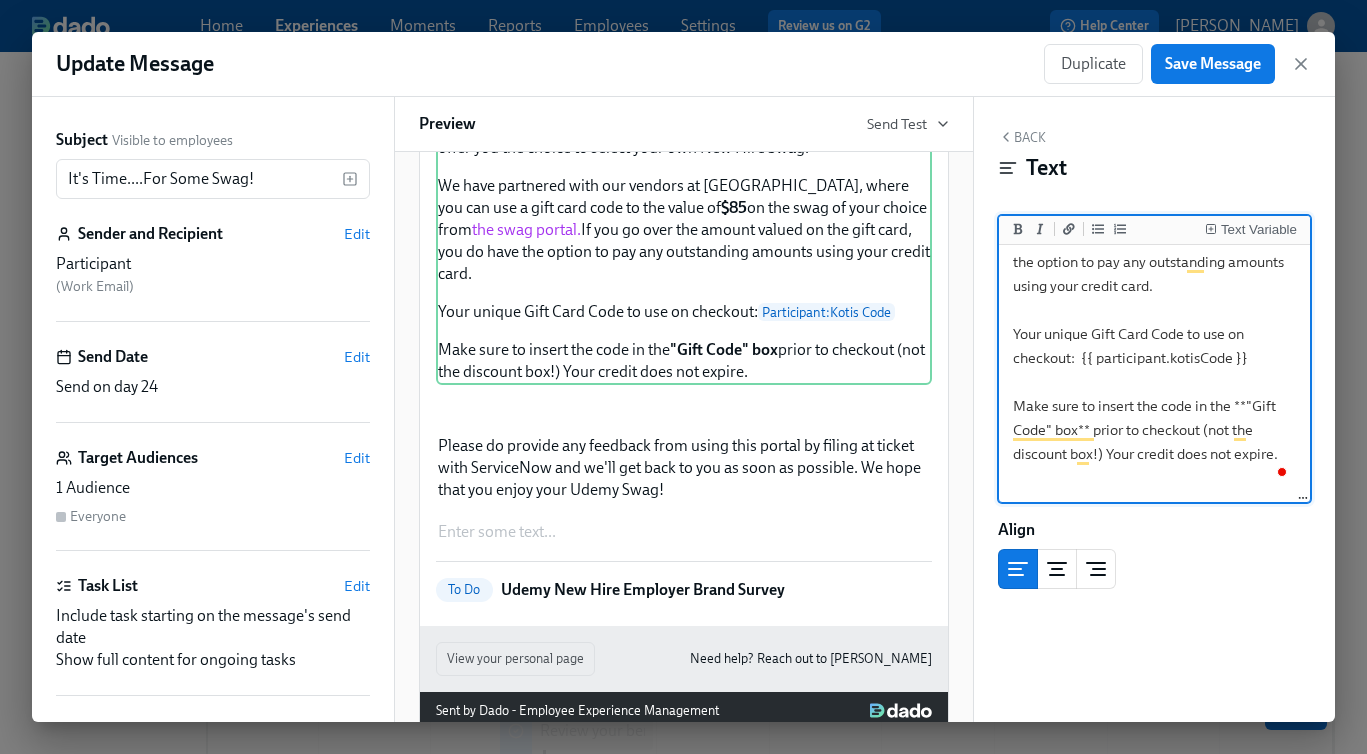 click on "Hello {{ participant.firstName }}
Welcome to [GEOGRAPHIC_DATA]! The Workplace team would like to offer you the choice to select your own New Hire Swag.
We have partnered with our vendors at [GEOGRAPHIC_DATA], where you can use a gift card code to the value of **$85** on the swag of your choice from [the swag portal.]([URL][DOMAIN_NAME]) If you go over the amount valued on the gift card, you do have the option to pay any outstanding amounts using your credit card.
Your unique Gift Card Code to use on checkout:  {{ participant.kotisCode }}
Make sure to insert the code in the **"Gift Code" box** prior to checkout (not the discount box!) Your credit does not expire." at bounding box center [1155, 214] 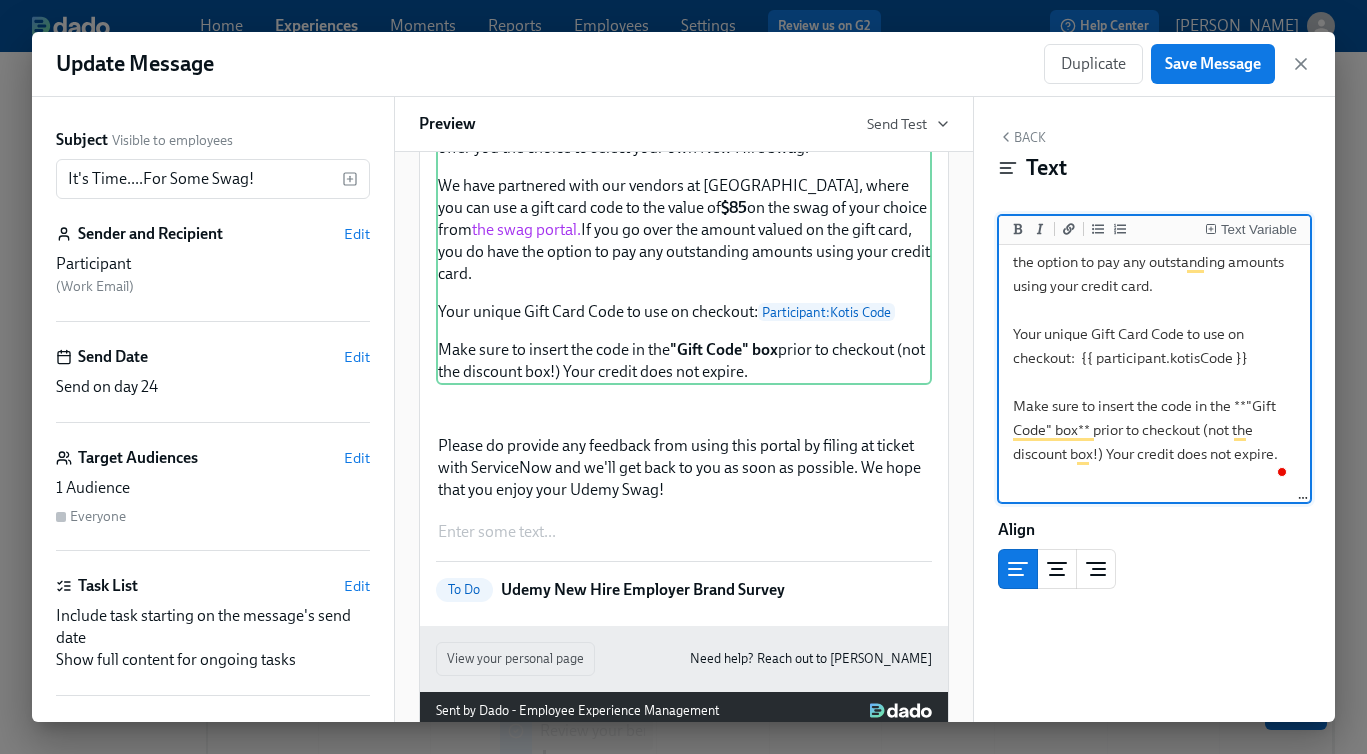 scroll, scrollTop: 11, scrollLeft: 0, axis: vertical 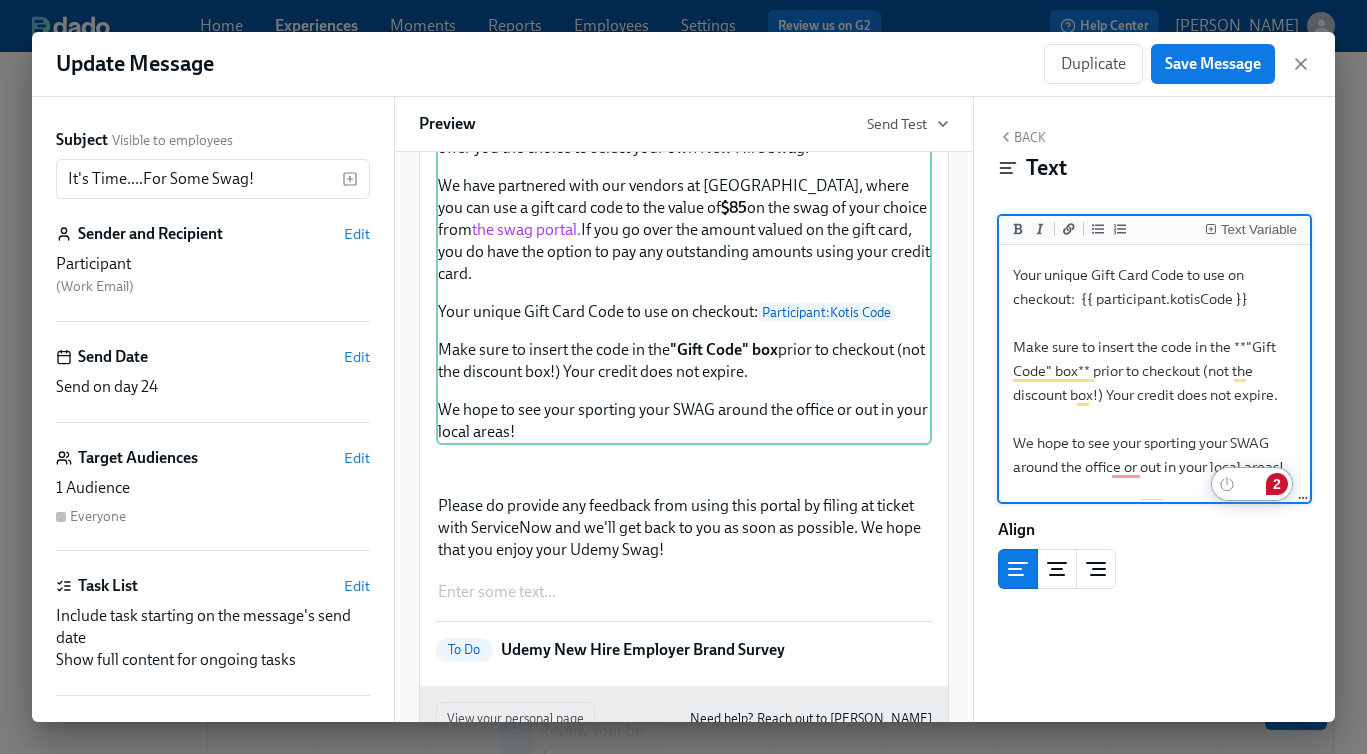 click on "Hello {{ participant.firstName }}
Welcome to [GEOGRAPHIC_DATA]! The Workplace team would like to offer you the choice to select your own New Hire Swag.
We have partnered with our vendors at [GEOGRAPHIC_DATA], where you can use a gift card code to the value of **$85** on the swag of your choice from [the swag portal.]([URL][DOMAIN_NAME]) If you go over the amount valued on the gift card, you do have the option to pay any outstanding amounts using your credit card.
Your unique Gift Card Code to use on checkout:  {{ participant.kotisCode }}
Make sure to insert the code in the **"Gift Code" box** prior to checkout (not the discount box!) Your credit does not expire.
We hope to see your sporting your SWAG around the office or out in your local areas!" at bounding box center (1155, 191) 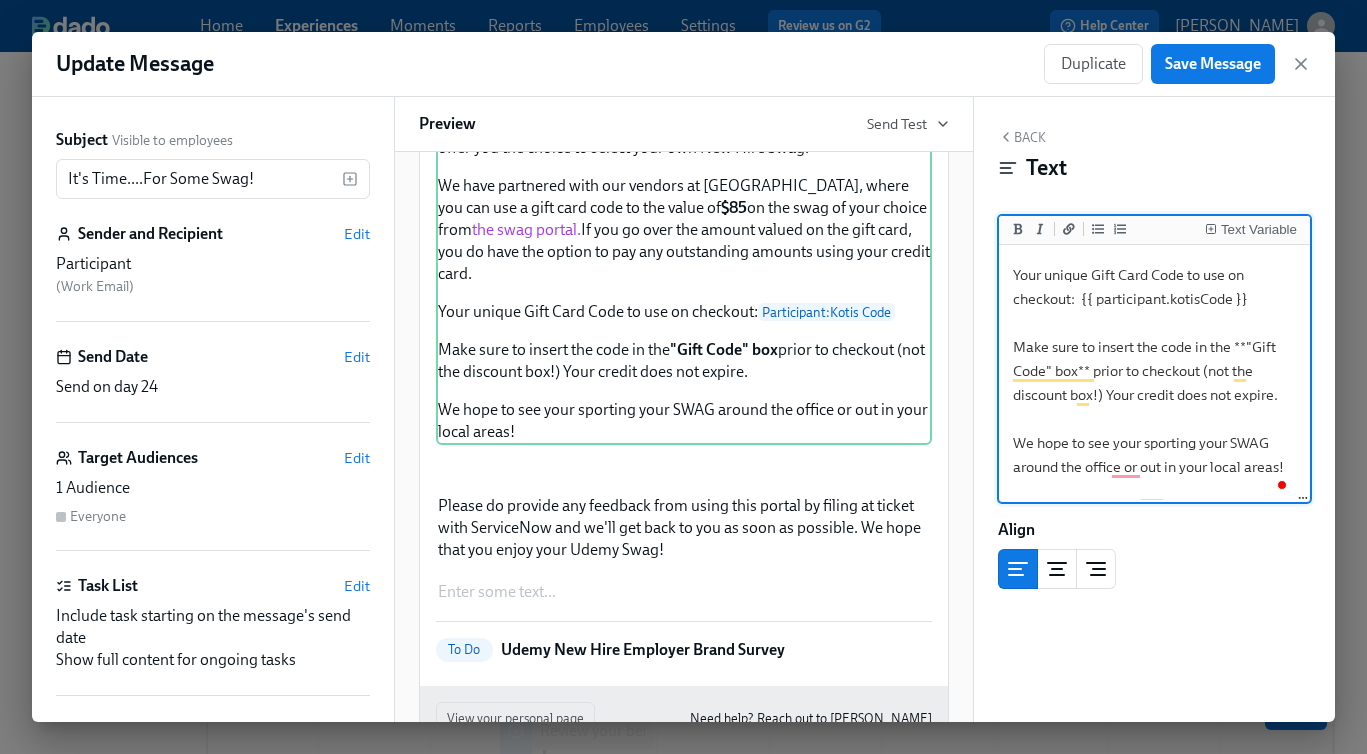 scroll, scrollTop: 366, scrollLeft: 0, axis: vertical 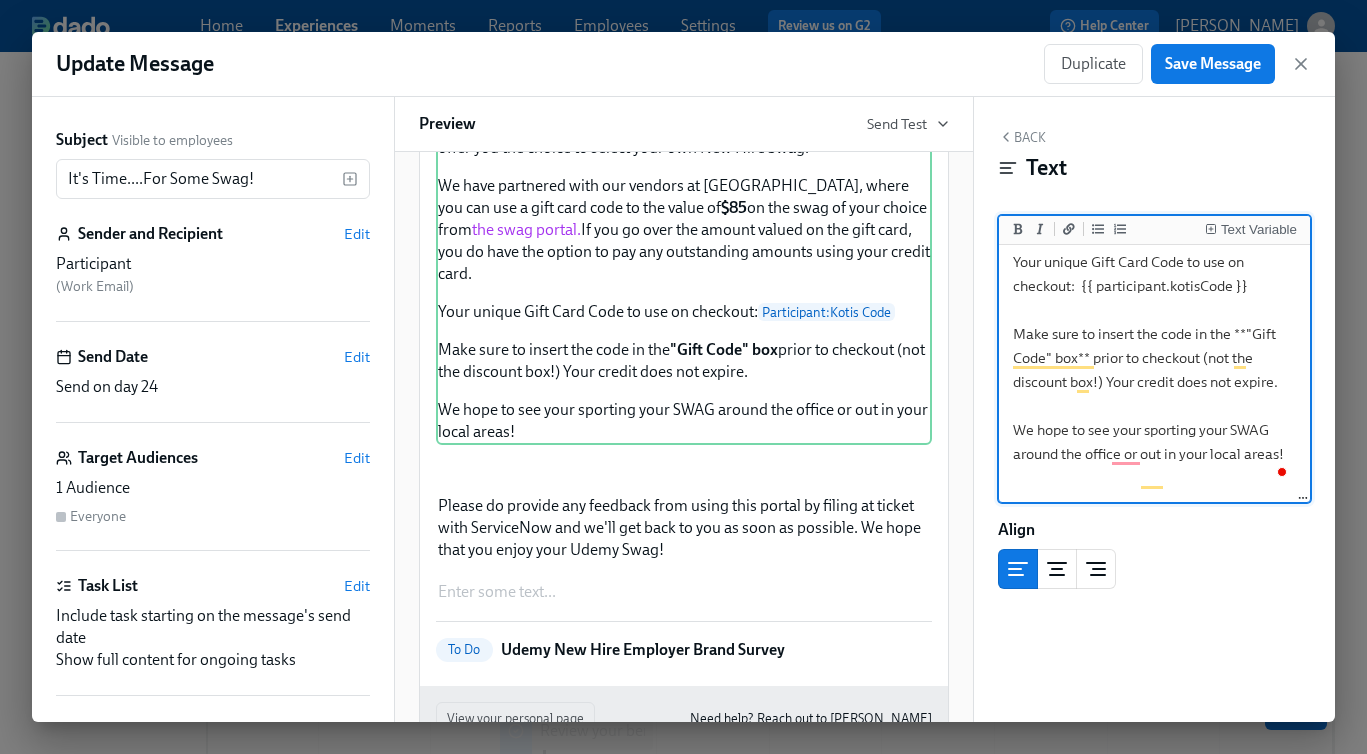 drag, startPoint x: 1183, startPoint y: 492, endPoint x: 1281, endPoint y: 484, distance: 98.32599 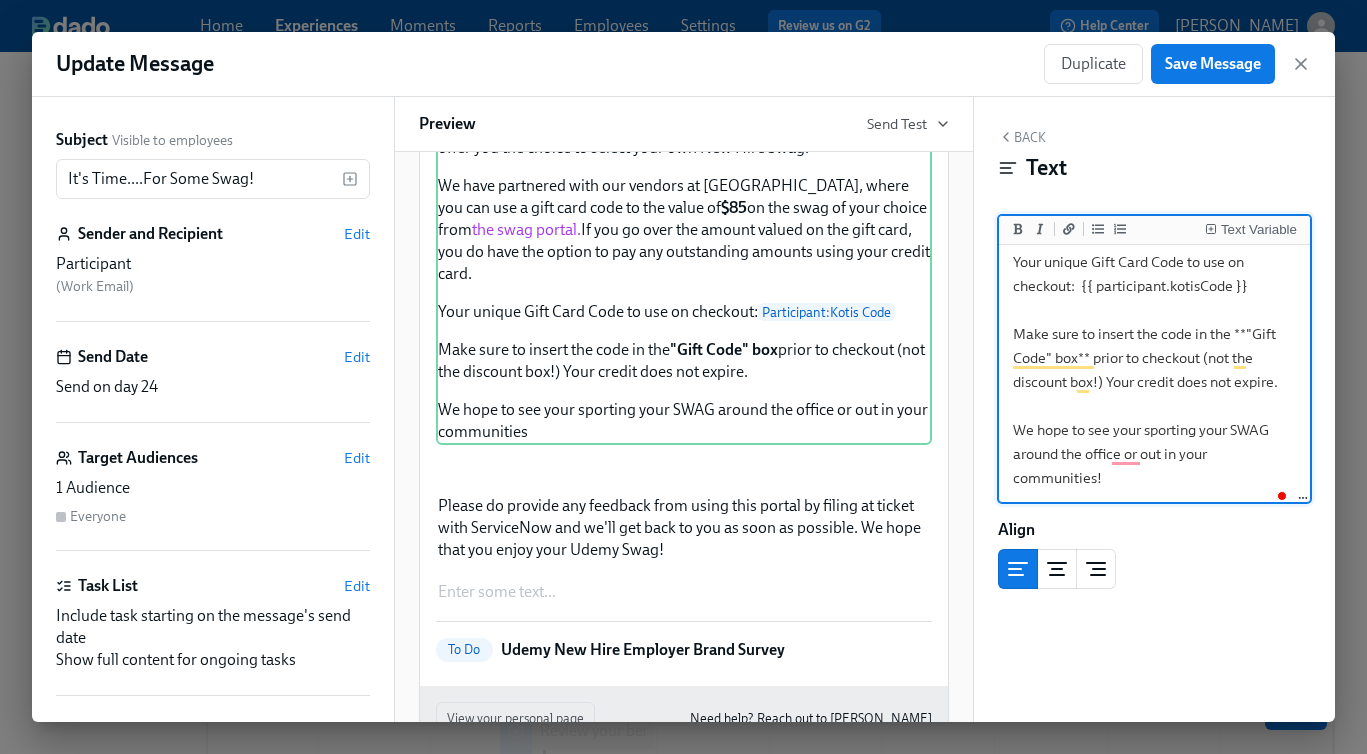 scroll, scrollTop: 380, scrollLeft: 0, axis: vertical 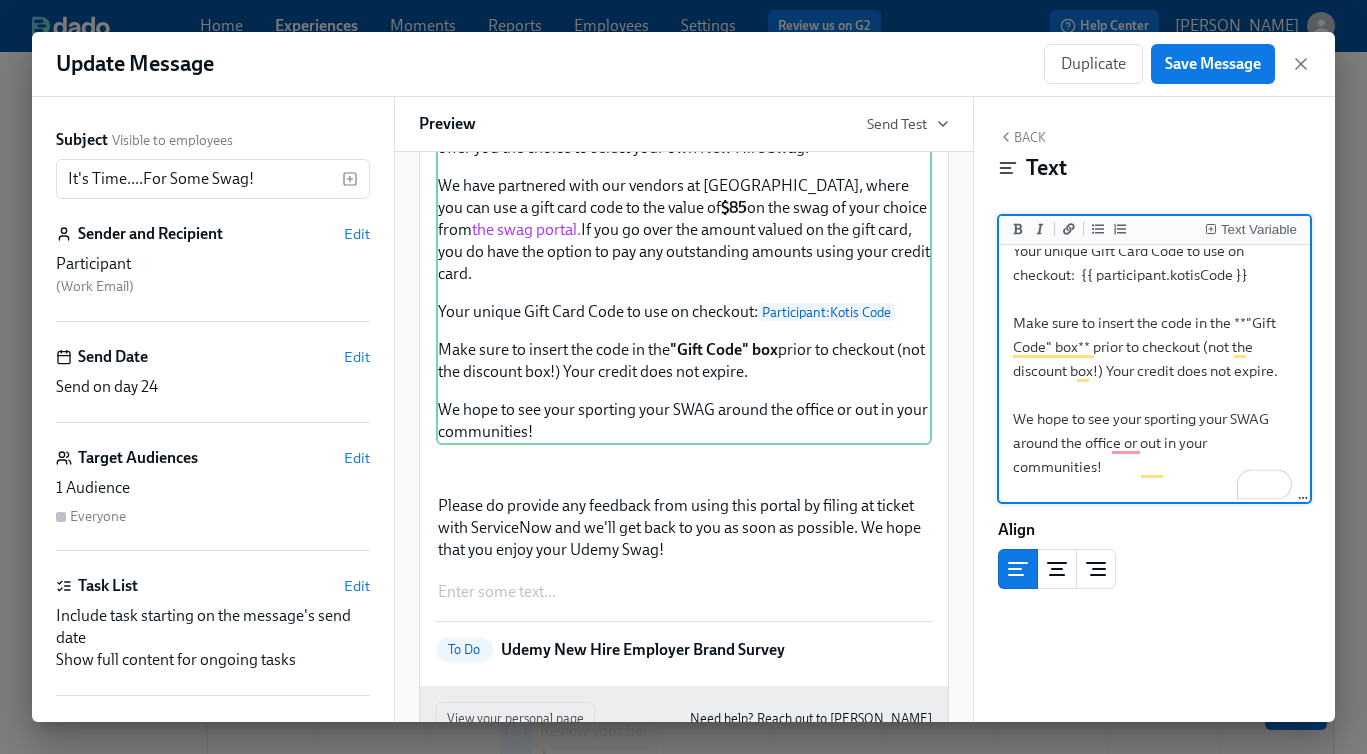 drag, startPoint x: 1121, startPoint y: 490, endPoint x: 1015, endPoint y: 445, distance: 115.15642 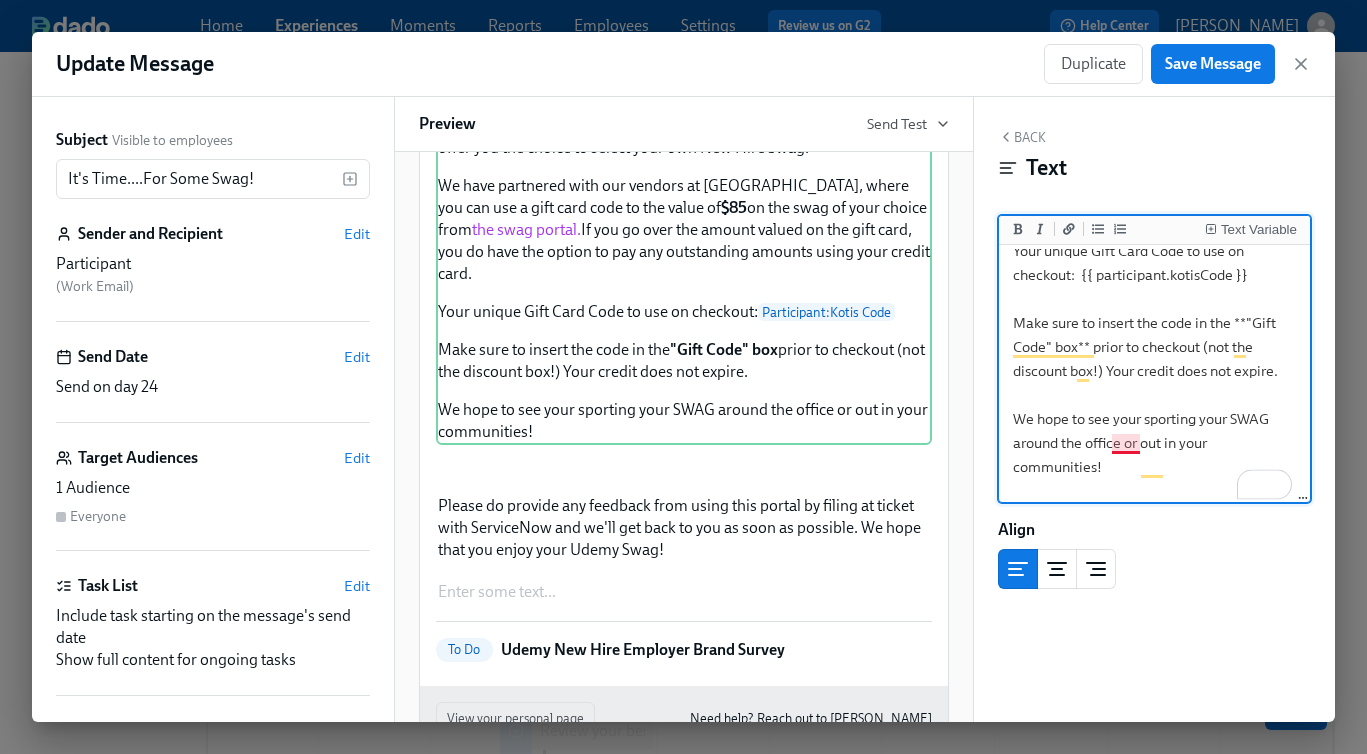 click on "Hello {{ participant.firstName }}
Welcome to [GEOGRAPHIC_DATA]! The Workplace team would like to offer you the choice to select your own New Hire Swag.
We have partnered with our vendors at [GEOGRAPHIC_DATA], where you can use a gift card code to the value of **$85** on the swag of your choice from [the swag portal.]([URL][DOMAIN_NAME]) If you go over the amount valued on the gift card, you do have the option to pay any outstanding amounts using your credit card.
Your unique Gift Card Code to use on checkout:  {{ participant.kotisCode }}
Make sure to insert the code in the **"Gift Code" box** prior to checkout (not the discount box!) Your credit does not expire.
We hope to see your sporting your SWAG around the office or out in your communities!" at bounding box center [1155, 179] 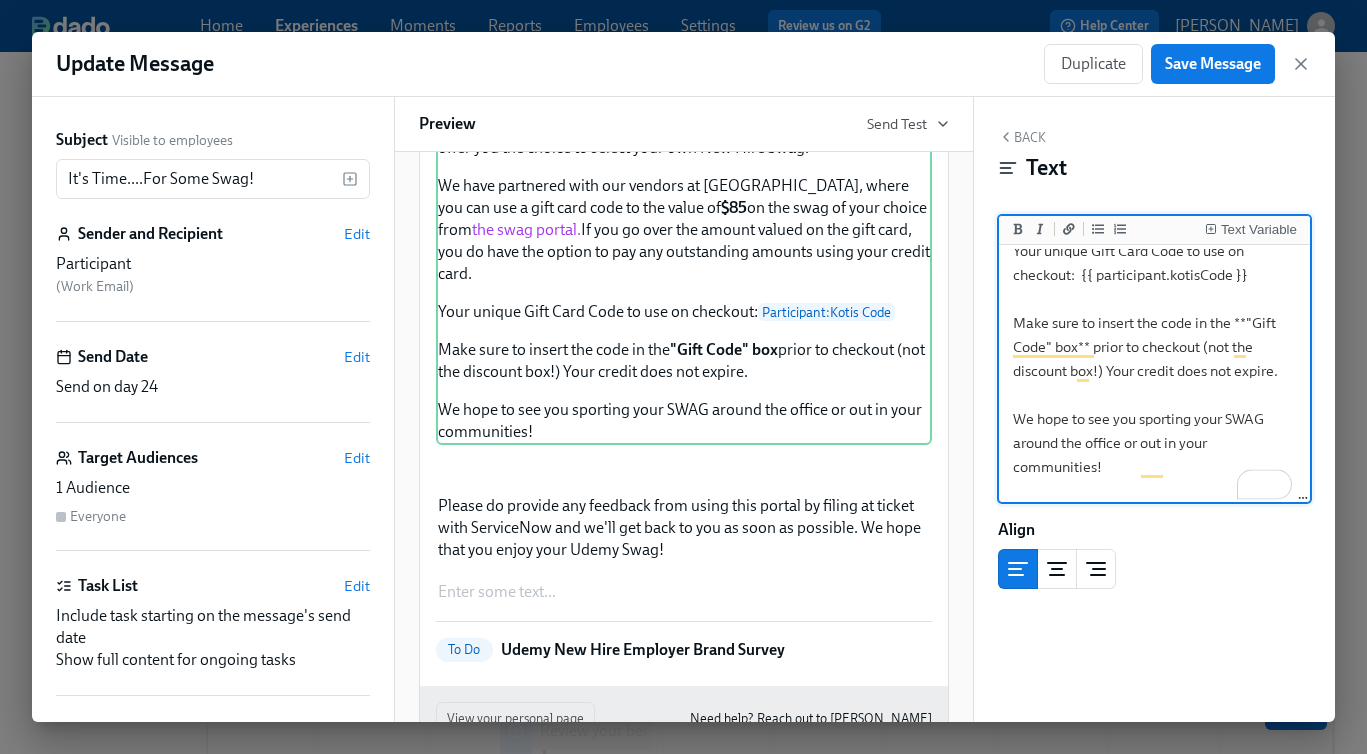 drag, startPoint x: 1116, startPoint y: 487, endPoint x: 1017, endPoint y: 440, distance: 109.59015 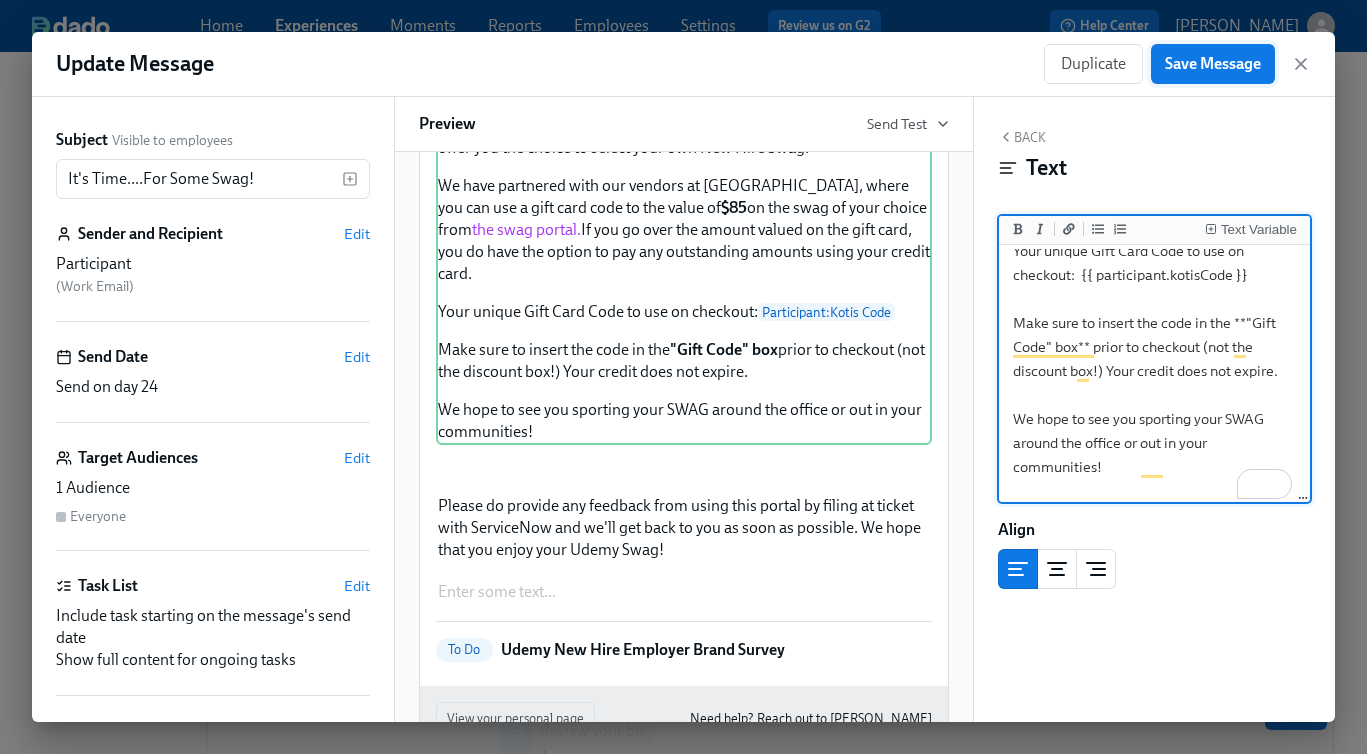 type on "Hello {{ participant.firstName }}
Welcome to [GEOGRAPHIC_DATA]! The Workplace team would like to offer you the choice to select your own New Hire Swag.
We have partnered with our vendors at [GEOGRAPHIC_DATA], where you can use a gift card code to the value of **$85** on the swag of your choice from [the swag portal.]([URL][DOMAIN_NAME]) If you go over the amount valued on the gift card, you do have the option to pay any outstanding amounts using your credit card.
Your unique Gift Card Code to use on checkout:  {{ participant.kotisCode }}
Make sure to insert the code in the **"Gift Code" box** prior to checkout (not the discount box!) Your credit does not expire.
We hope to see you sporting your SWAG around the office or out in your communities!" 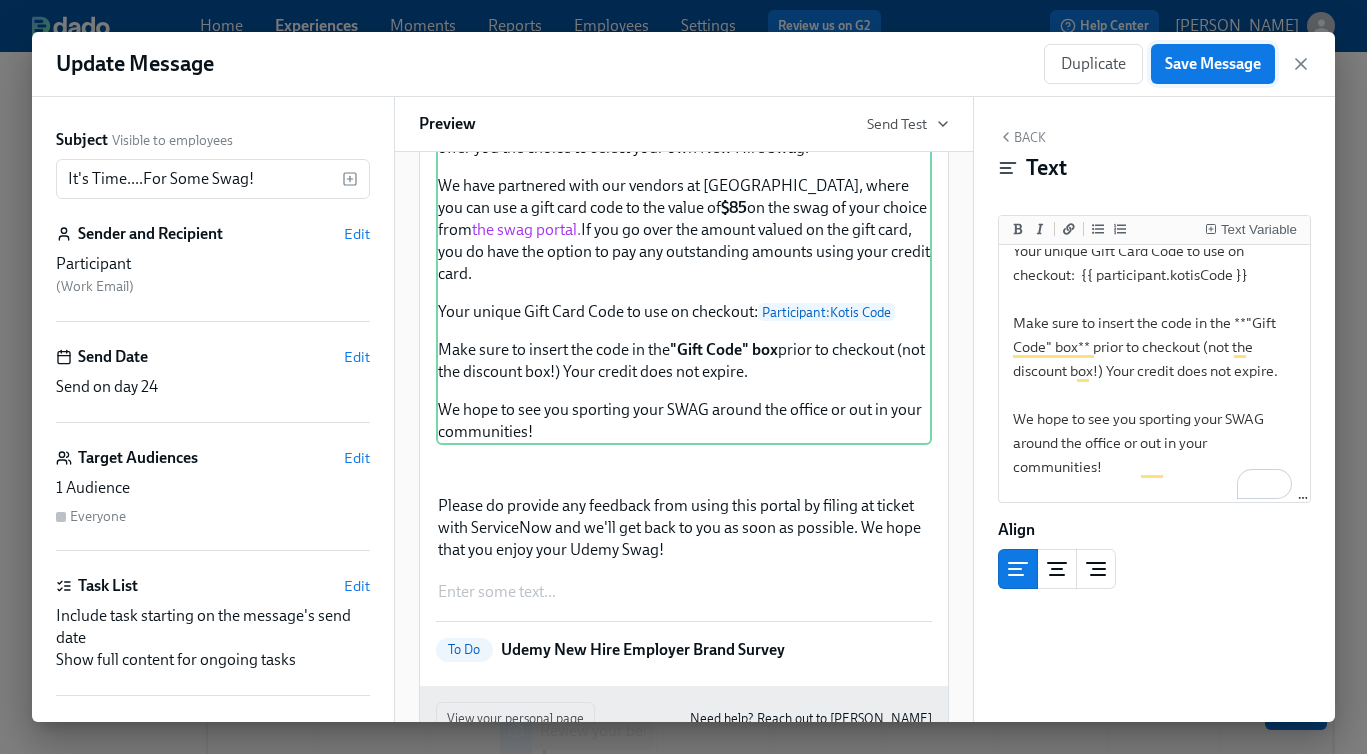 click on "Save Message" at bounding box center [1213, 64] 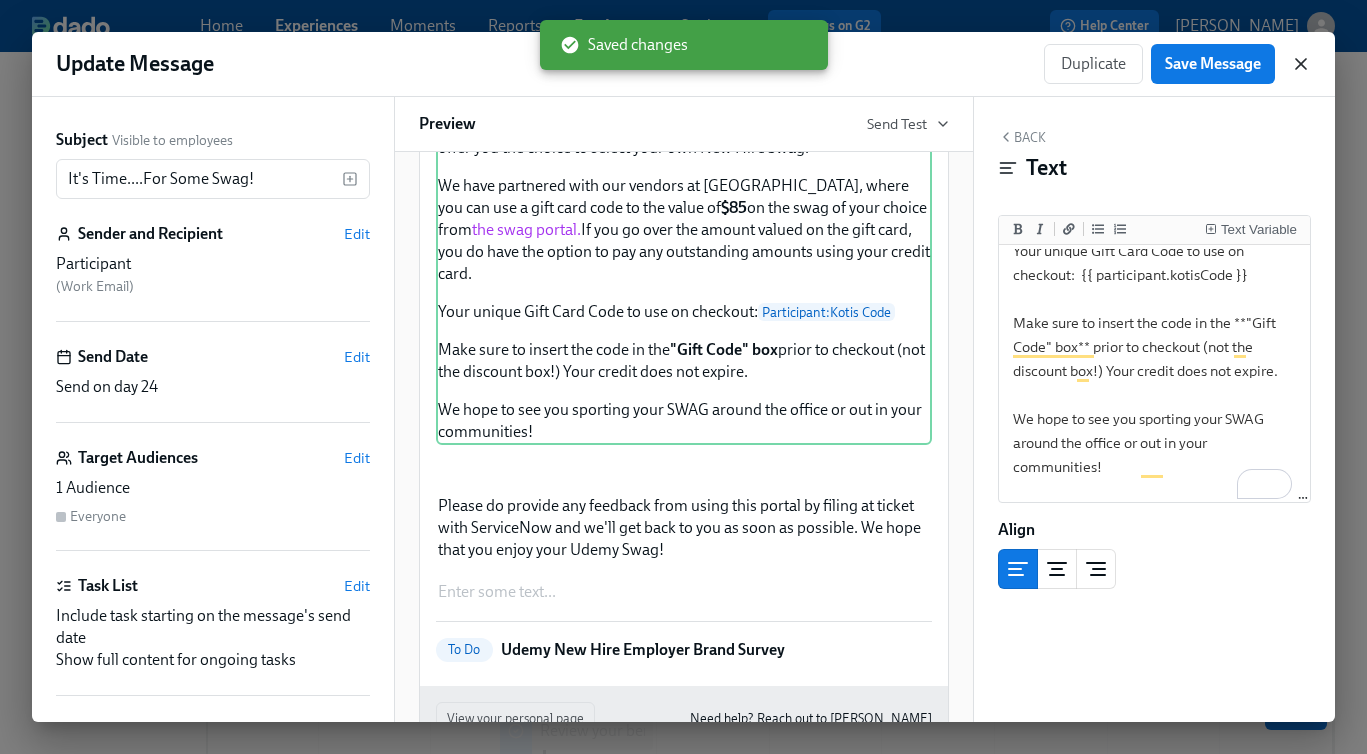 click 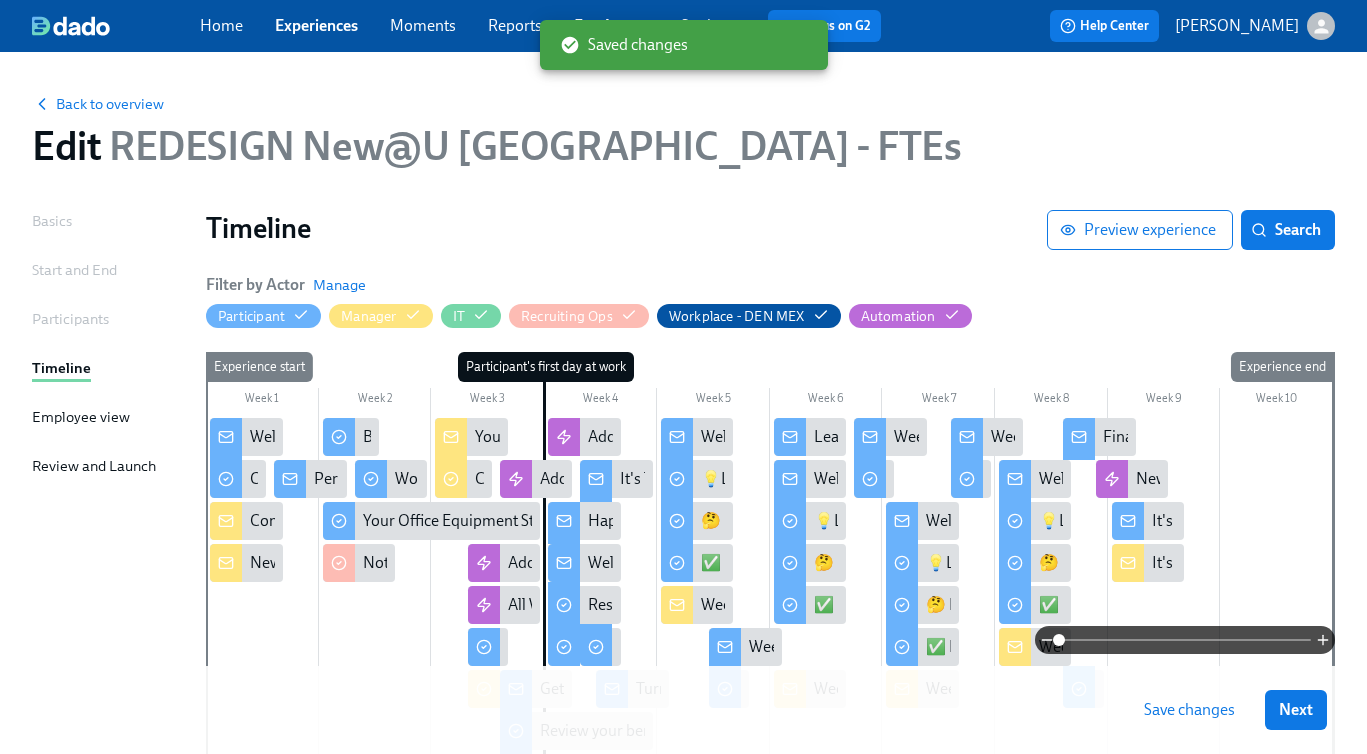 click on "Save changes" at bounding box center (1189, 710) 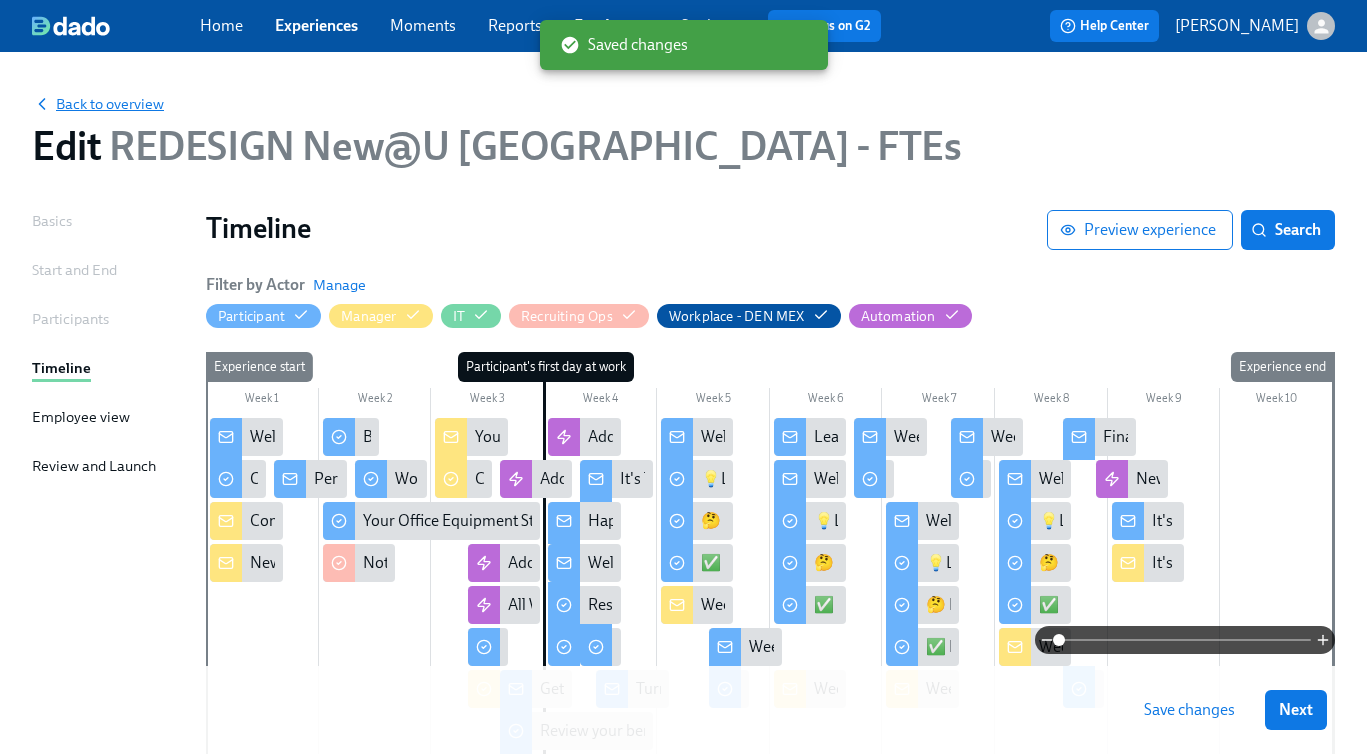 click on "Back to overview" at bounding box center (98, 104) 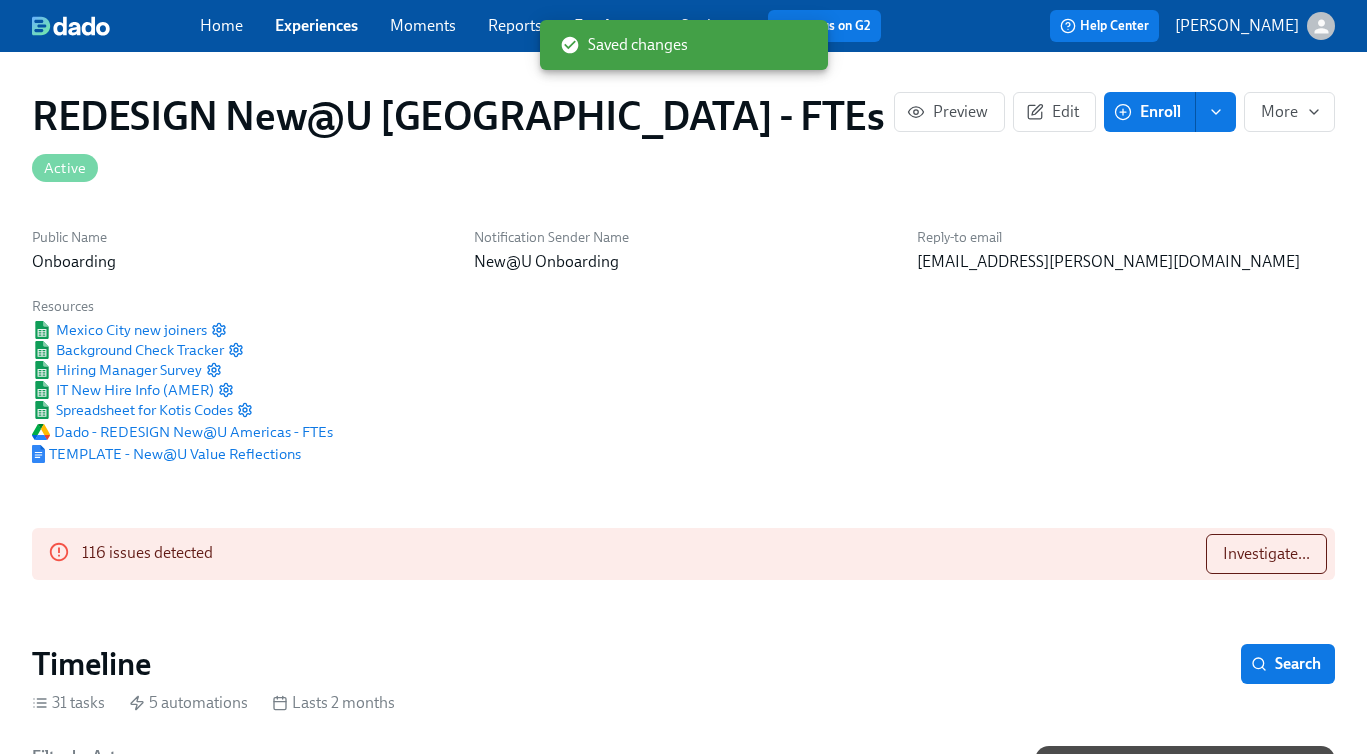 scroll, scrollTop: 0, scrollLeft: 7576, axis: horizontal 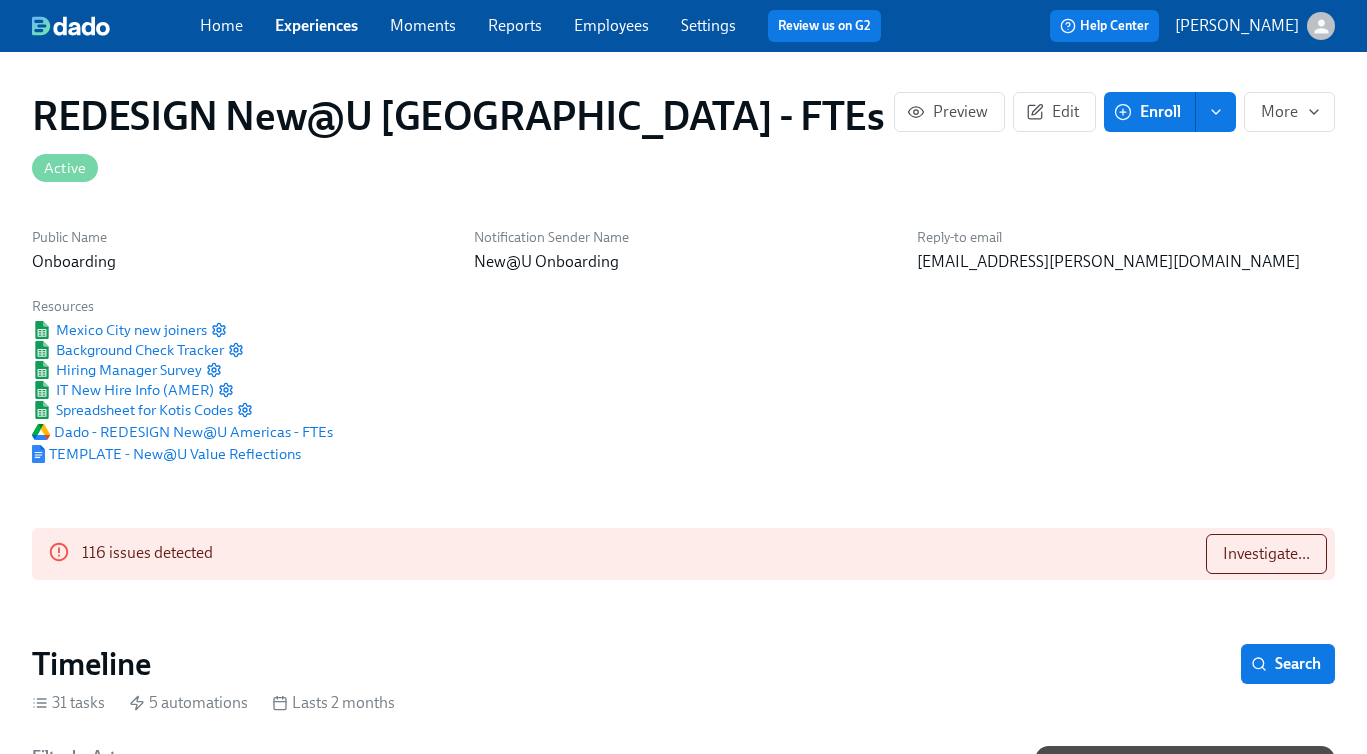 click on "Experiences" at bounding box center [316, 25] 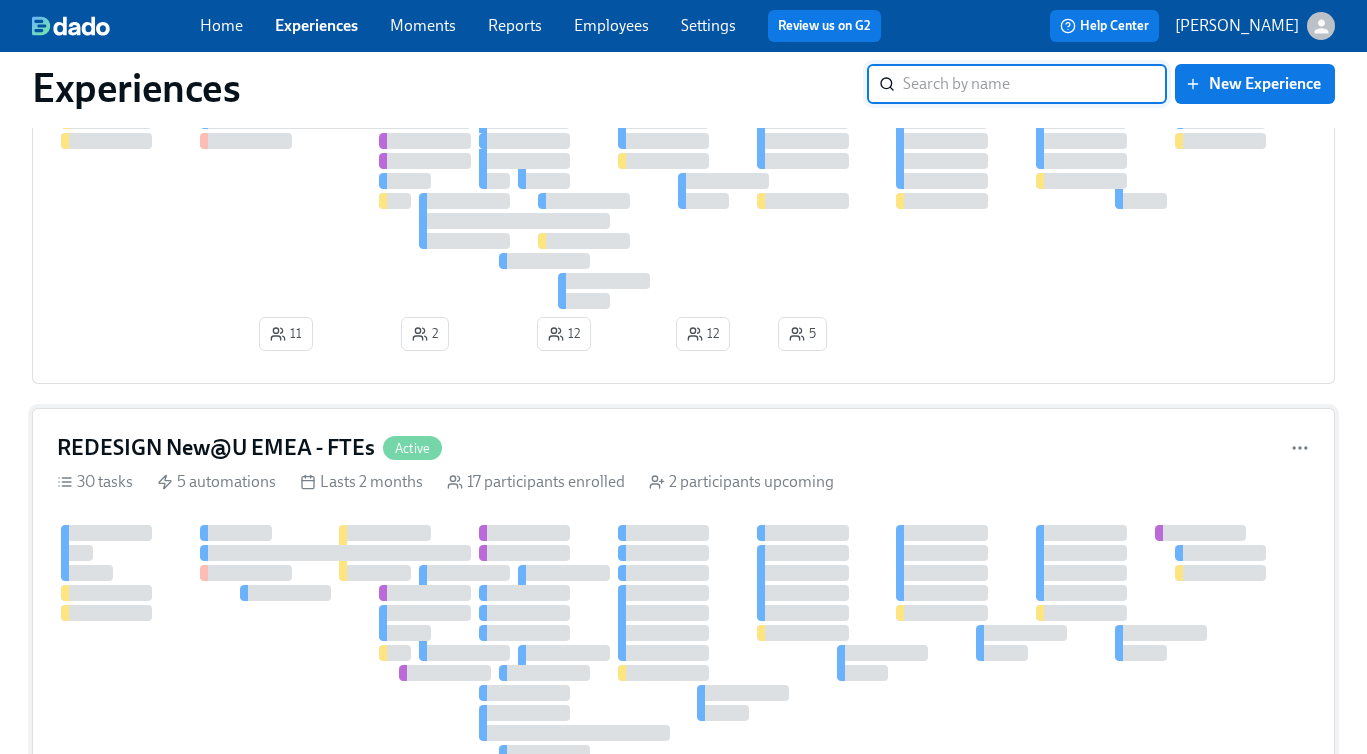 scroll, scrollTop: 255, scrollLeft: 0, axis: vertical 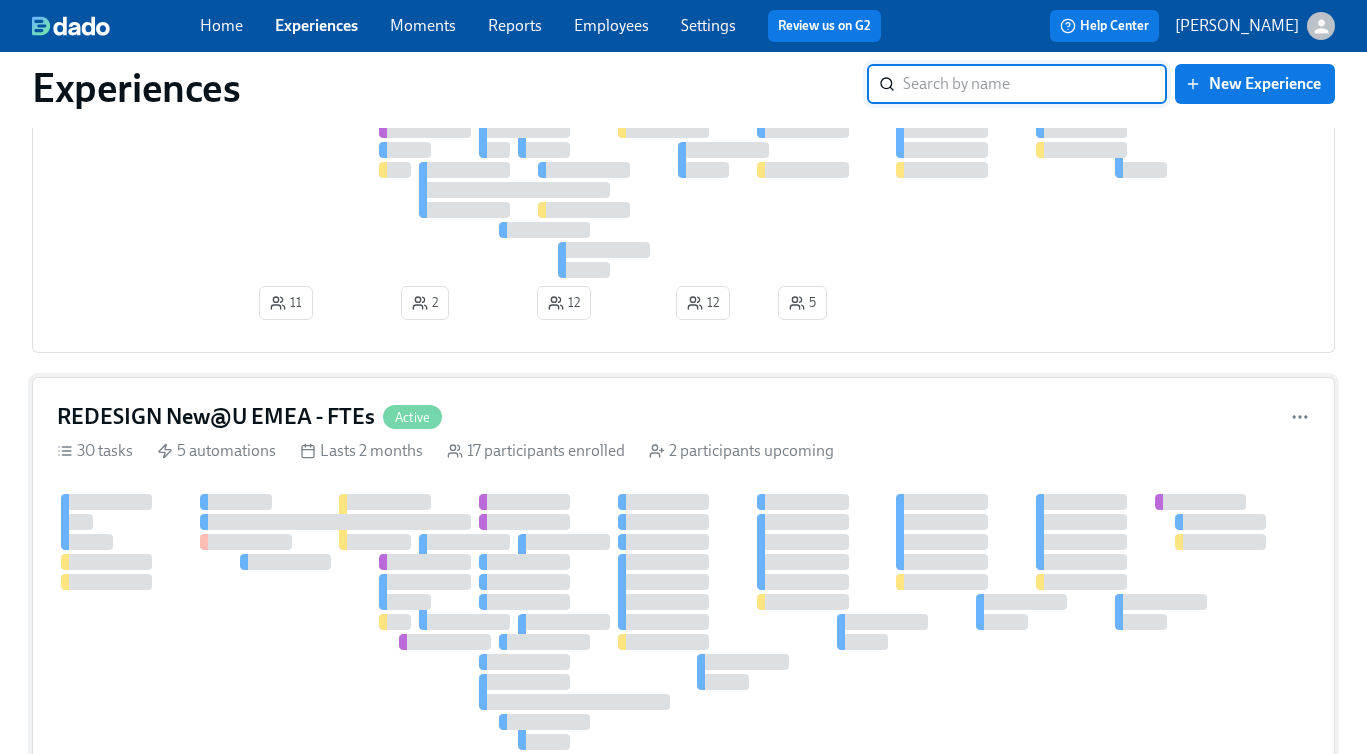 click on "REDESIGN New@U EMEA - FTEs Active 30 tasks   5 automations   Lasts   2 months   17 participants   enrolled     2 participants   upcoming   4 2 5 5" at bounding box center (683, 641) 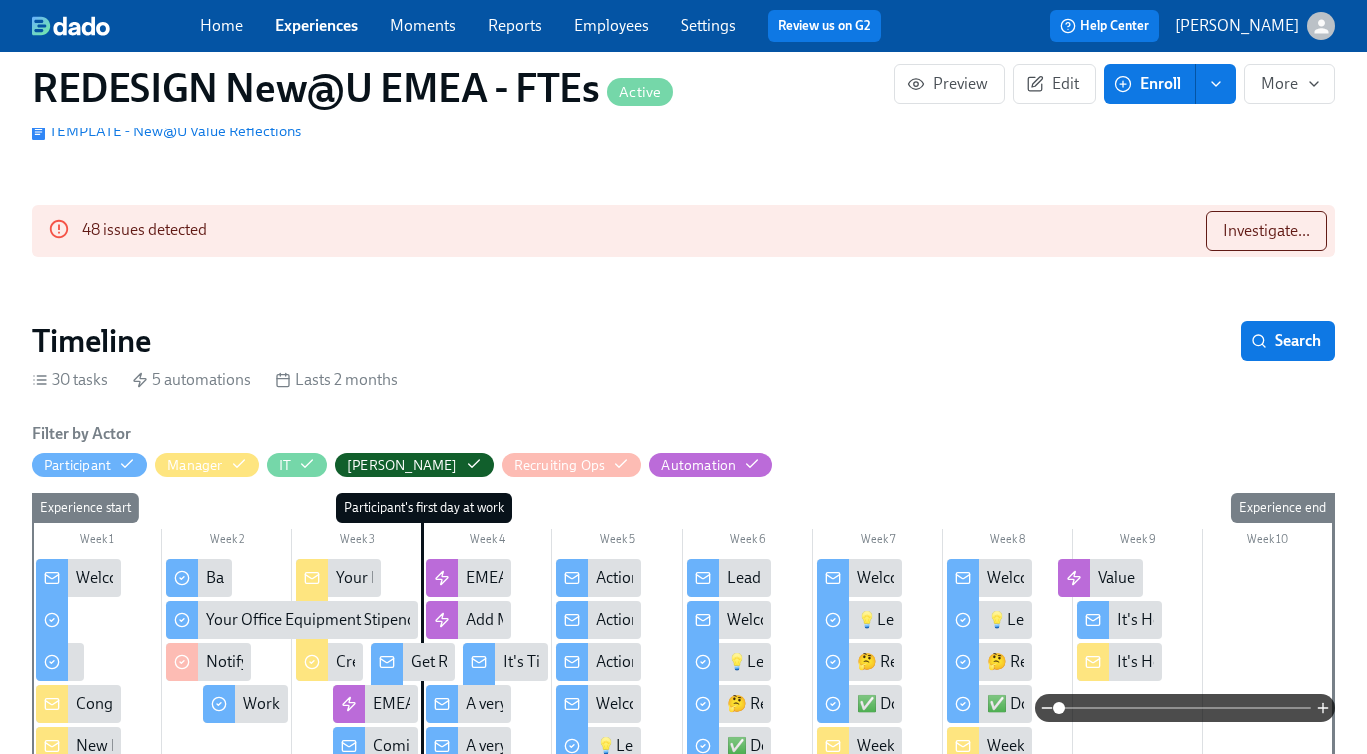 scroll, scrollTop: 0, scrollLeft: 0, axis: both 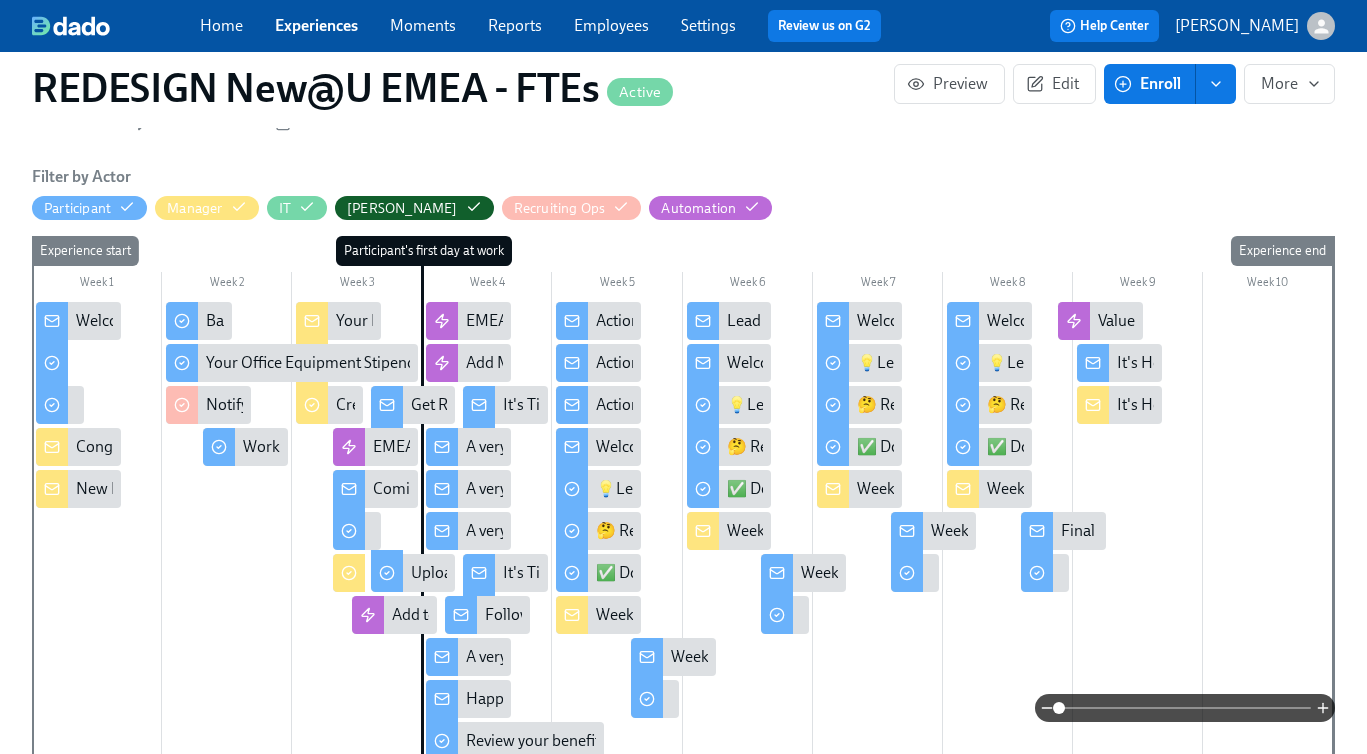 click on "It's Time....For Some Swag!" at bounding box center (596, 405) 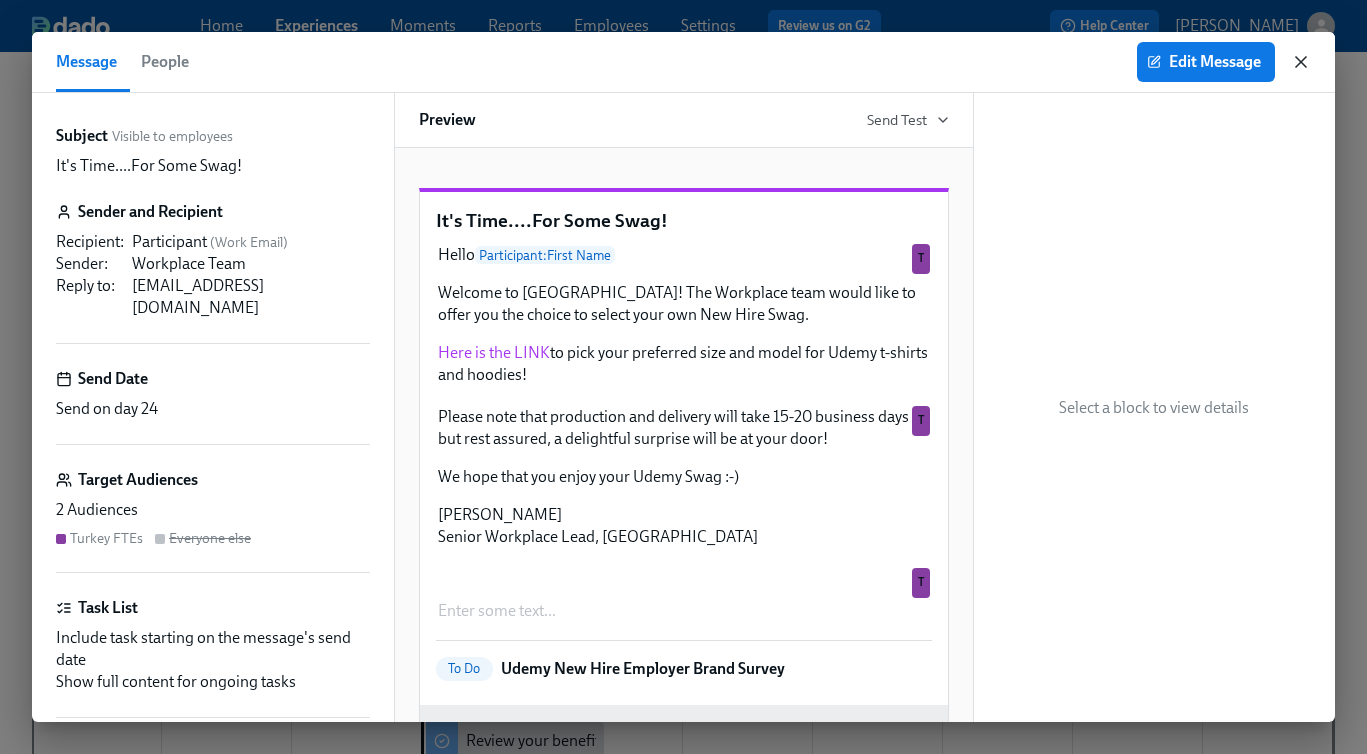 click 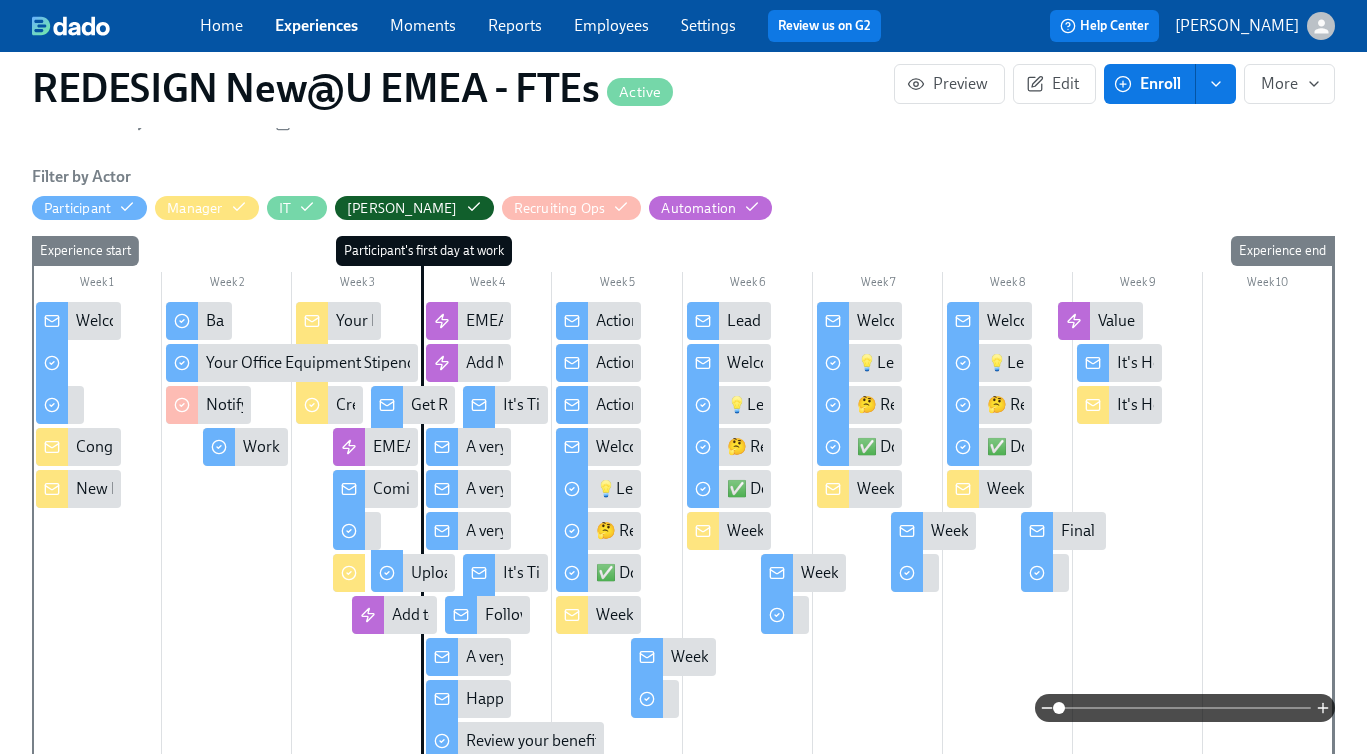 click on "It's Time...For Some Swag!" at bounding box center (594, 573) 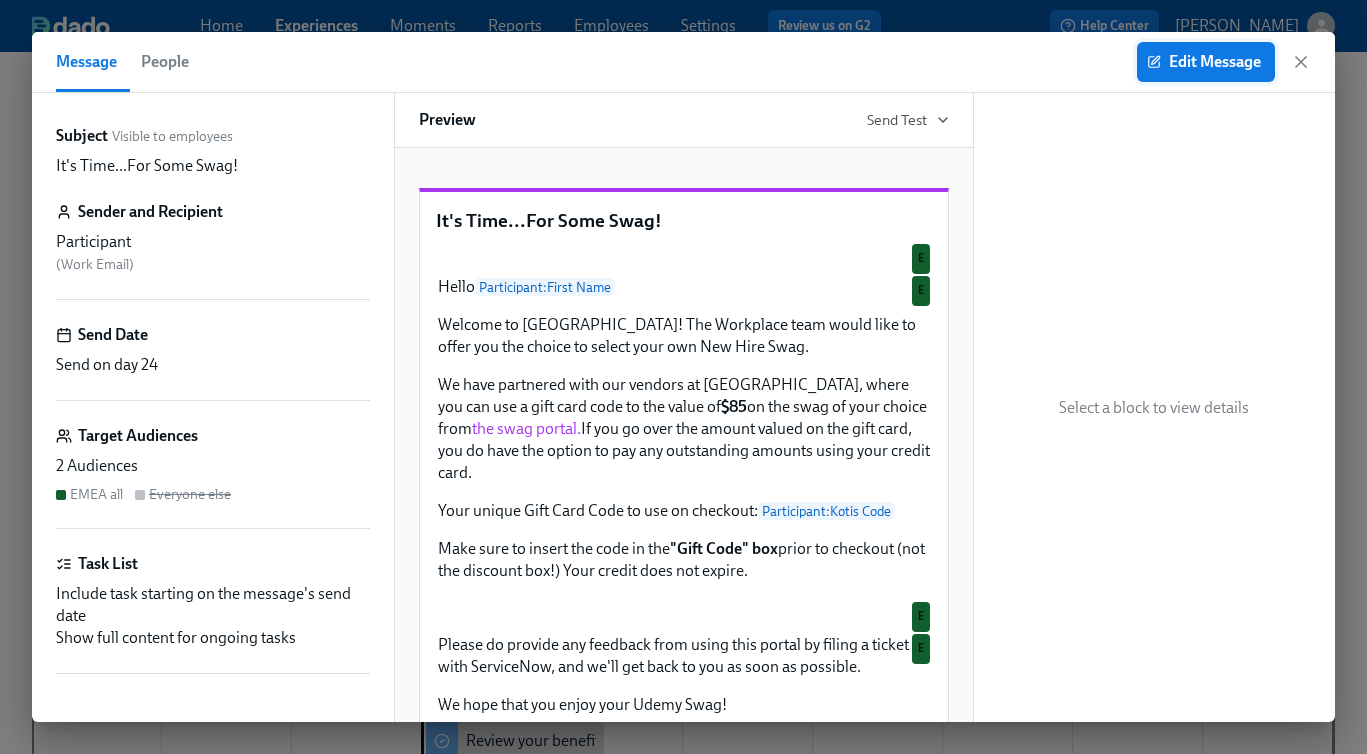 click on "Edit Message" at bounding box center (1206, 62) 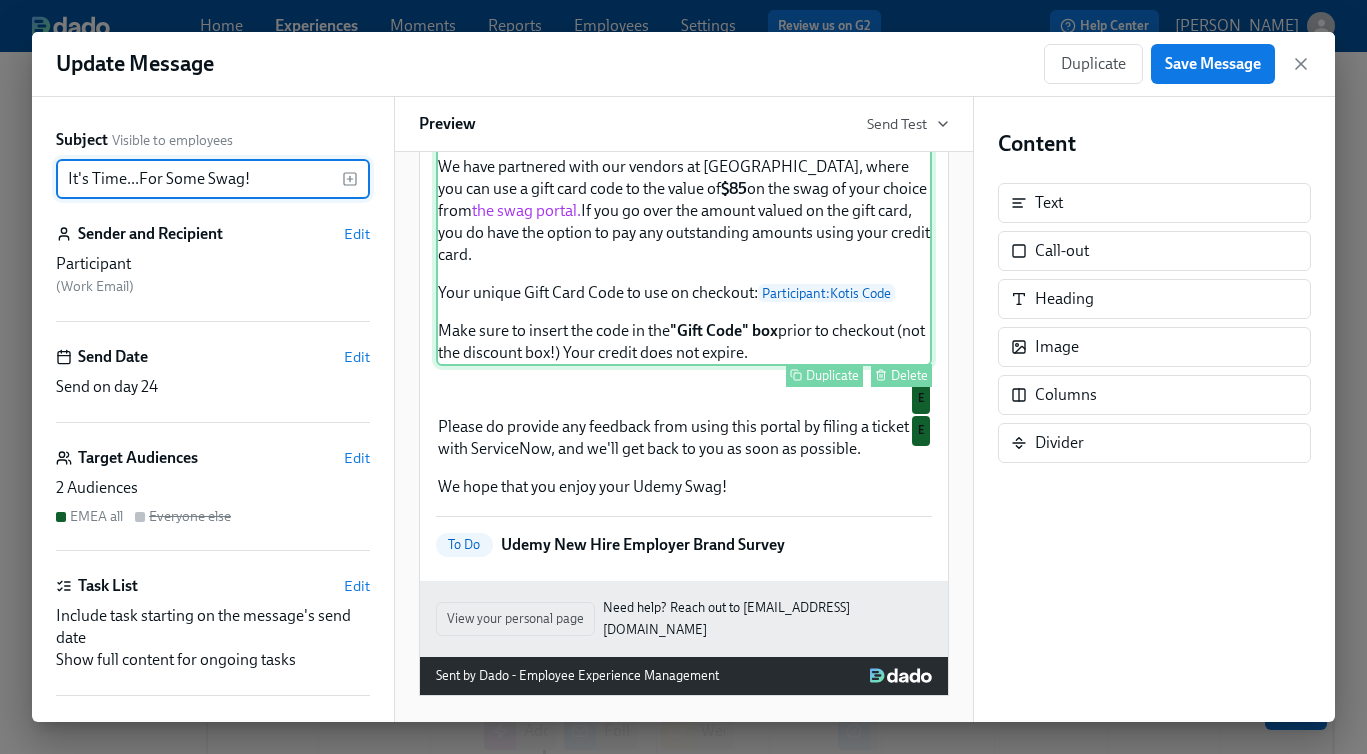 click on "Hello  Participant :  First Name
Welcome to Udemy! The Workplace team would like to offer you the choice to select your own New Hire Swag.
We have partnered with our vendors at [GEOGRAPHIC_DATA], where you can use a gift card code to the value of  $85  on the swag of your choice from  the swag portal.  If you go over the amount valued on the gift card, you do have the option to pay any outstanding amounts using your credit card.
Your unique Gift Card Code to use on checkout:   Participant :  Kotis Code
Make sure to insert the code in the  "Gift Code" box  prior to checkout (not the discount box!) Your credit does not expire.   Duplicate   Delete E" at bounding box center [684, 211] 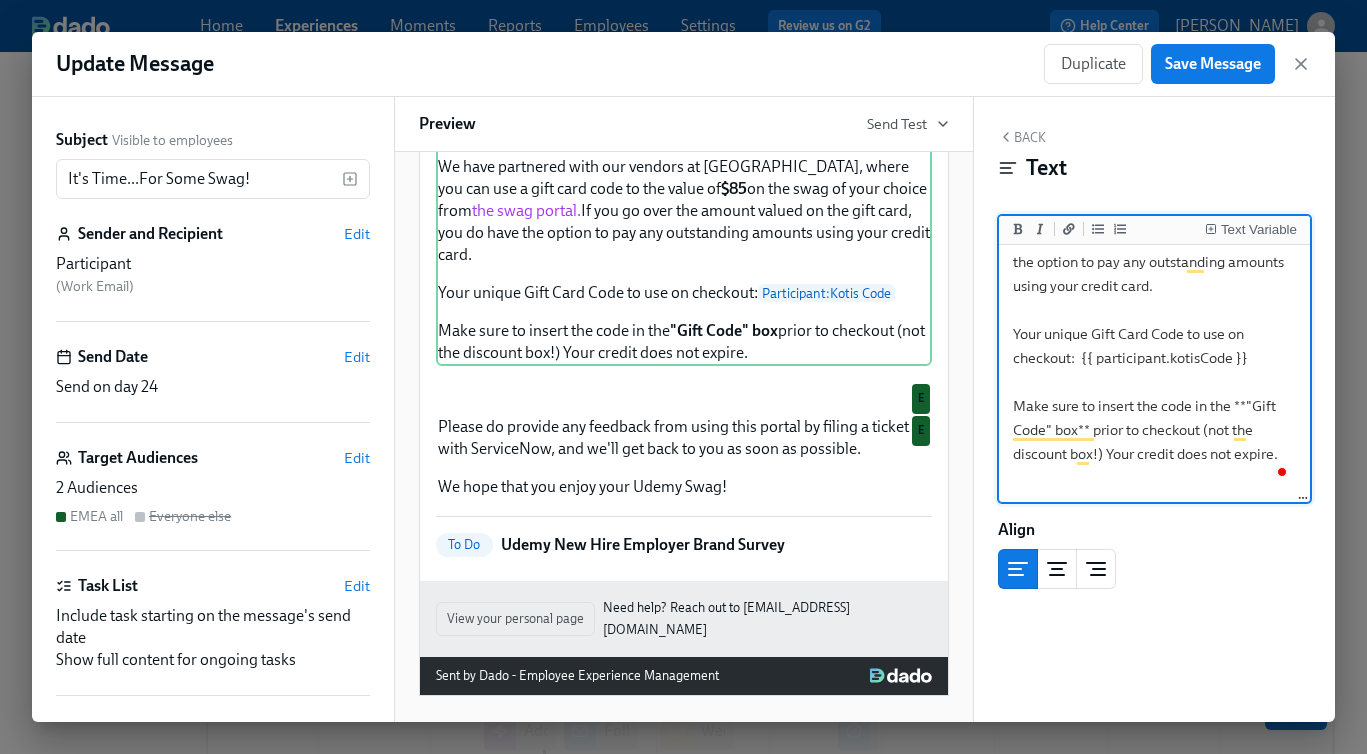 click on "Hello {{ participant.firstName }}
Welcome to [GEOGRAPHIC_DATA]! The Workplace team would like to offer you the choice to select your own New Hire Swag.
We have partnered with our vendors at [GEOGRAPHIC_DATA], where you can use a gift card code to the value of **$85** on the swag of your choice from [the swag portal.]([URL][DOMAIN_NAME]) If you go over the amount valued on the gift card, you do have the option to pay any outstanding amounts using your credit card.
Your unique Gift Card Code to use on checkout:  {{ participant.kotisCode }}
Make sure to insert the code in the **"Gift Code" box** prior to checkout (not the discount box!) Your credit does not expire." at bounding box center (1155, 214) 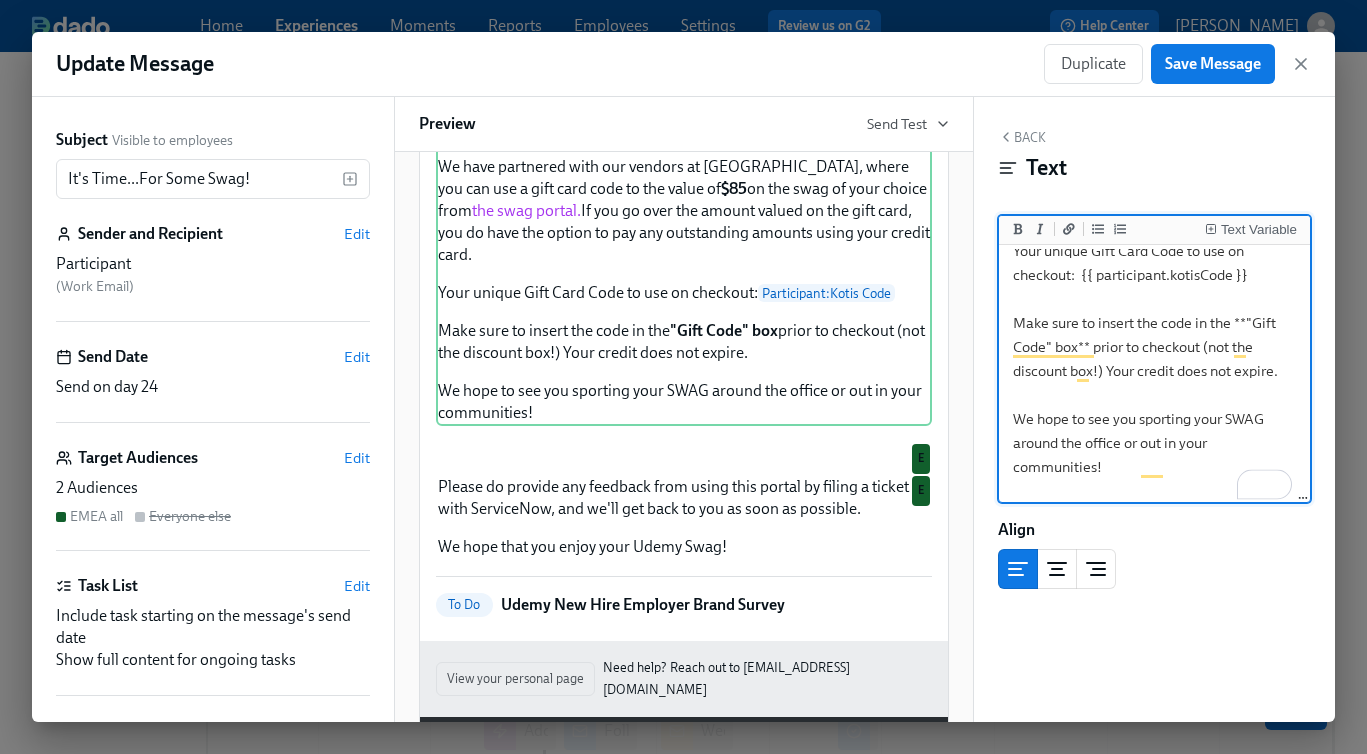 drag, startPoint x: 1065, startPoint y: 484, endPoint x: 1010, endPoint y: 447, distance: 66.287254 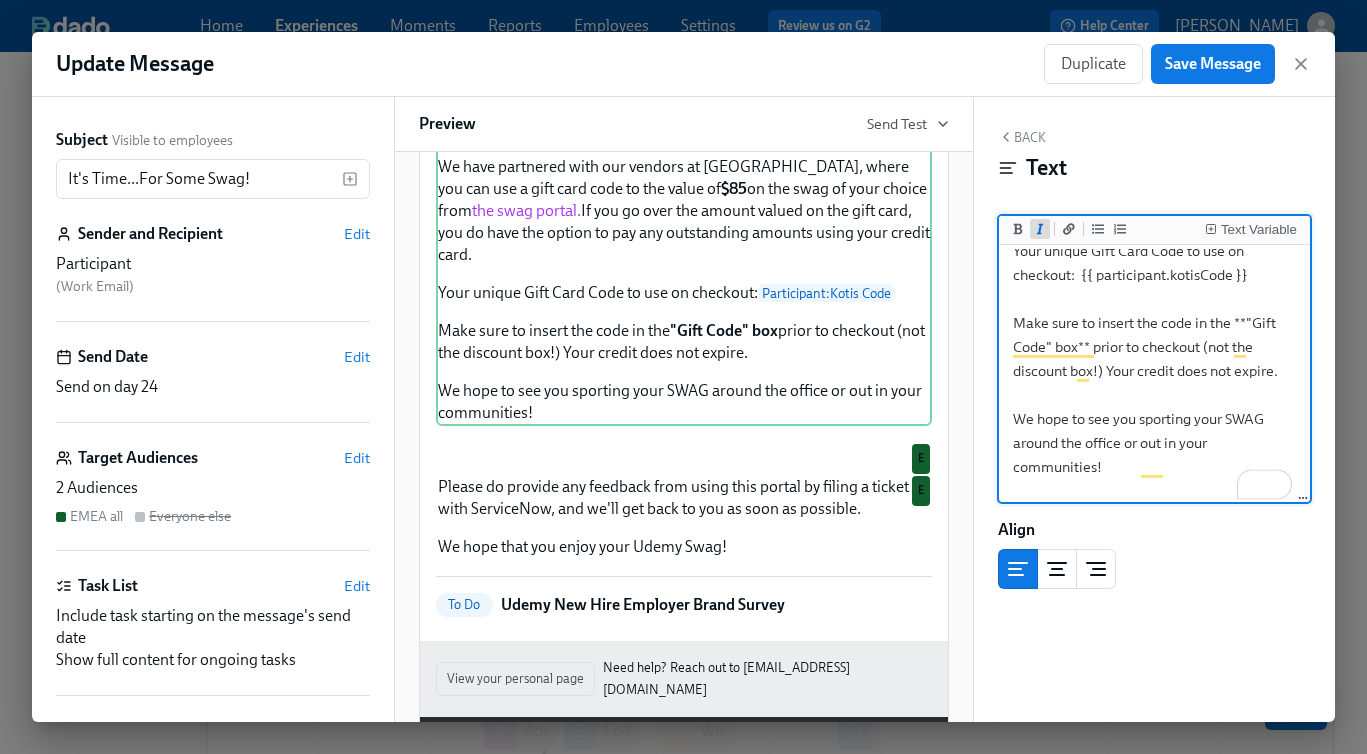 click 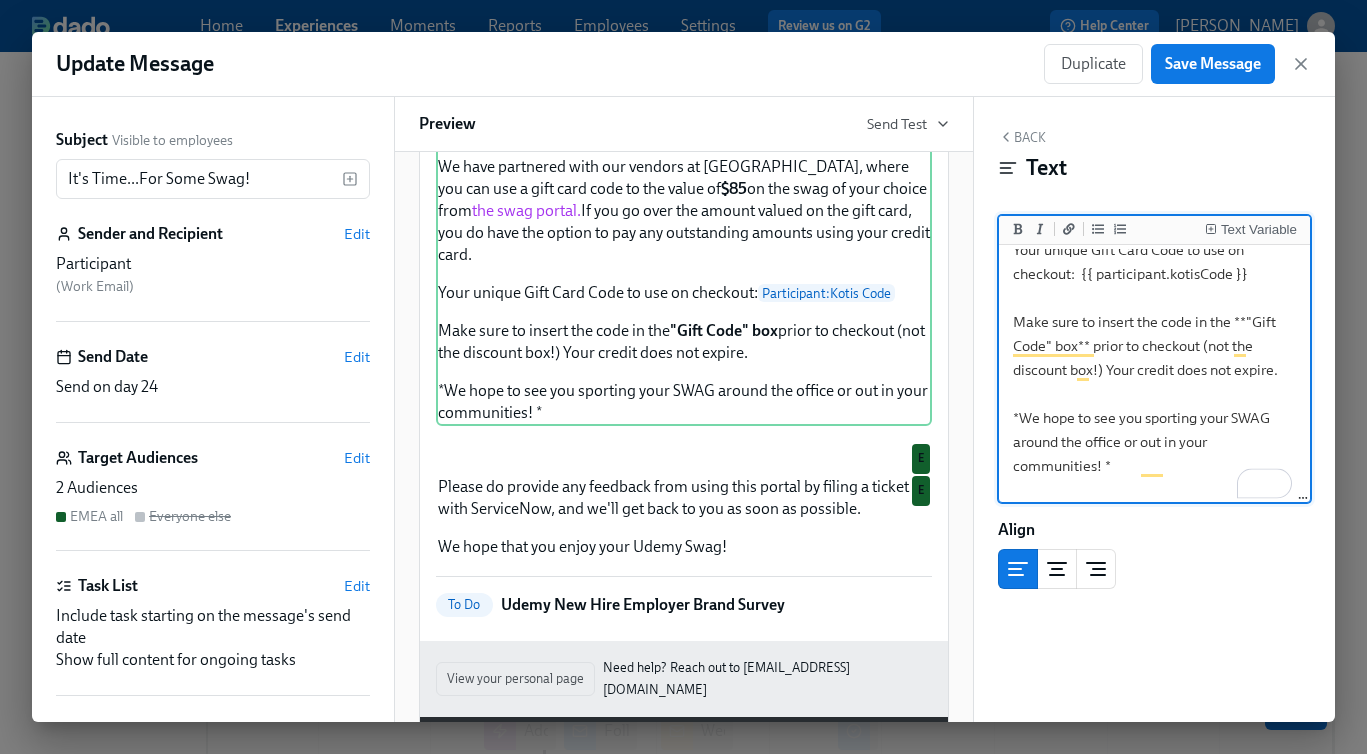 click on "Hello {{ participant.firstName }}
Welcome to [GEOGRAPHIC_DATA]! The Workplace team would like to offer you the choice to select your own New Hire Swag.
We have partnered with our vendors at [GEOGRAPHIC_DATA], where you can use a gift card code to the value of **$85** on the swag of your choice from [the swag portal.]([URL][DOMAIN_NAME]) If you go over the amount valued on the gift card, you do have the option to pay any outstanding amounts using your credit card.
Your unique Gift Card Code to use on checkout:  {{ participant.kotisCode }}
Make sure to insert the code in the **"Gift Code" box** prior to checkout (not the discount box!) Your credit does not expire.
*We hope to see you sporting your SWAG around the office or out in your communities! *" at bounding box center (1155, 178) 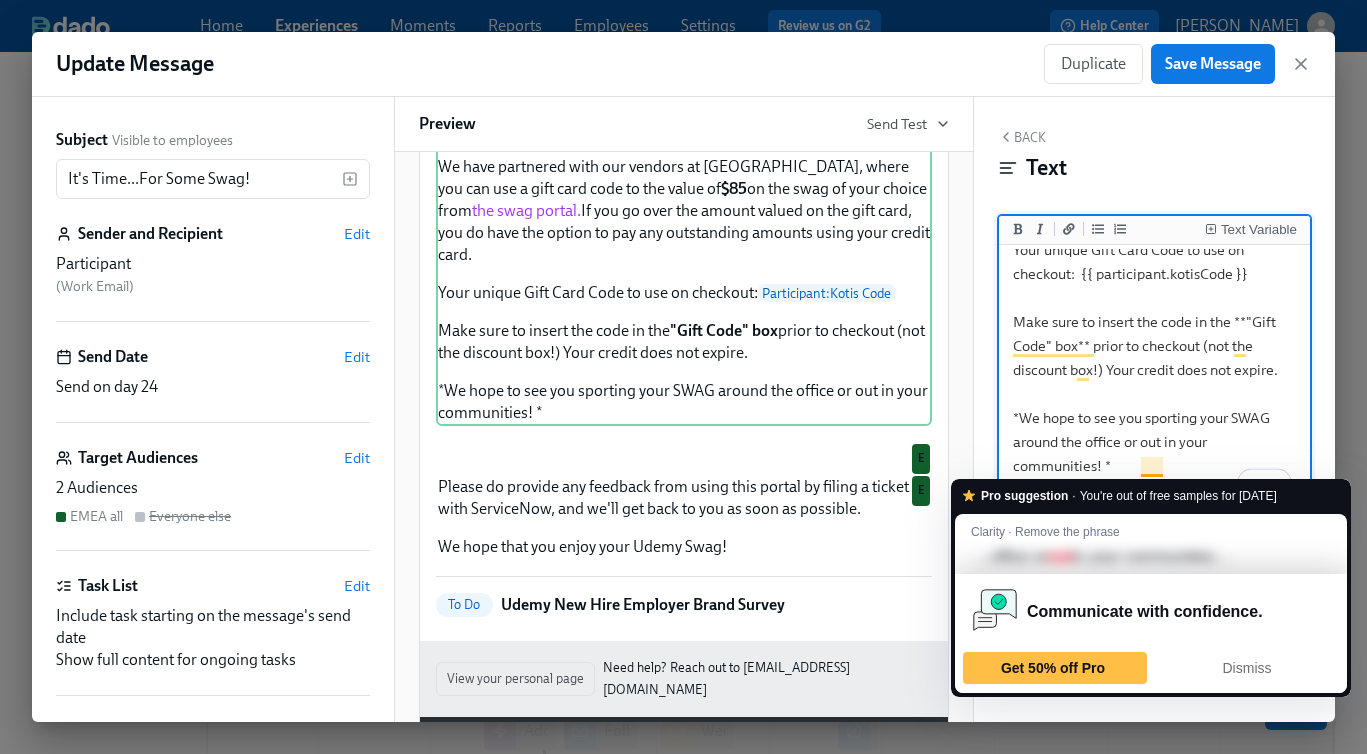click on "Hello {{ participant.firstName }}
Welcome to [GEOGRAPHIC_DATA]! The Workplace team would like to offer you the choice to select your own New Hire Swag.
We have partnered with our vendors at [GEOGRAPHIC_DATA], where you can use a gift card code to the value of **$85** on the swag of your choice from [the swag portal.]([URL][DOMAIN_NAME]) If you go over the amount valued on the gift card, you do have the option to pay any outstanding amounts using your credit card.
Your unique Gift Card Code to use on checkout:  {{ participant.kotisCode }}
Make sure to insert the code in the **"Gift Code" box** prior to checkout (not the discount box!) Your credit does not expire.
*We hope to see you sporting your SWAG around the office or out in your communities! *" at bounding box center [1155, 178] 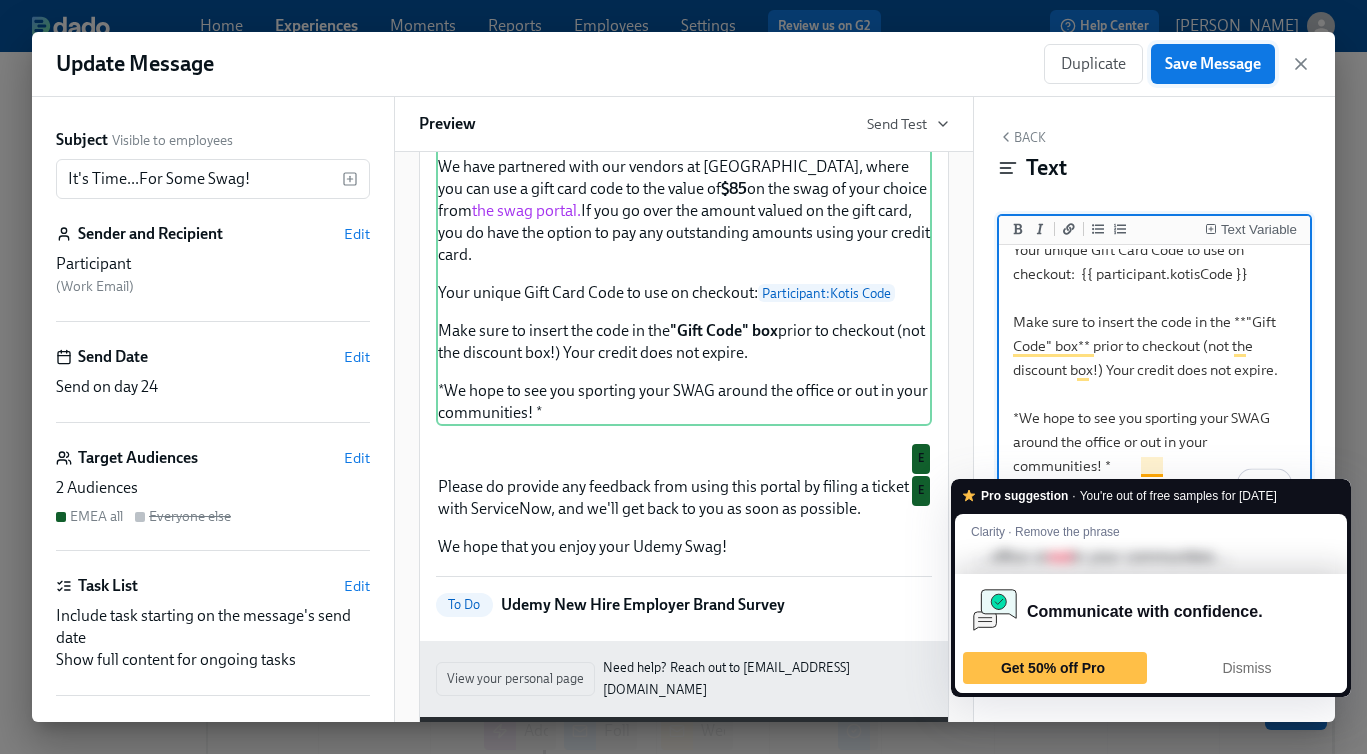 type on "Hello {{ participant.firstName }}
Welcome to [GEOGRAPHIC_DATA]! The Workplace team would like to offer you the choice to select your own New Hire Swag.
We have partnered with our vendors at [GEOGRAPHIC_DATA], where you can use a gift card code to the value of **$85** on the swag of your choice from [the swag portal.]([URL][DOMAIN_NAME]) If you go over the amount valued on the gift card, you do have the option to pay any outstanding amounts using your credit card.
Your unique Gift Card Code to use on checkout:  {{ participant.kotisCode }}
Make sure to insert the code in the **"Gift Code" box** prior to checkout (not the discount box!) Your credit does not expire.
*We hope to see you sporting your SWAG around the office or out in your communities! *" 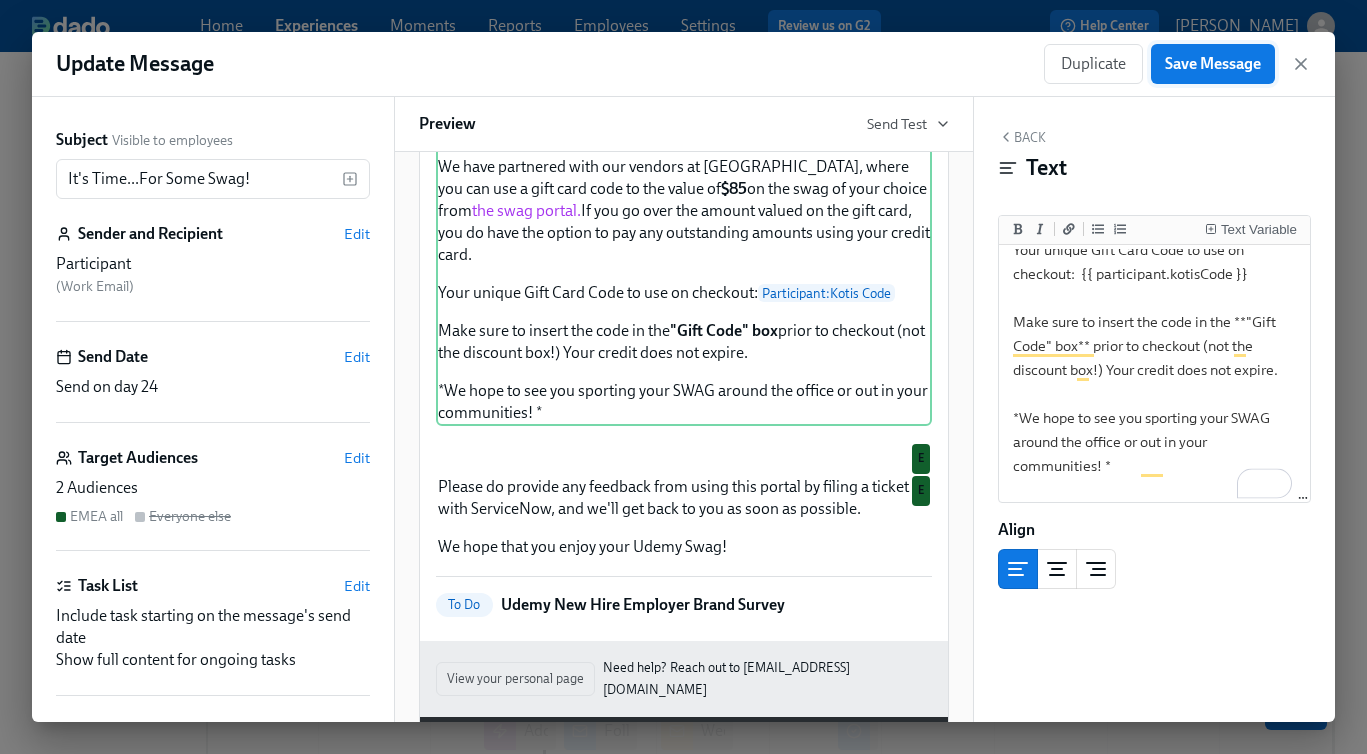 click on "Save Message" at bounding box center [1213, 64] 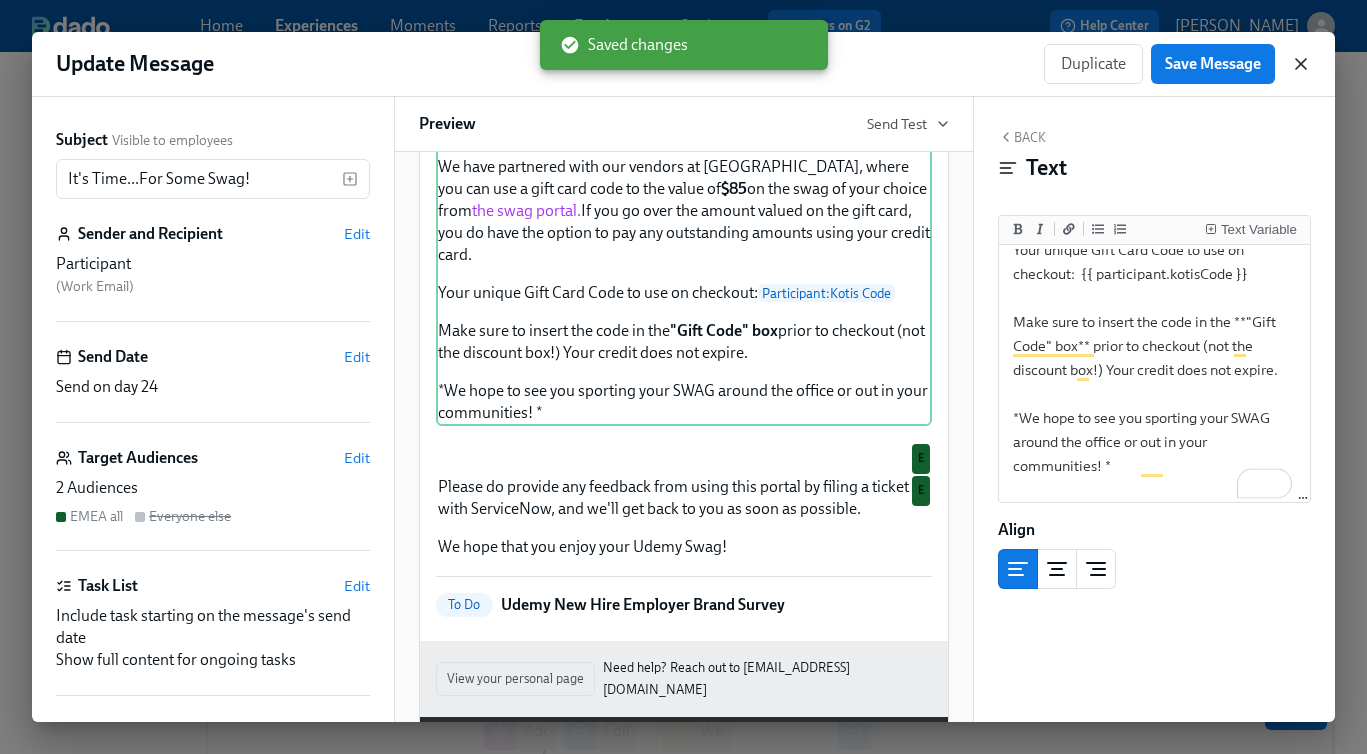 click 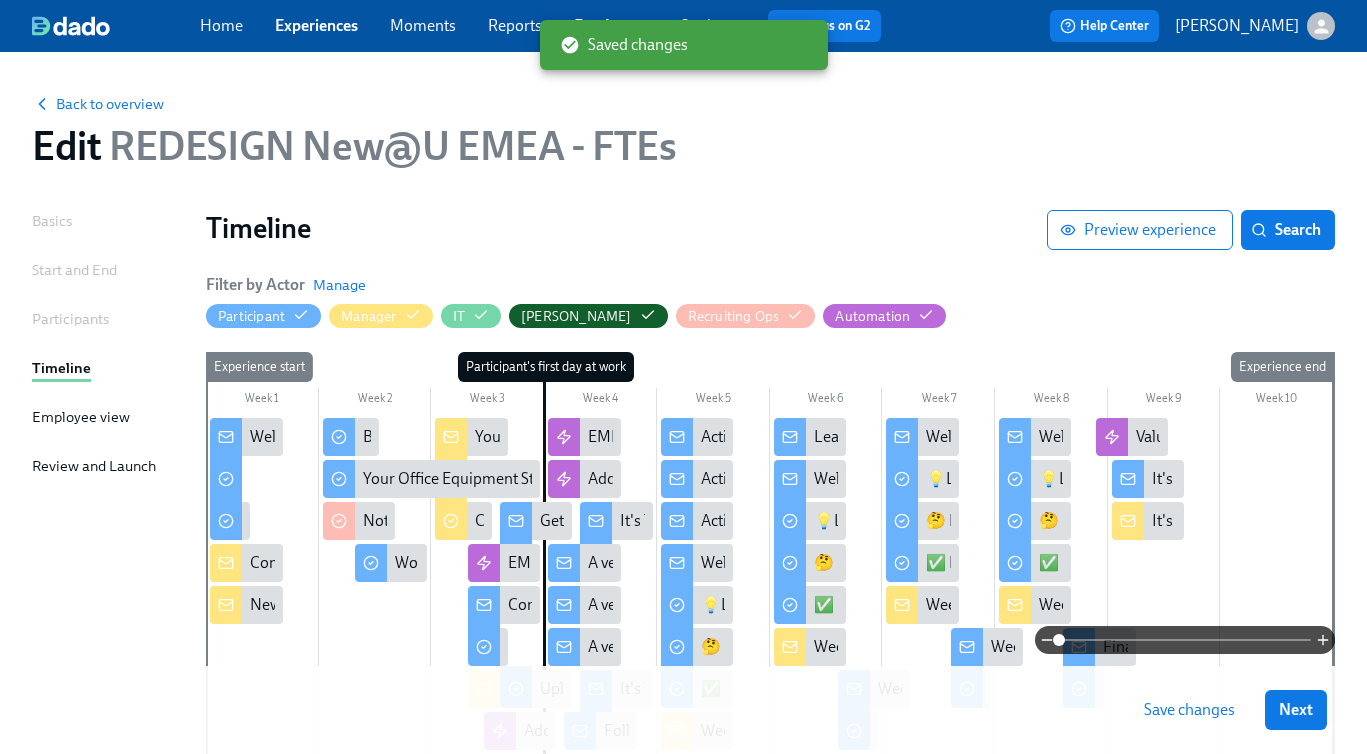 click on "Back to overview" at bounding box center [683, 103] 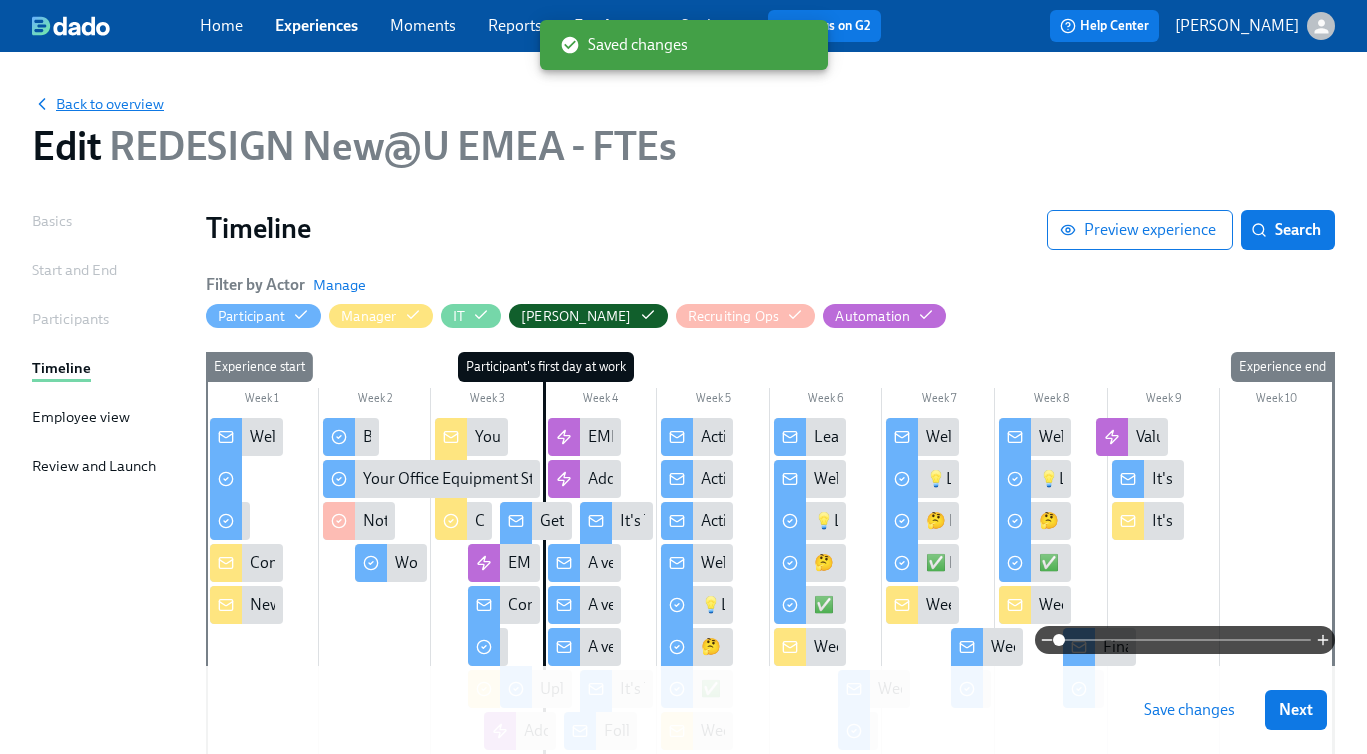 click on "Back to overview" at bounding box center [98, 104] 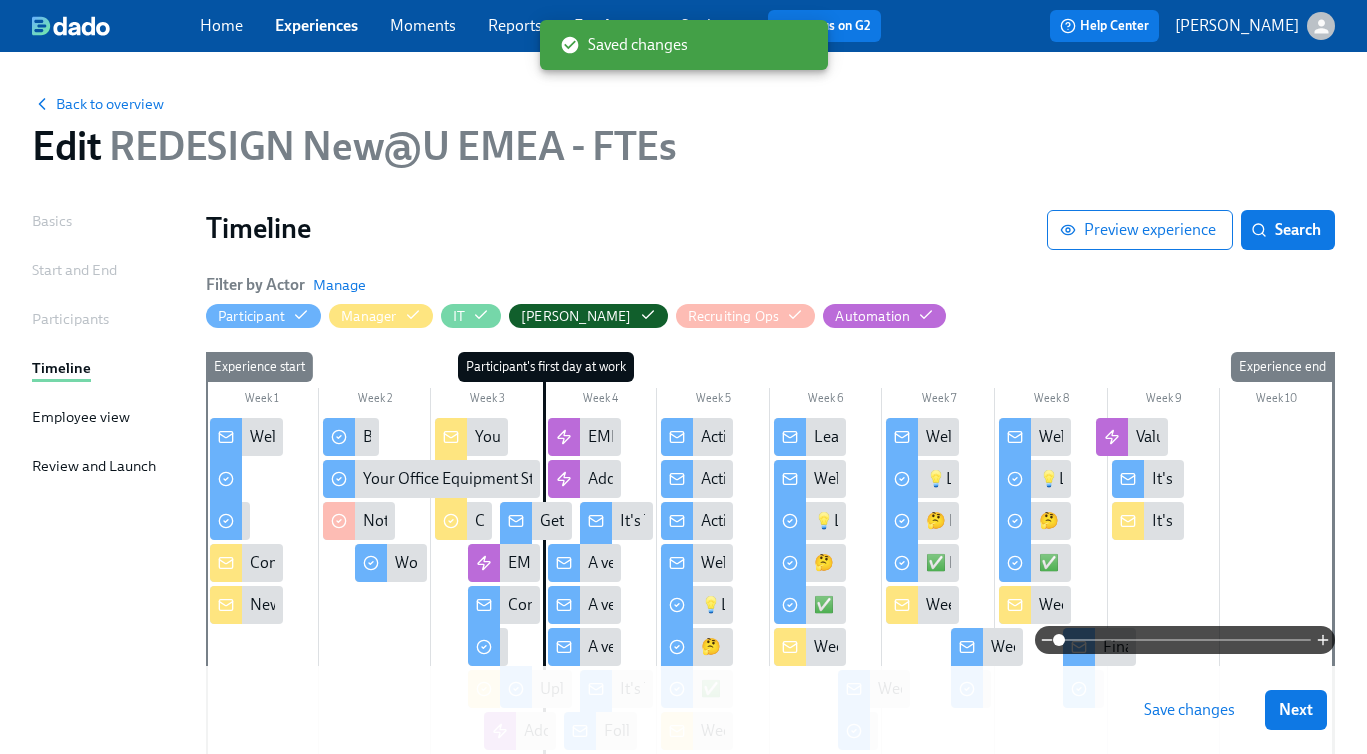 click on "Save changes" at bounding box center (1189, 710) 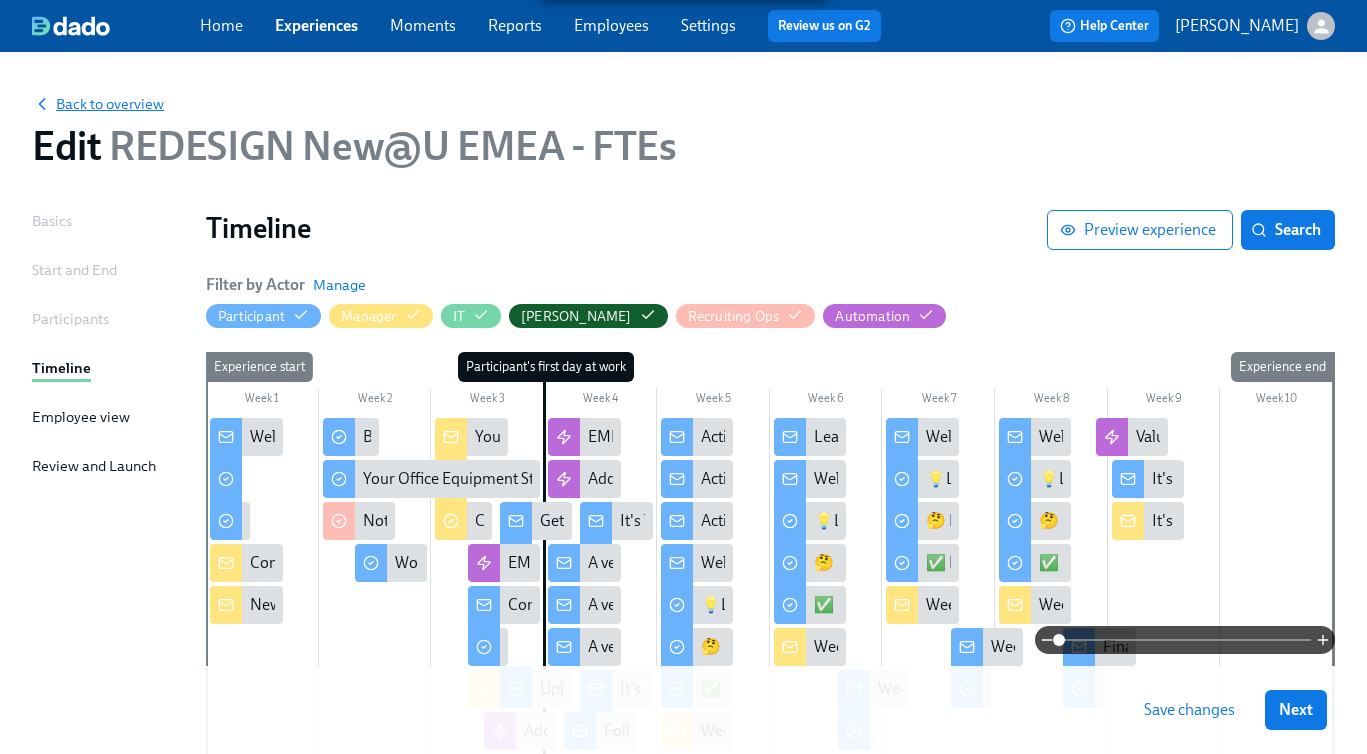 click on "Back to overview" at bounding box center [98, 104] 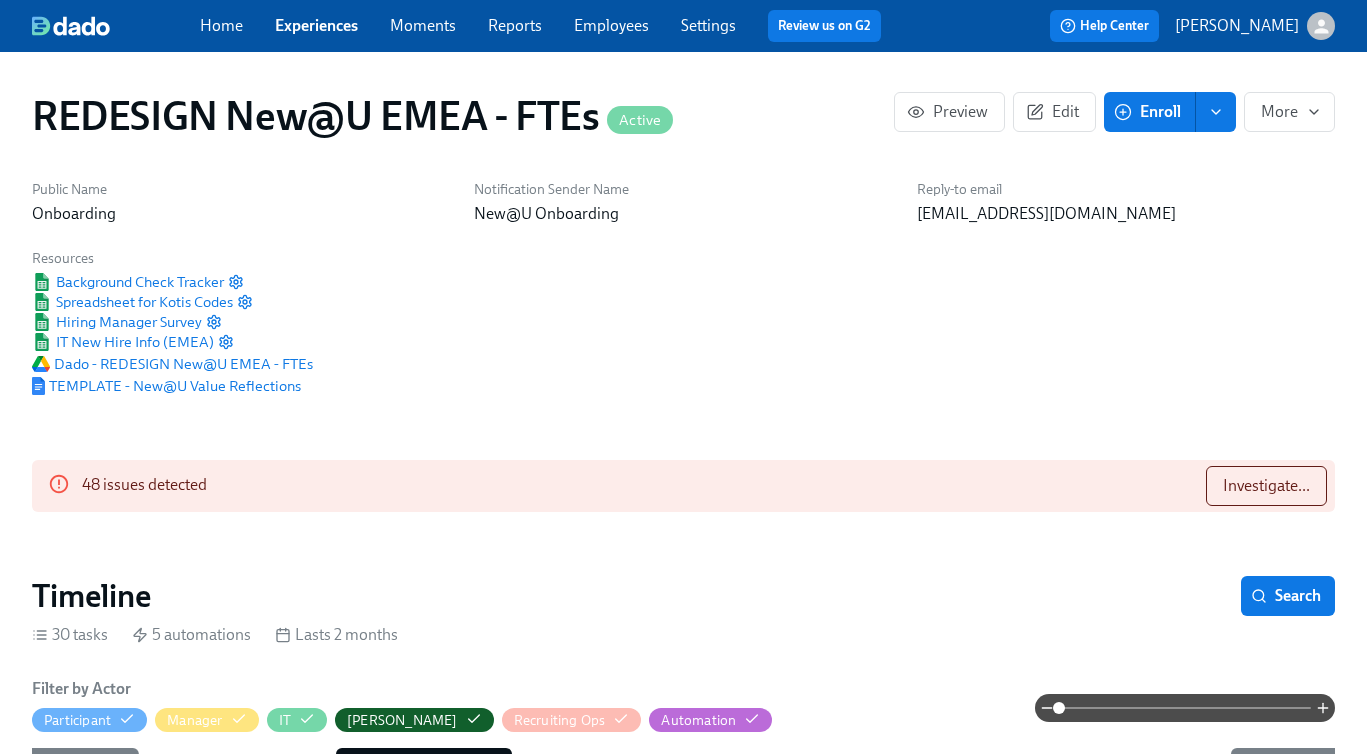 click on "Experiences" at bounding box center [316, 25] 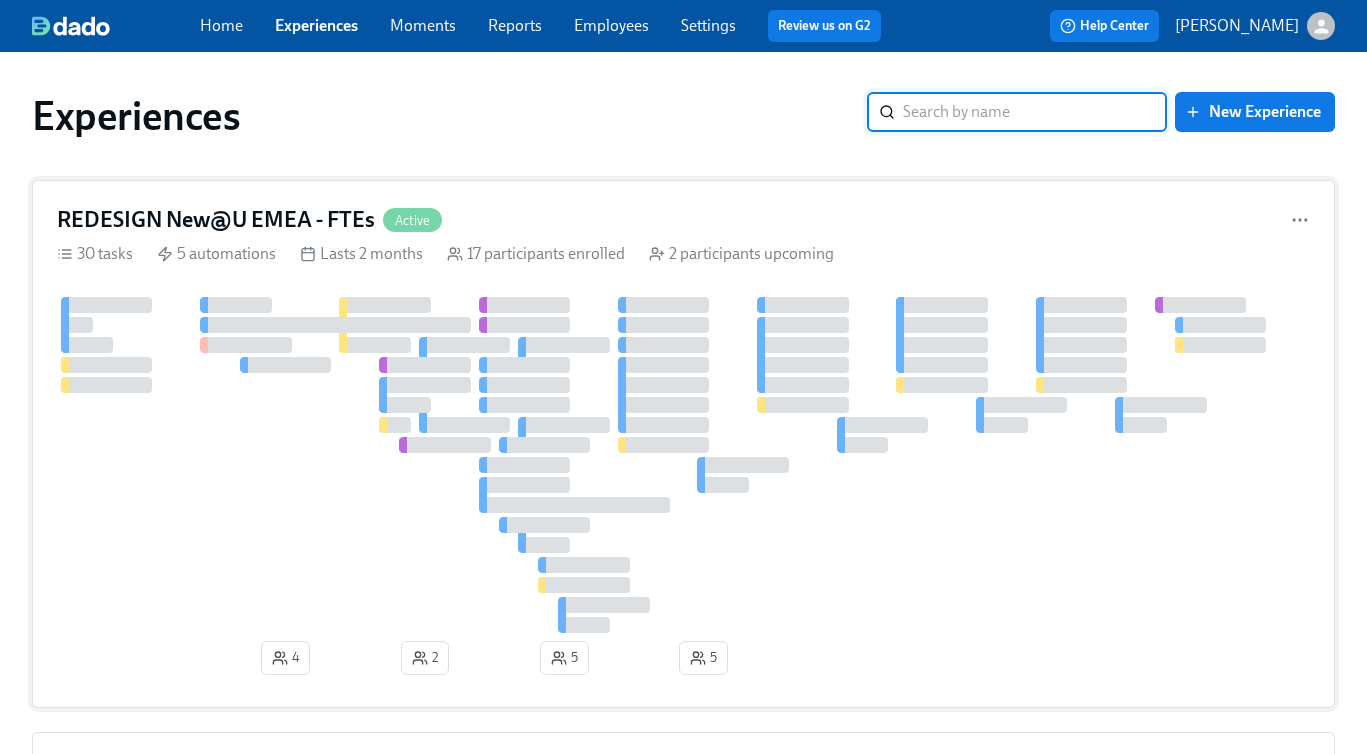 click on "REDESIGN New@U EMEA - FTEs Active" at bounding box center [683, 220] 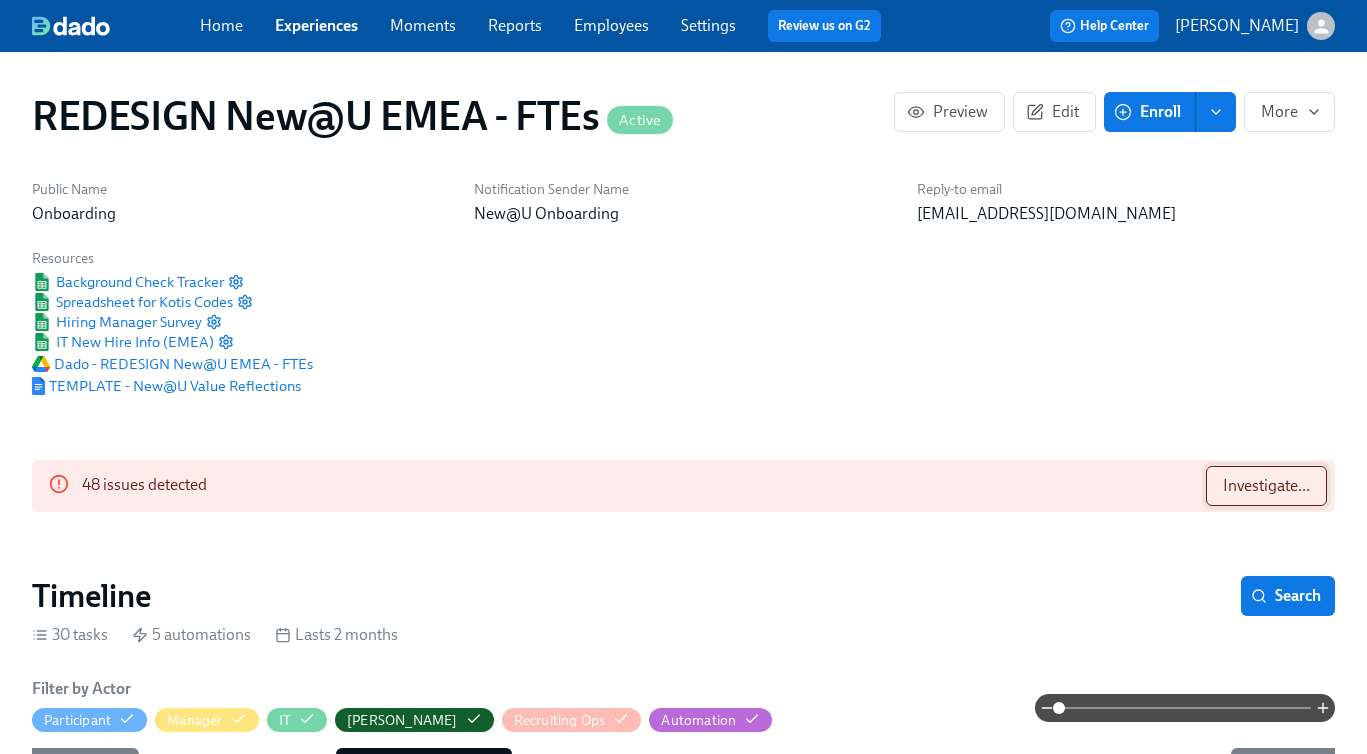 click on "Investigate..." at bounding box center (1266, 486) 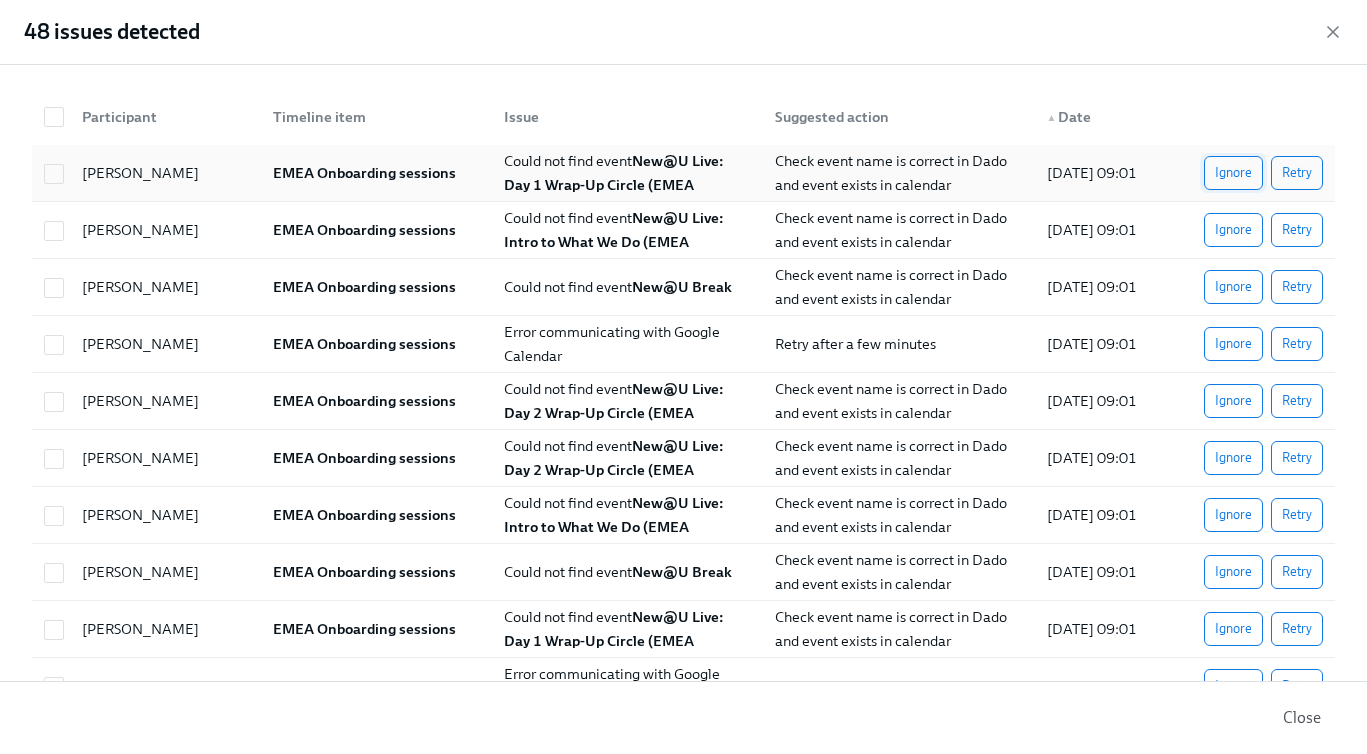 click on "Ignore" at bounding box center (1233, 173) 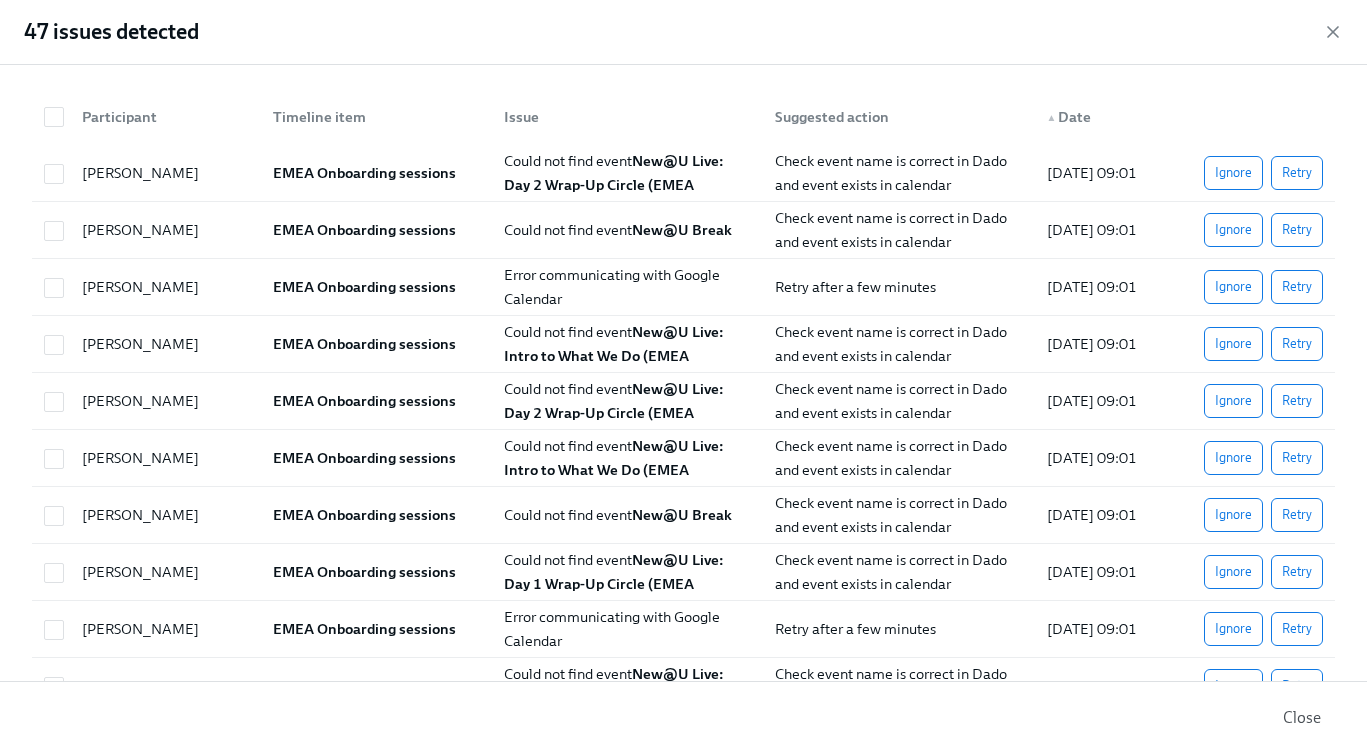 click on "Ignore" at bounding box center [1233, 173] 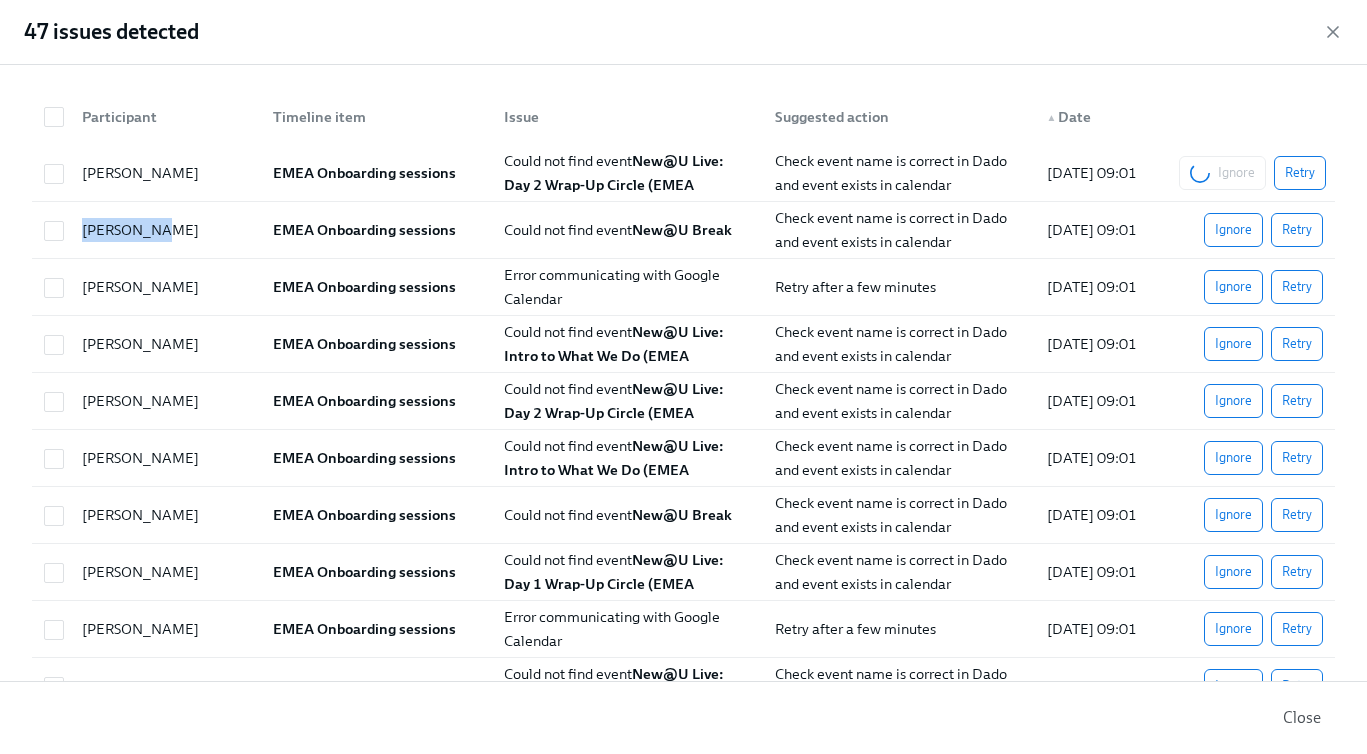 click on "Ignore Retry" at bounding box center [1252, 173] 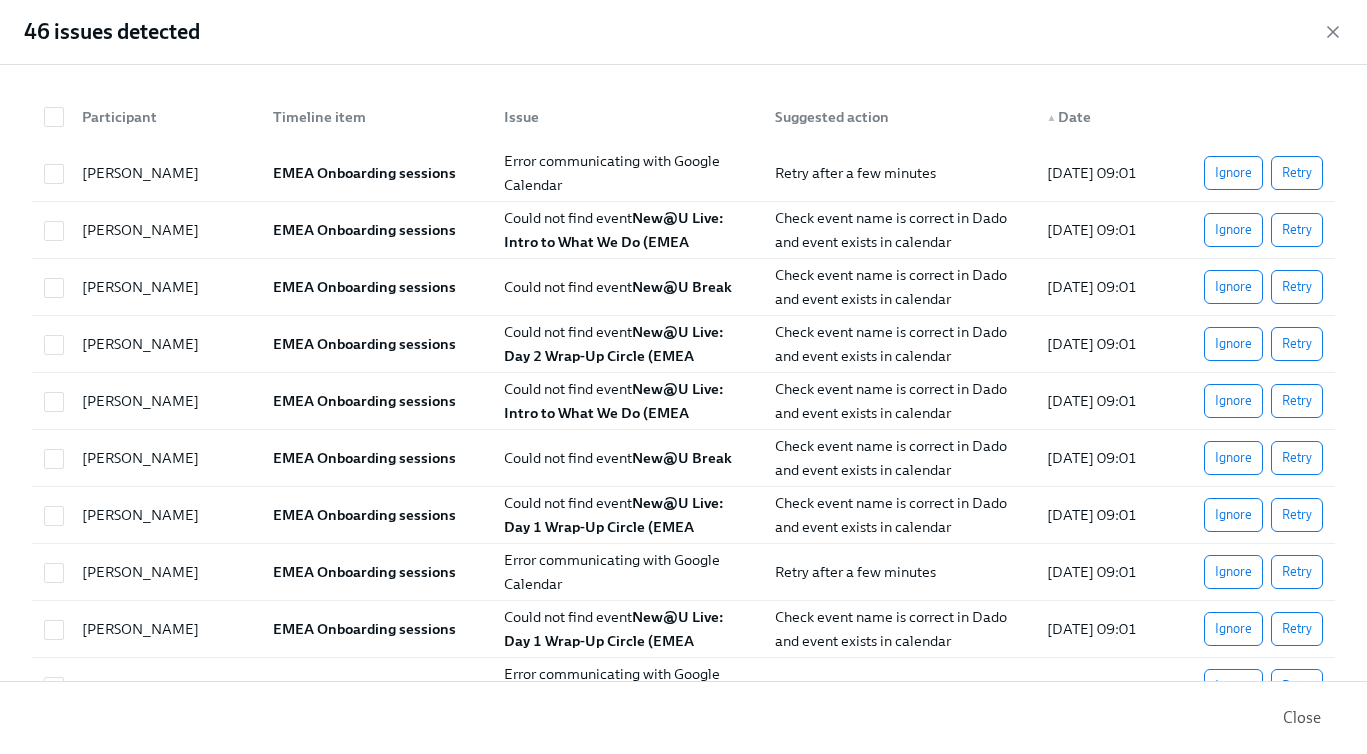 click on "Ignore" at bounding box center (1233, 173) 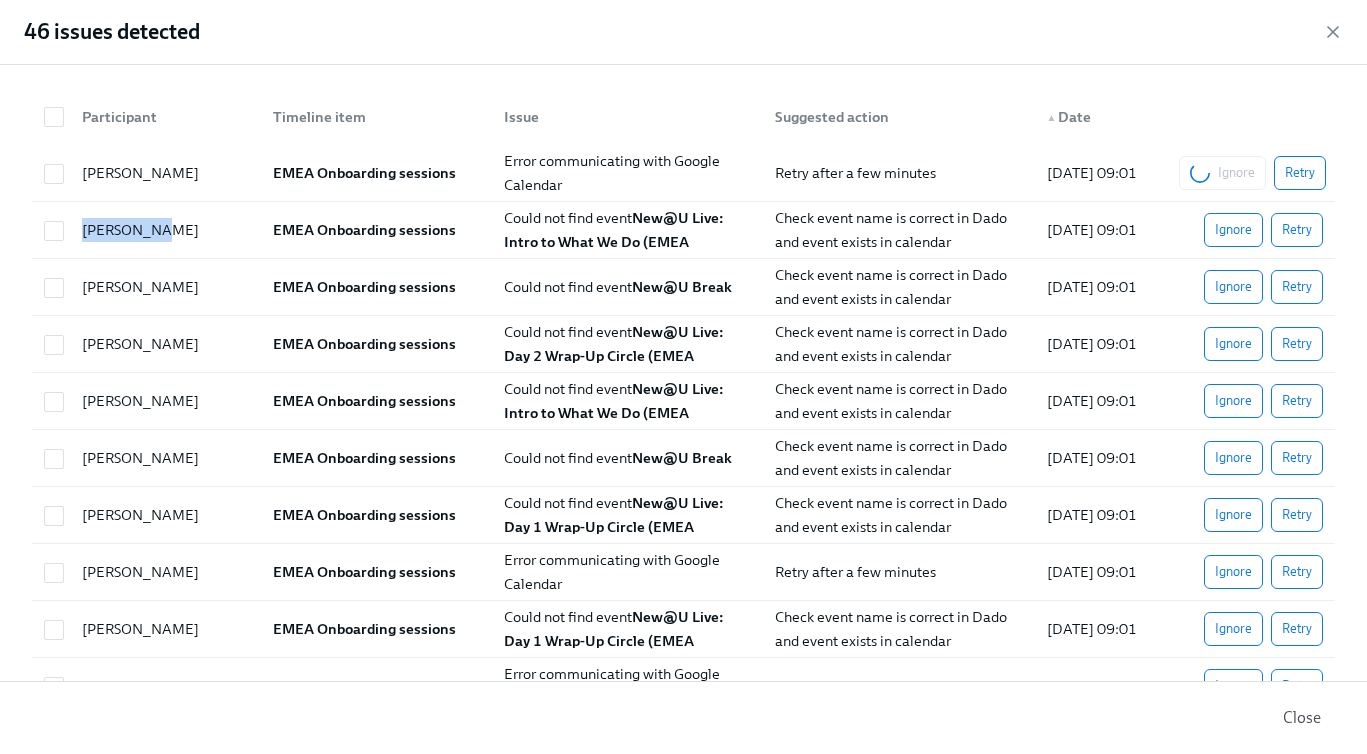 click on "Ignore Retry" at bounding box center (1252, 173) 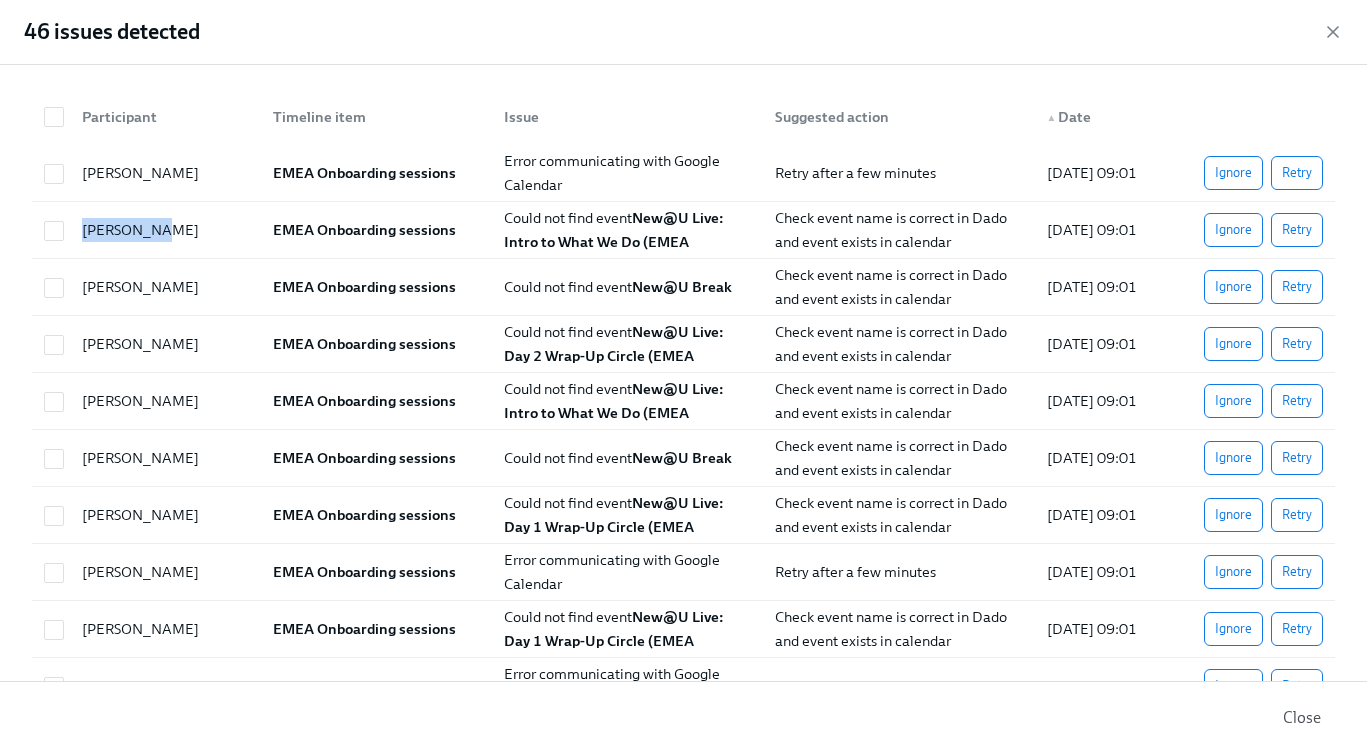 click on "Ignore" at bounding box center [1233, 287] 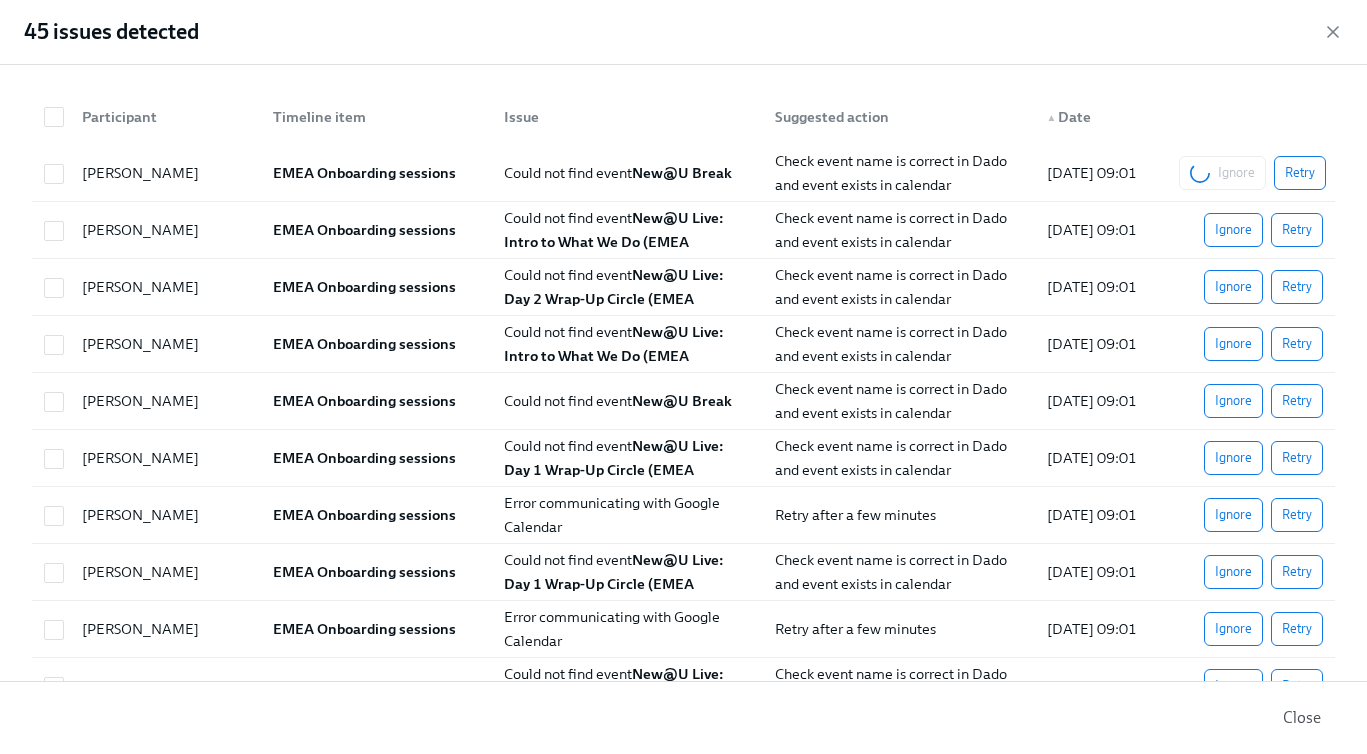 click on "Ignore Retry" at bounding box center (1252, 173) 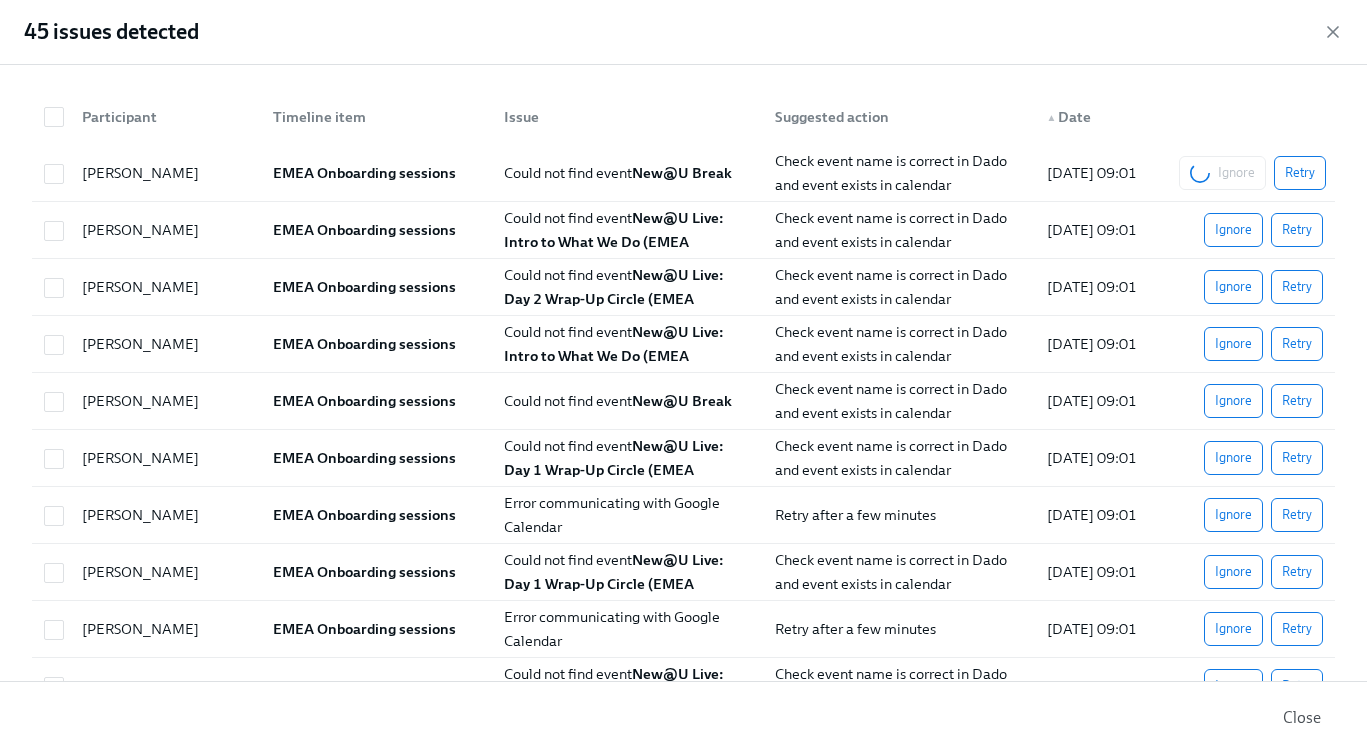 click on "Ignore Retry" at bounding box center [1252, 173] 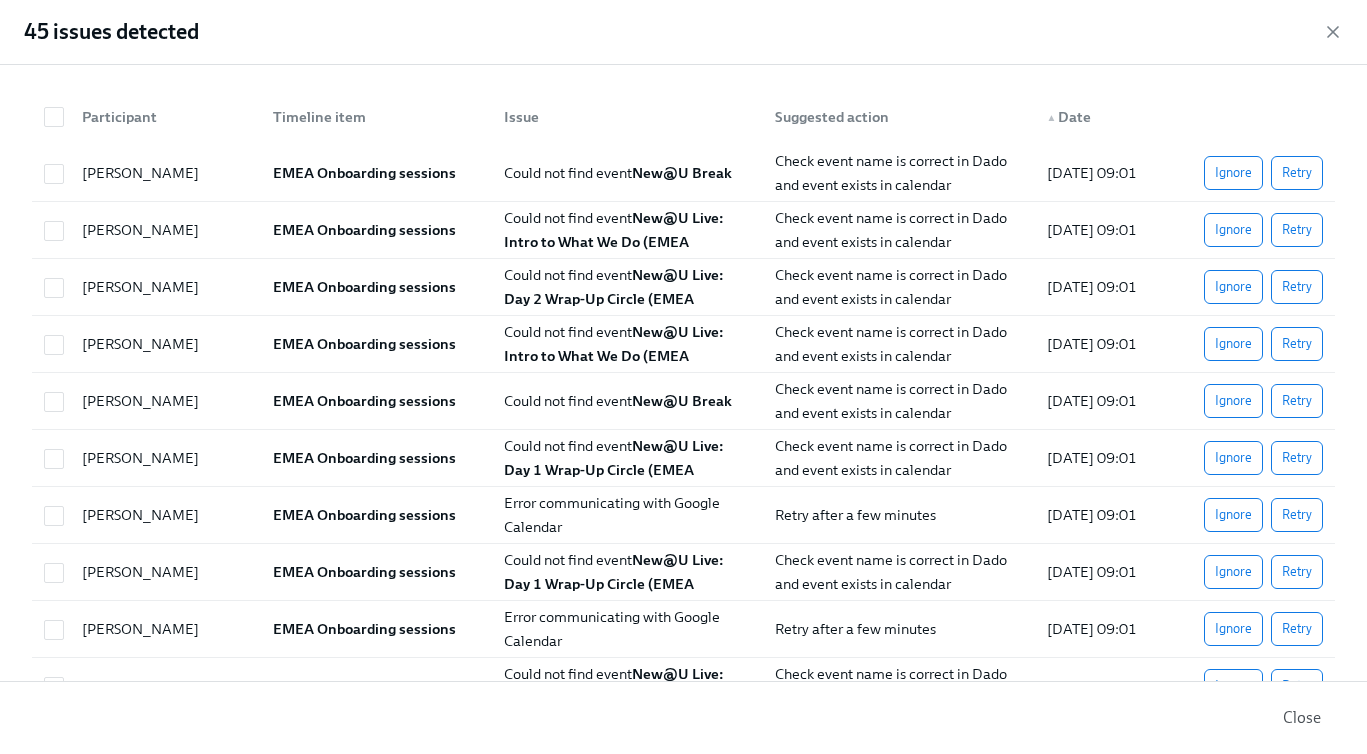 click on "Ignore" at bounding box center [1233, 230] 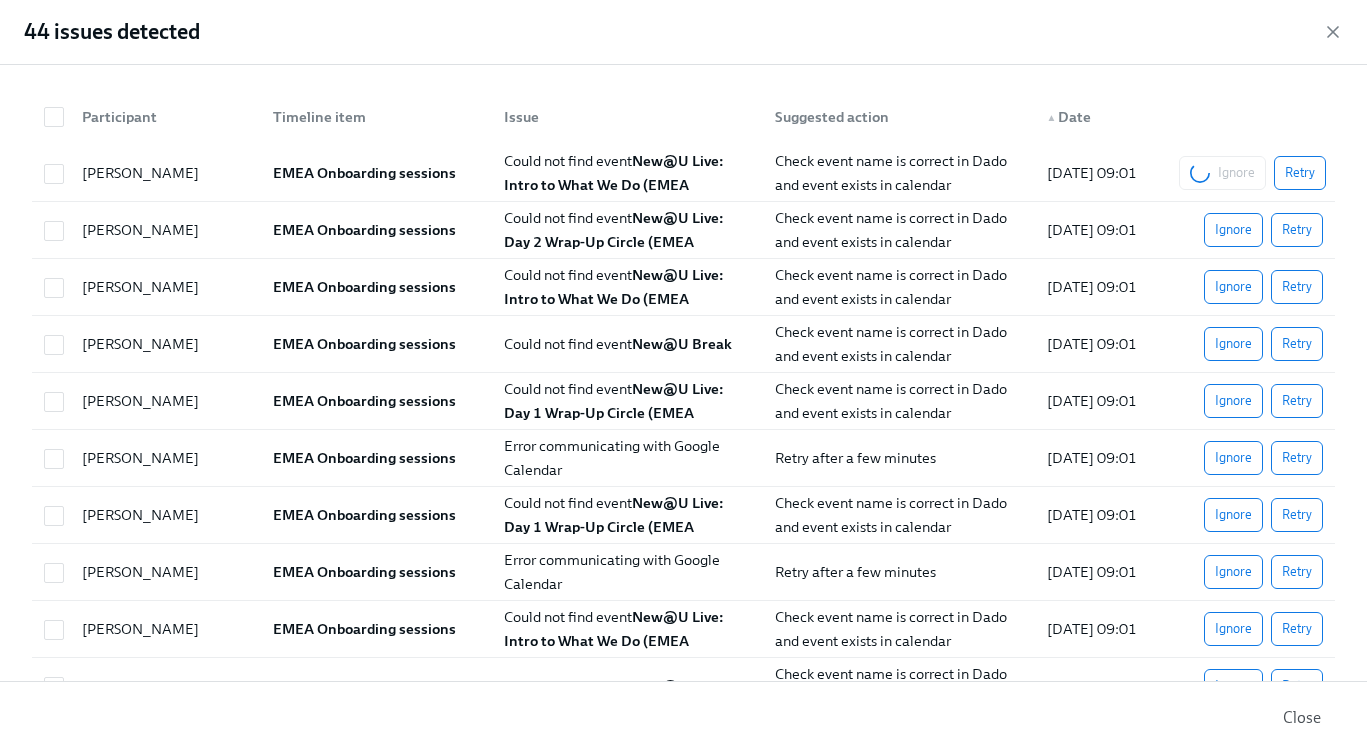 click on "Ignore Retry" at bounding box center [1252, 173] 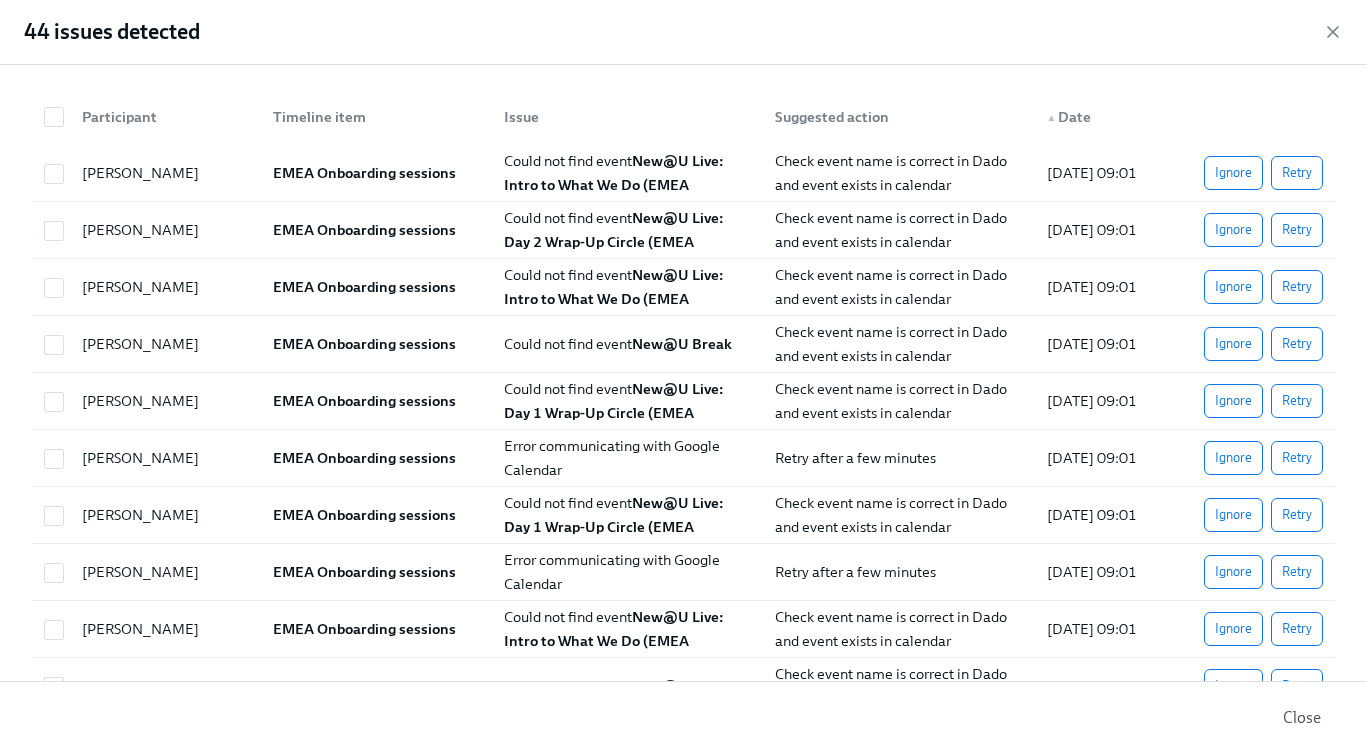 click on "Ignore" at bounding box center [1233, 173] 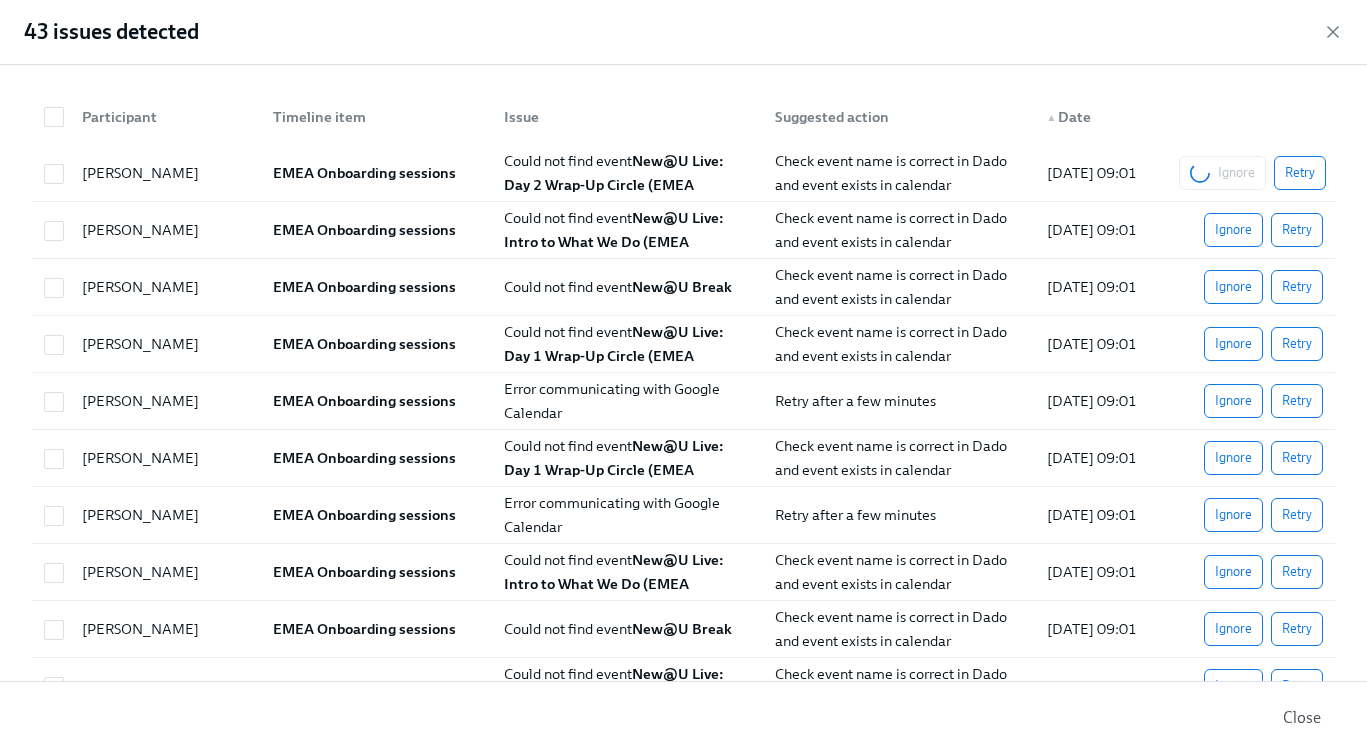 click on "Ignore Retry" at bounding box center [1252, 173] 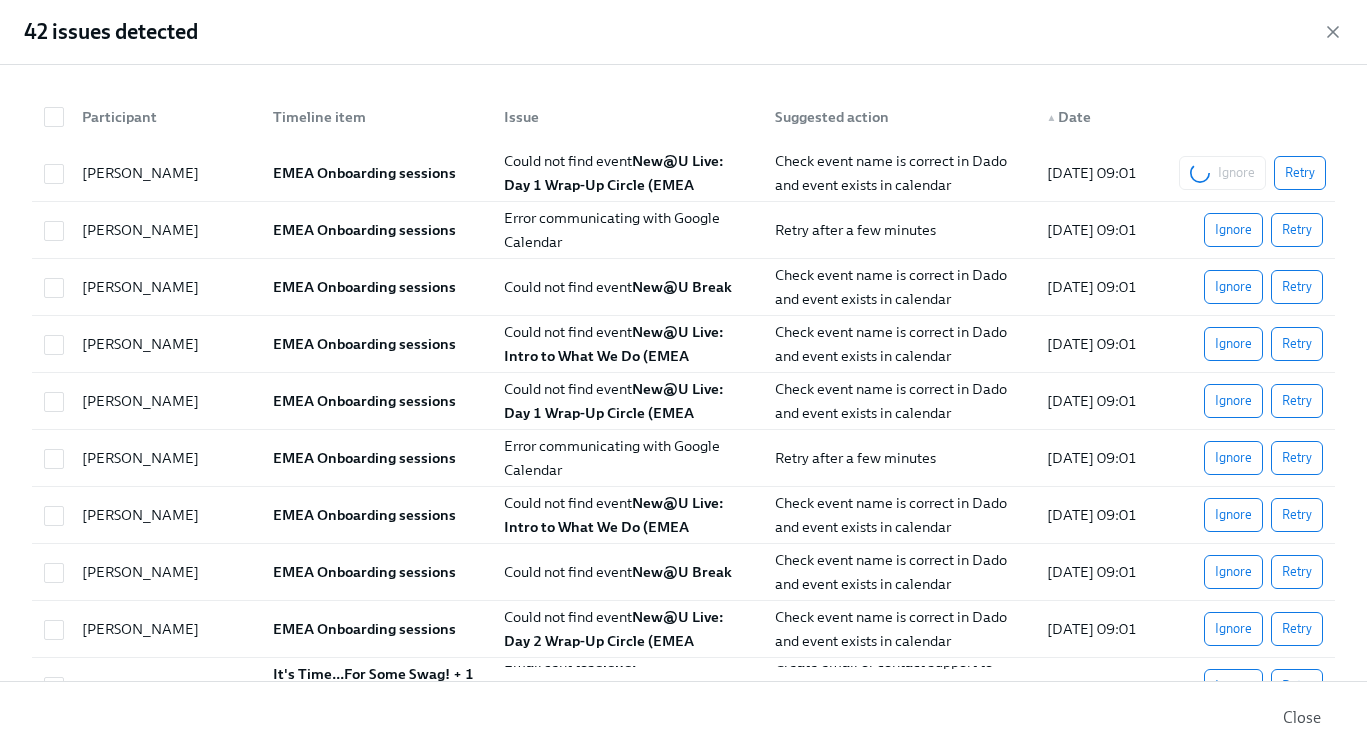 click on "Ignore Retry" at bounding box center [1252, 173] 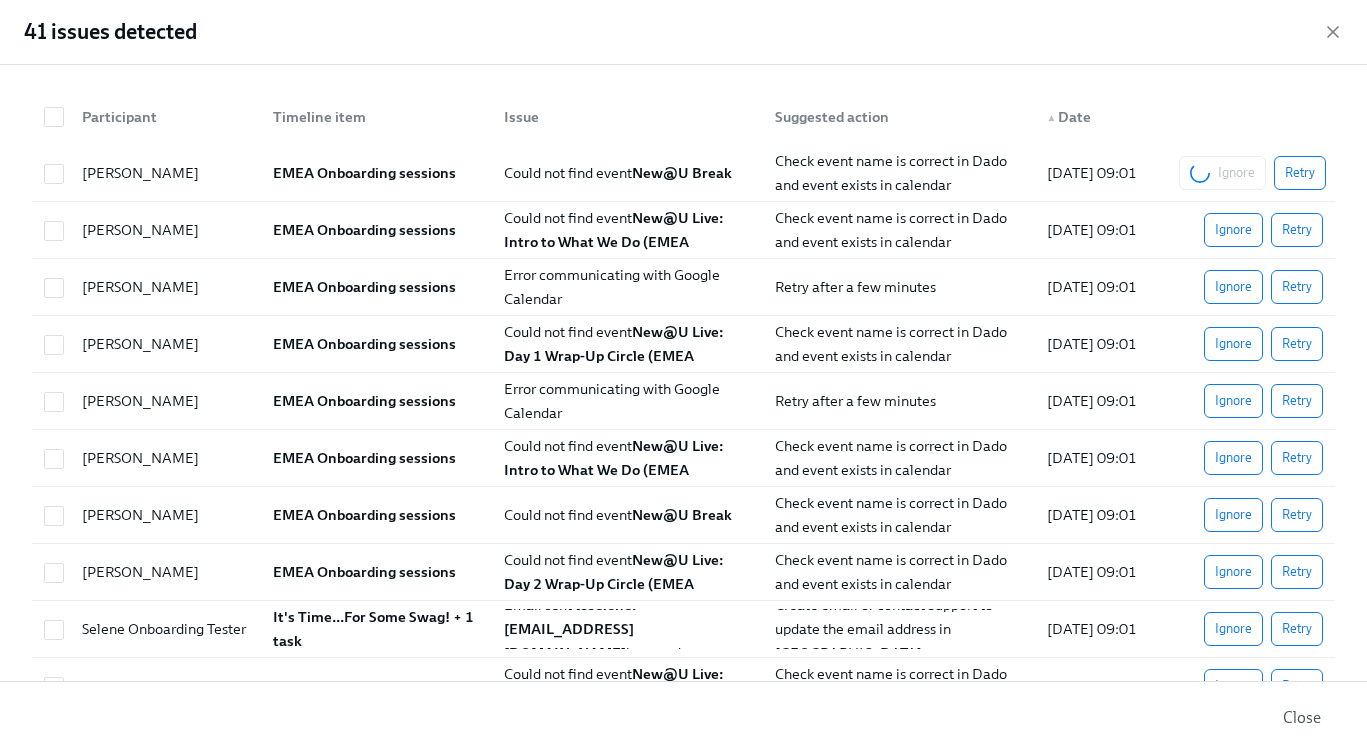 click on "Ignore Retry" at bounding box center [1252, 173] 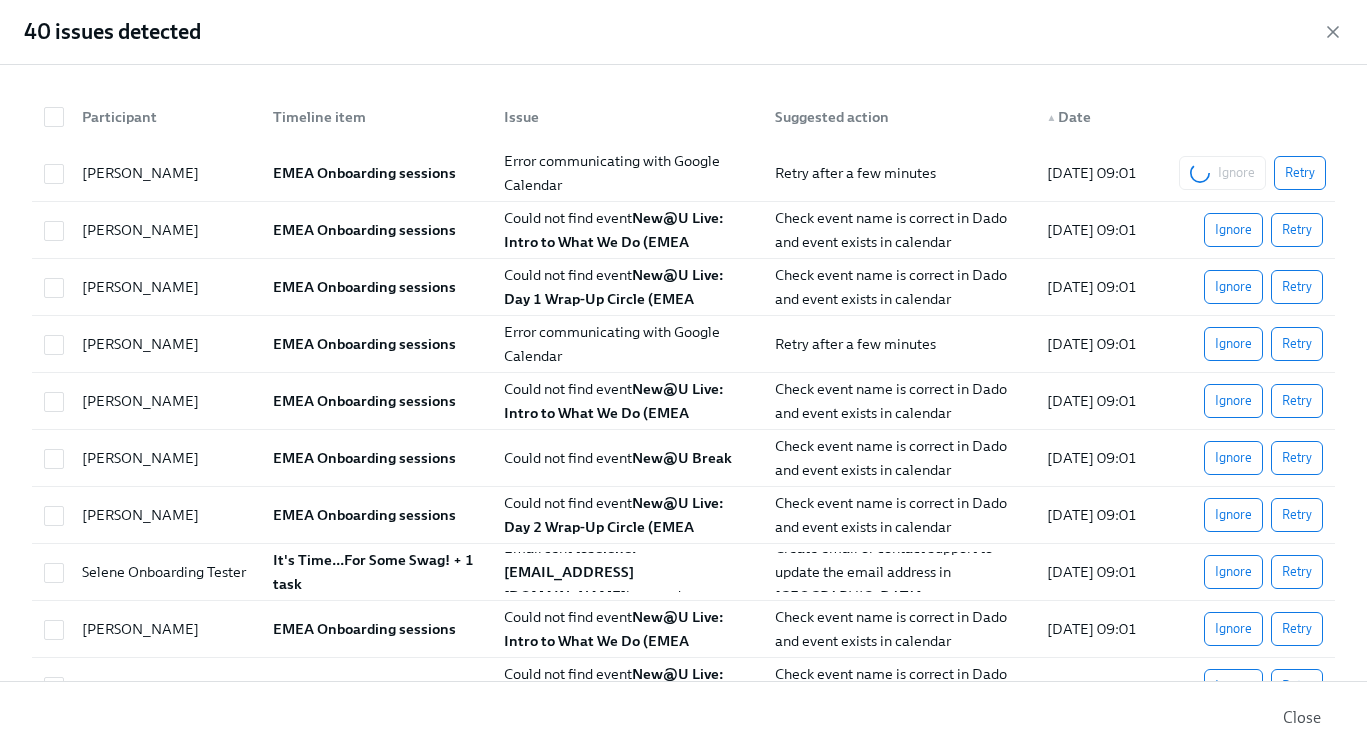 click on "Ignore Retry" at bounding box center (1252, 173) 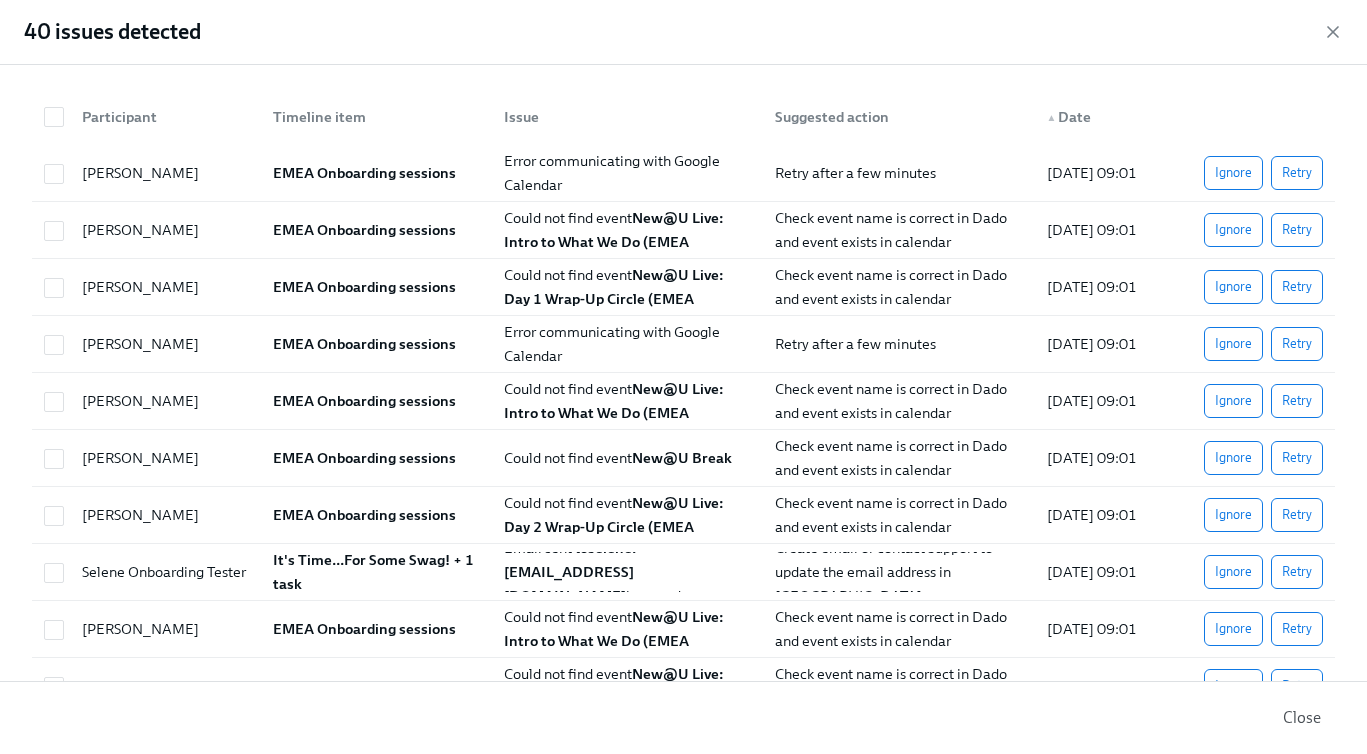 click on "Ignore" at bounding box center [1233, 173] 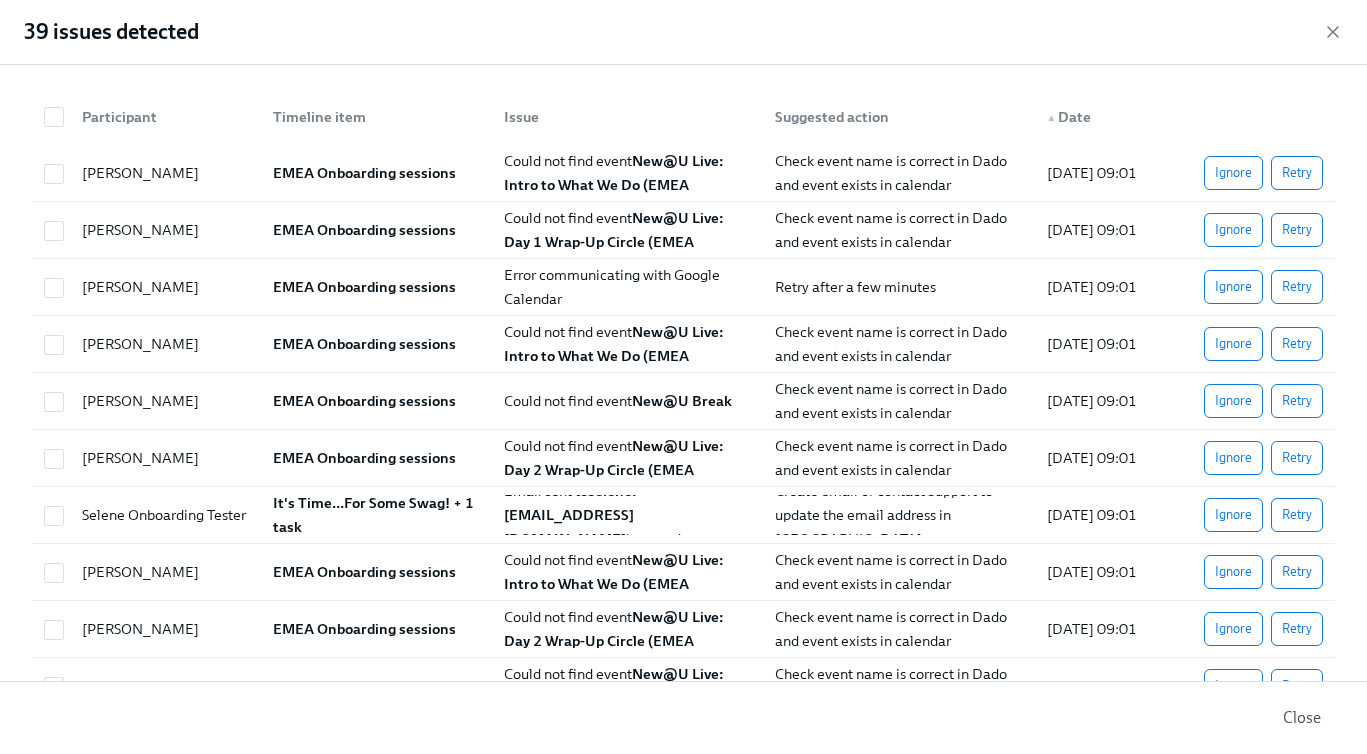 click on "Ignore" at bounding box center [1233, 230] 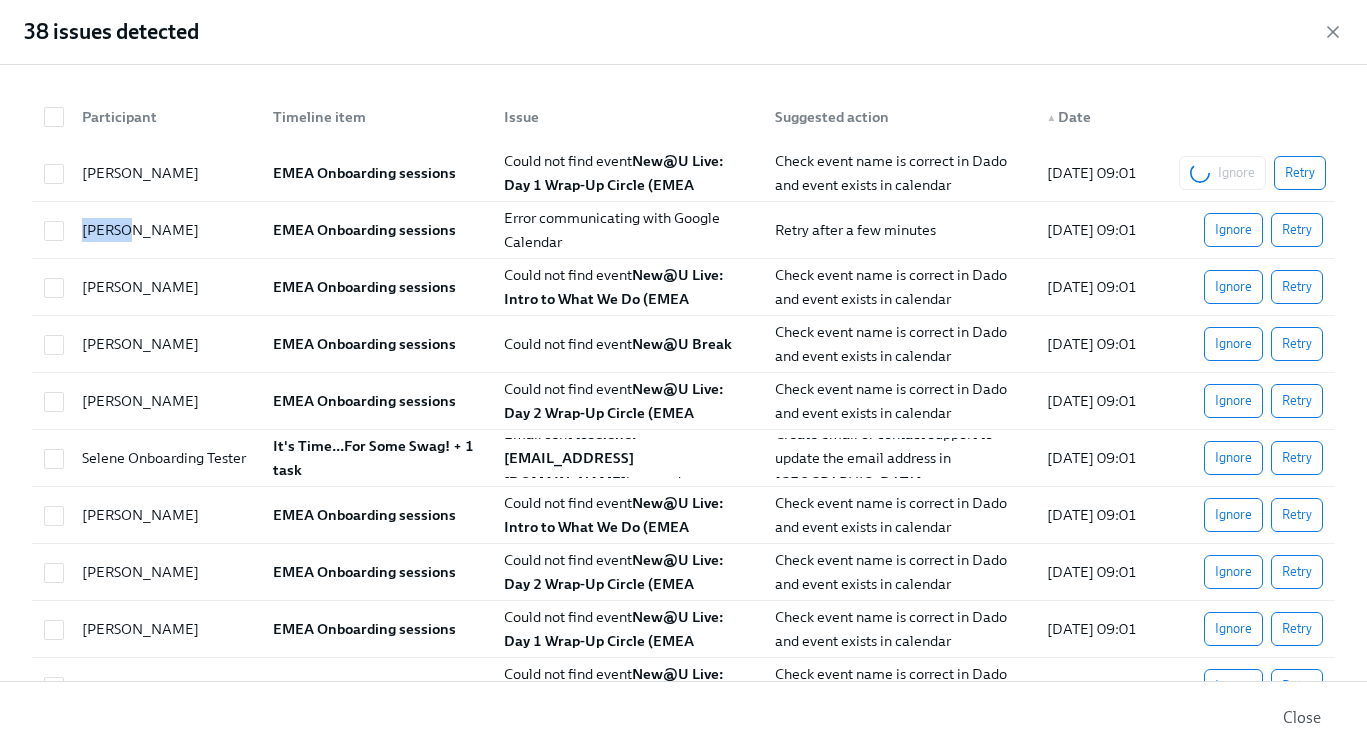 click on "Ignore Retry" at bounding box center [1252, 173] 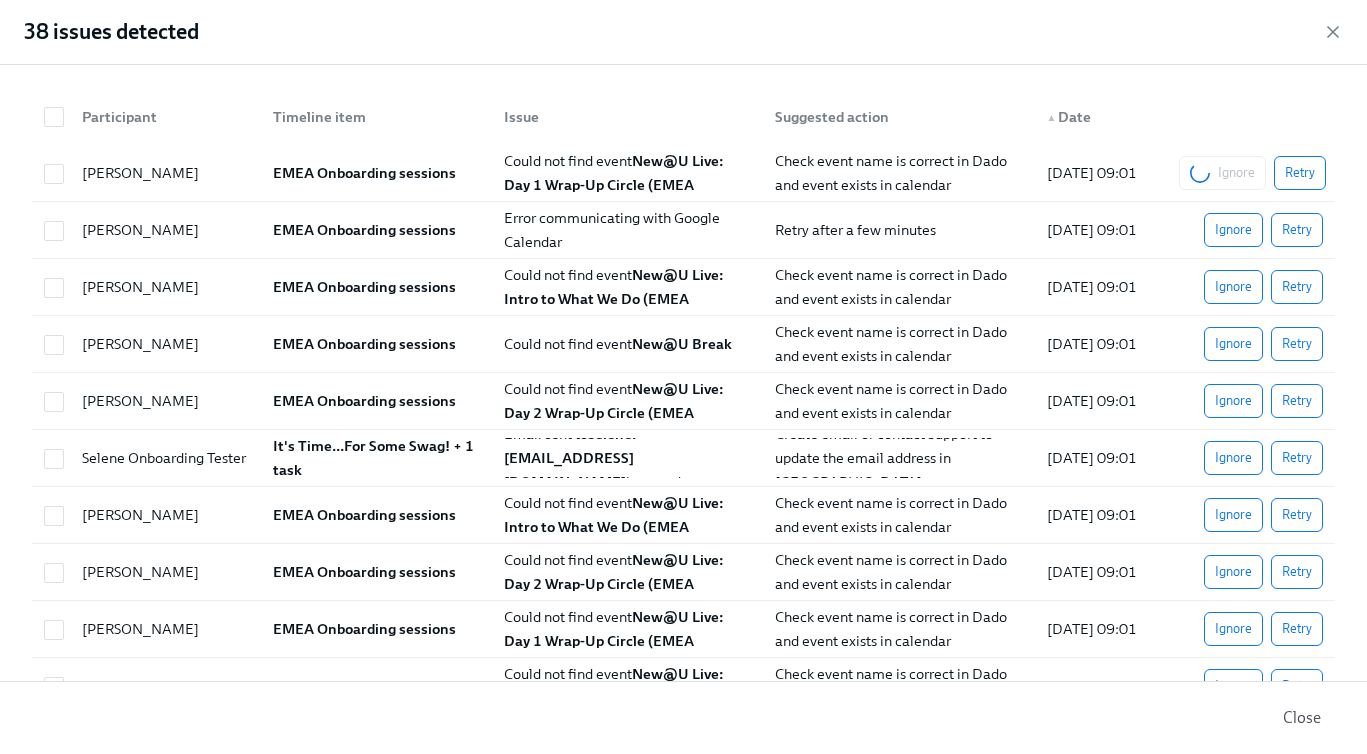 click on "Ignore Retry" at bounding box center (1252, 173) 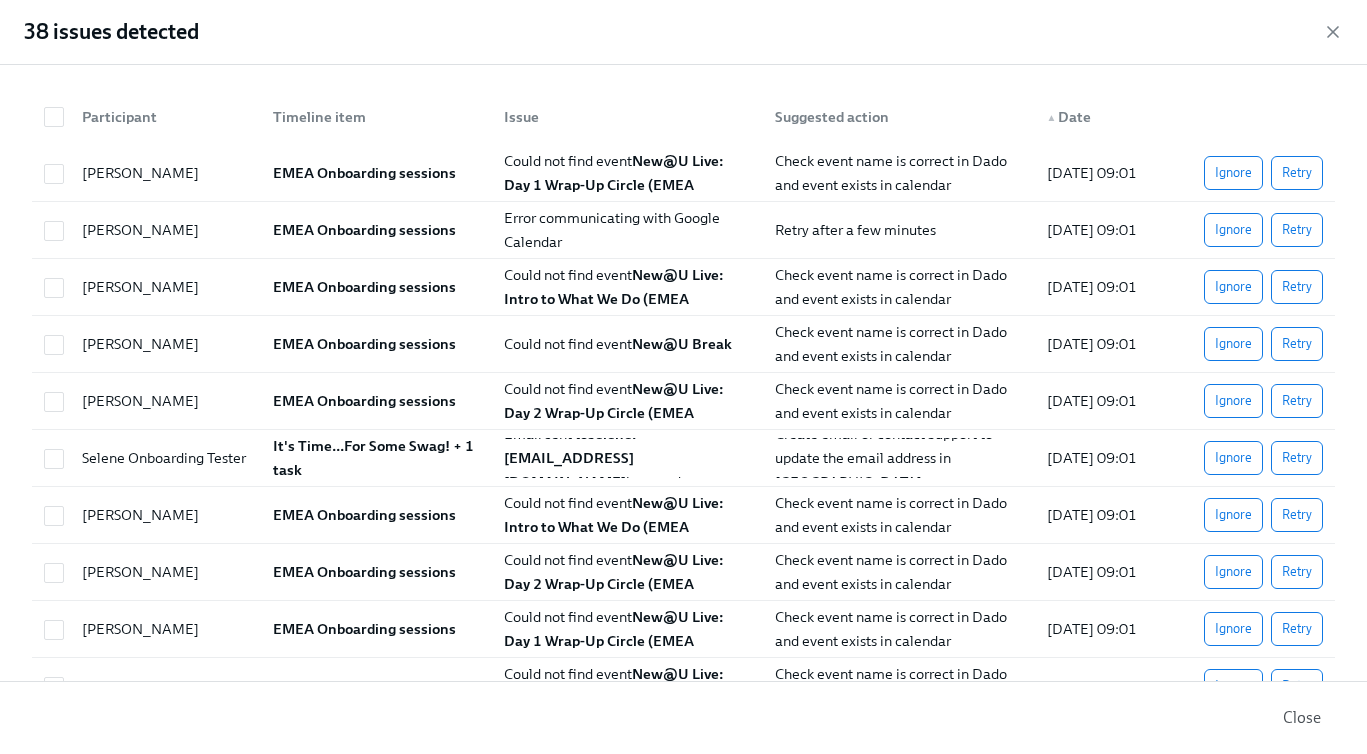 click on "Ignore" at bounding box center [1233, 344] 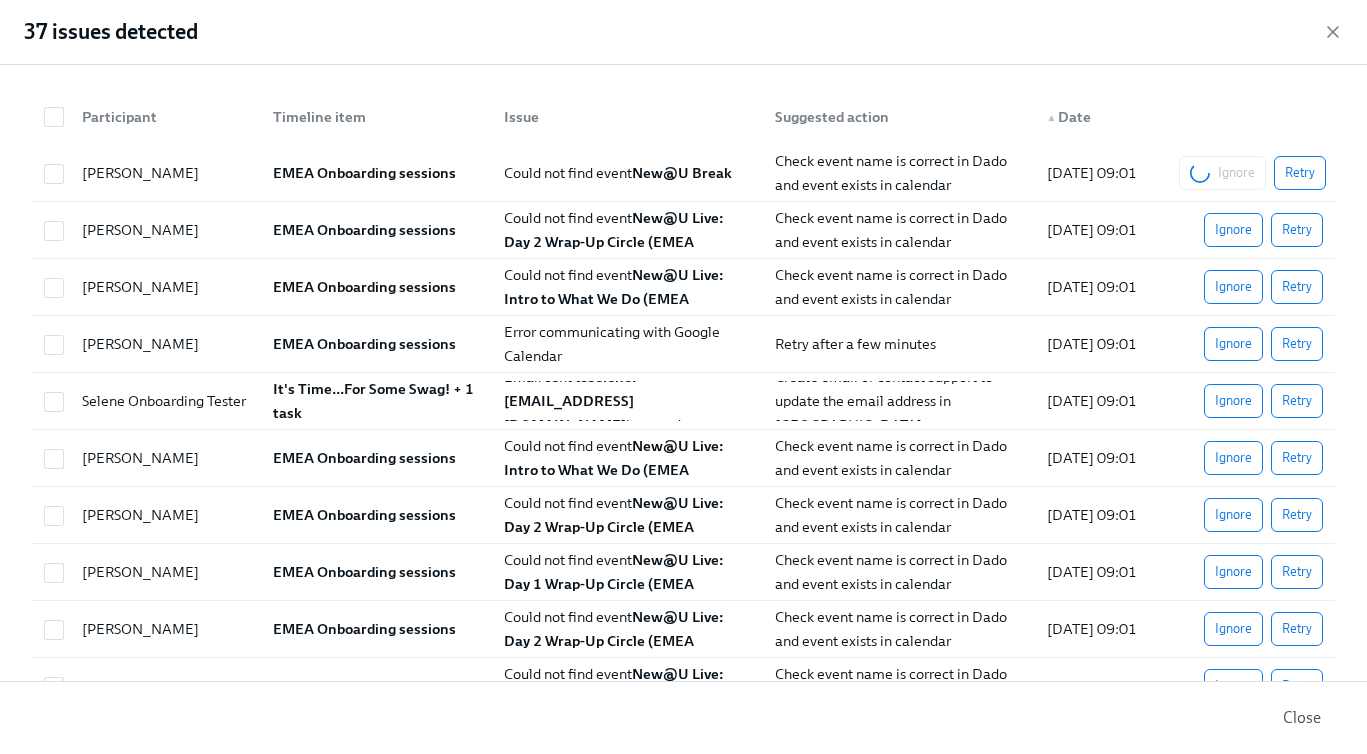 click on "Ignore Retry" at bounding box center (1252, 173) 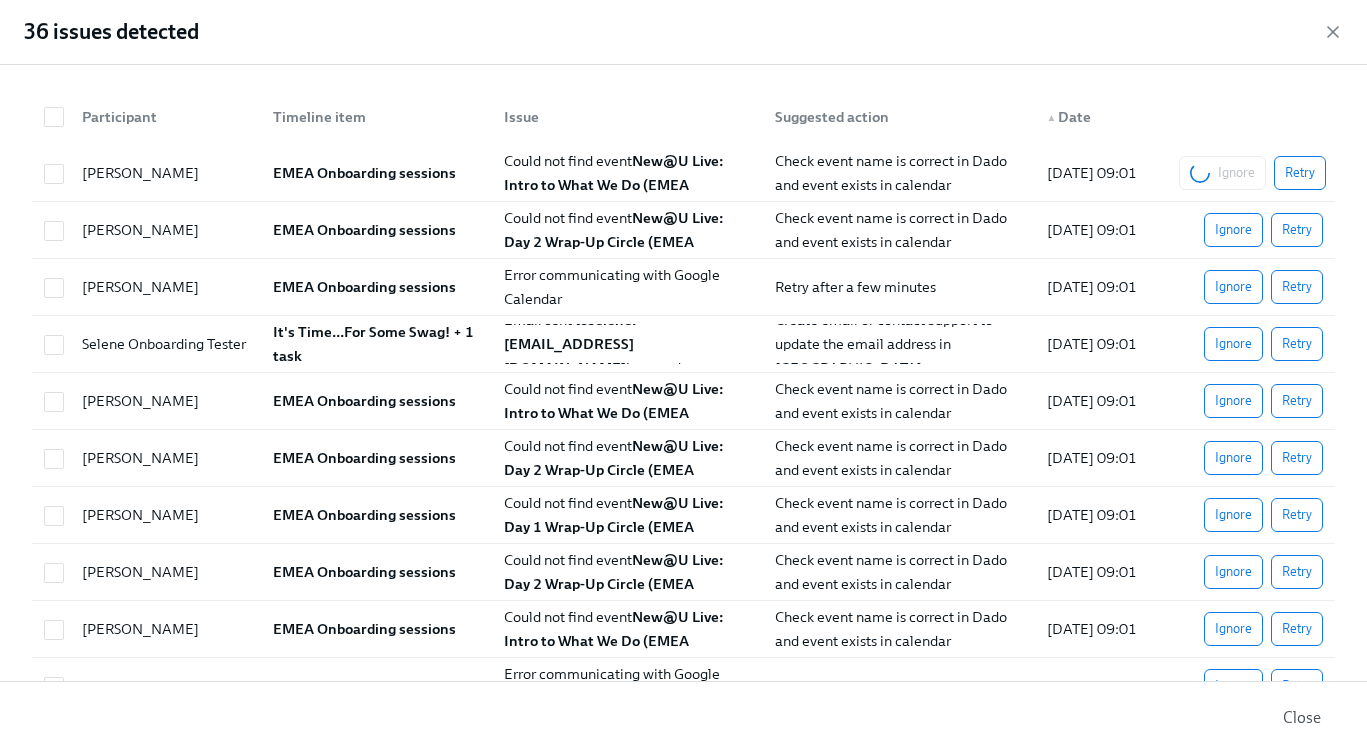 click on "Ignore Retry" at bounding box center [1252, 173] 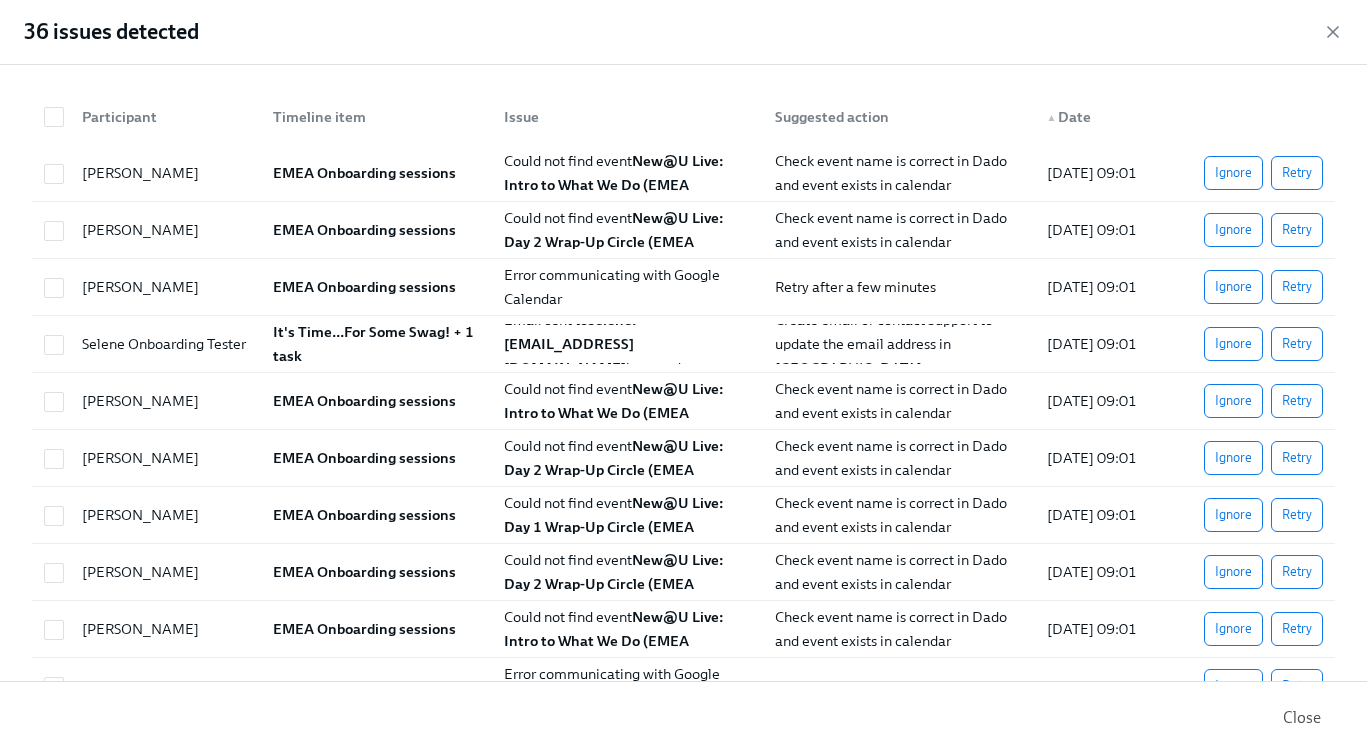click on "Ignore" at bounding box center (1233, 230) 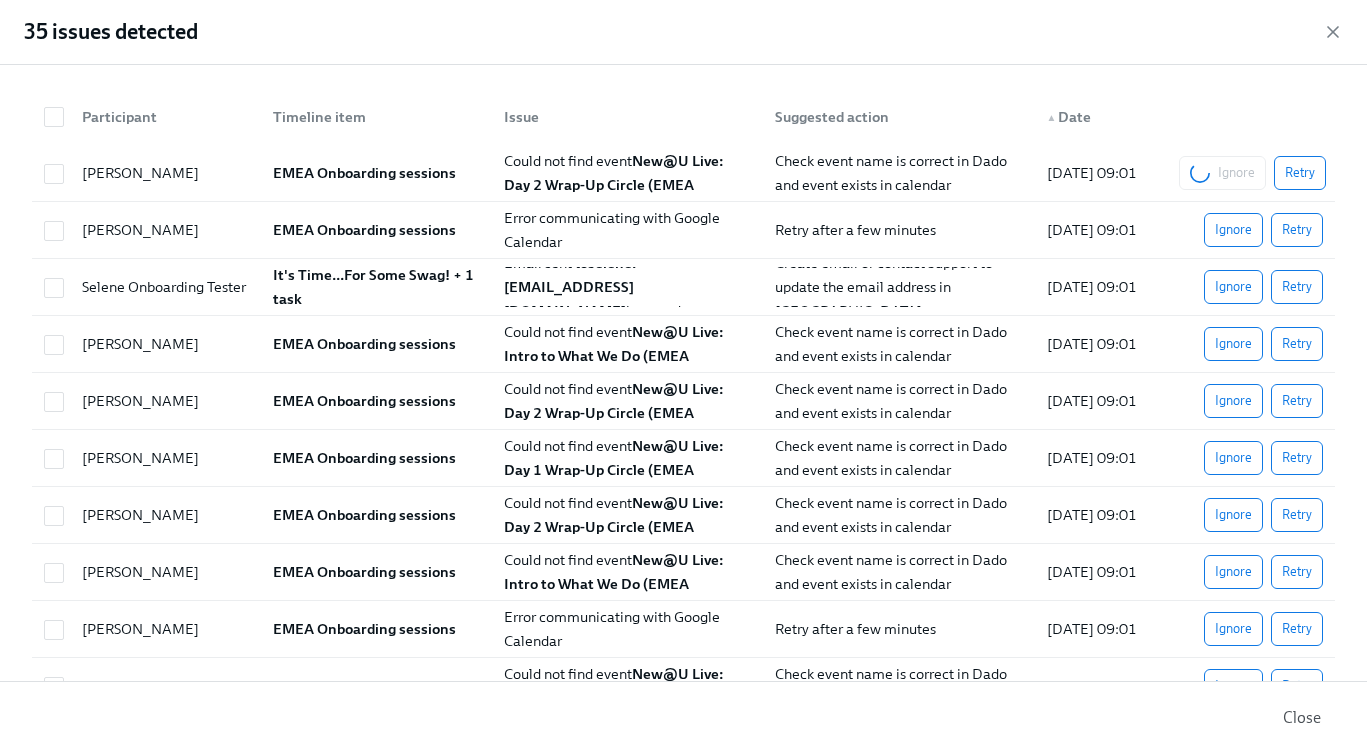 click on "Ignore Retry" at bounding box center (1252, 173) 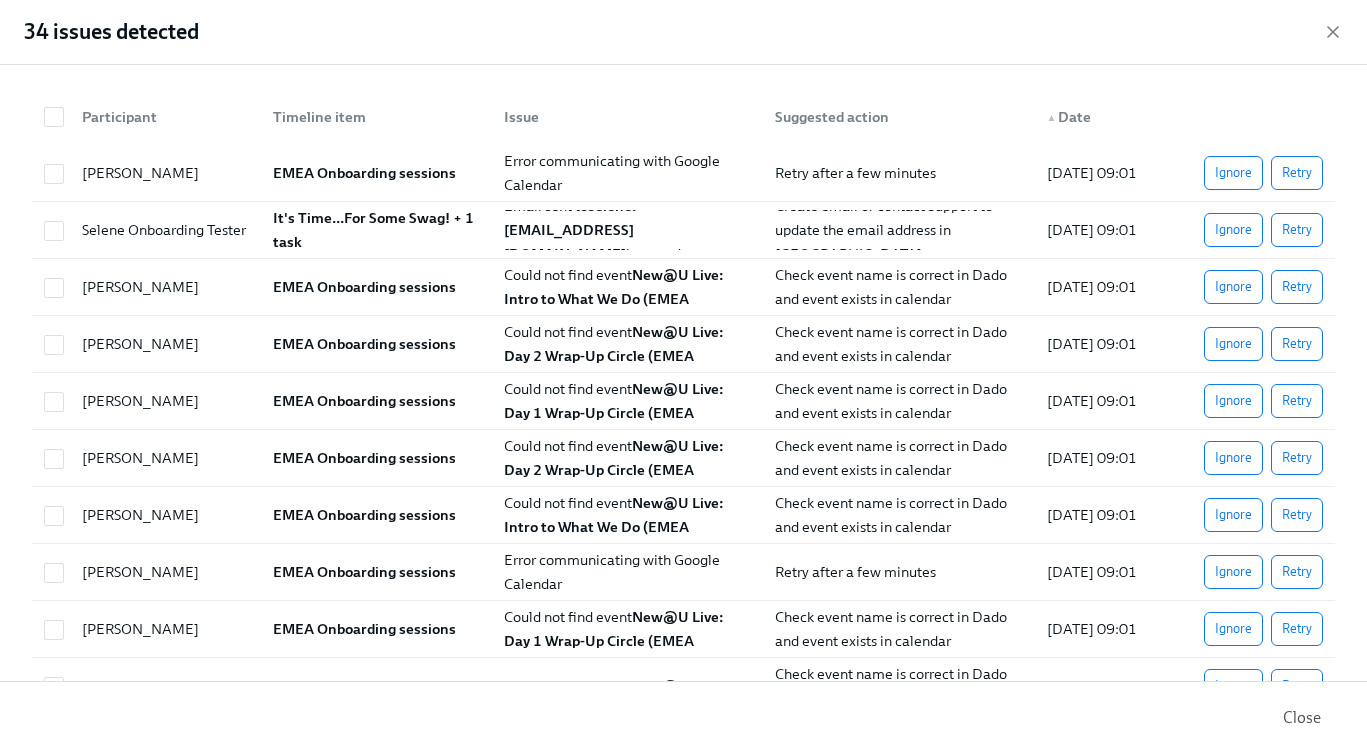 click on "Ignore" at bounding box center [1233, 173] 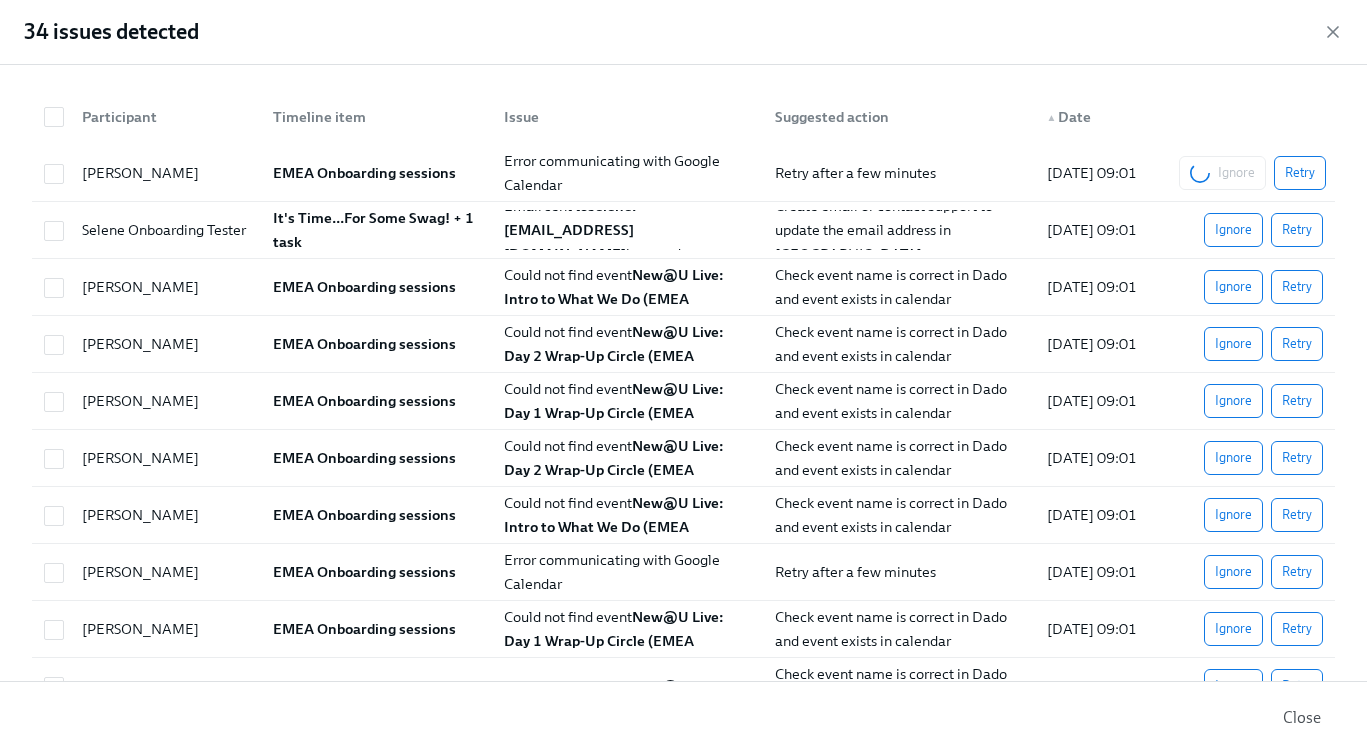 click on "Ignore Retry" at bounding box center [1252, 173] 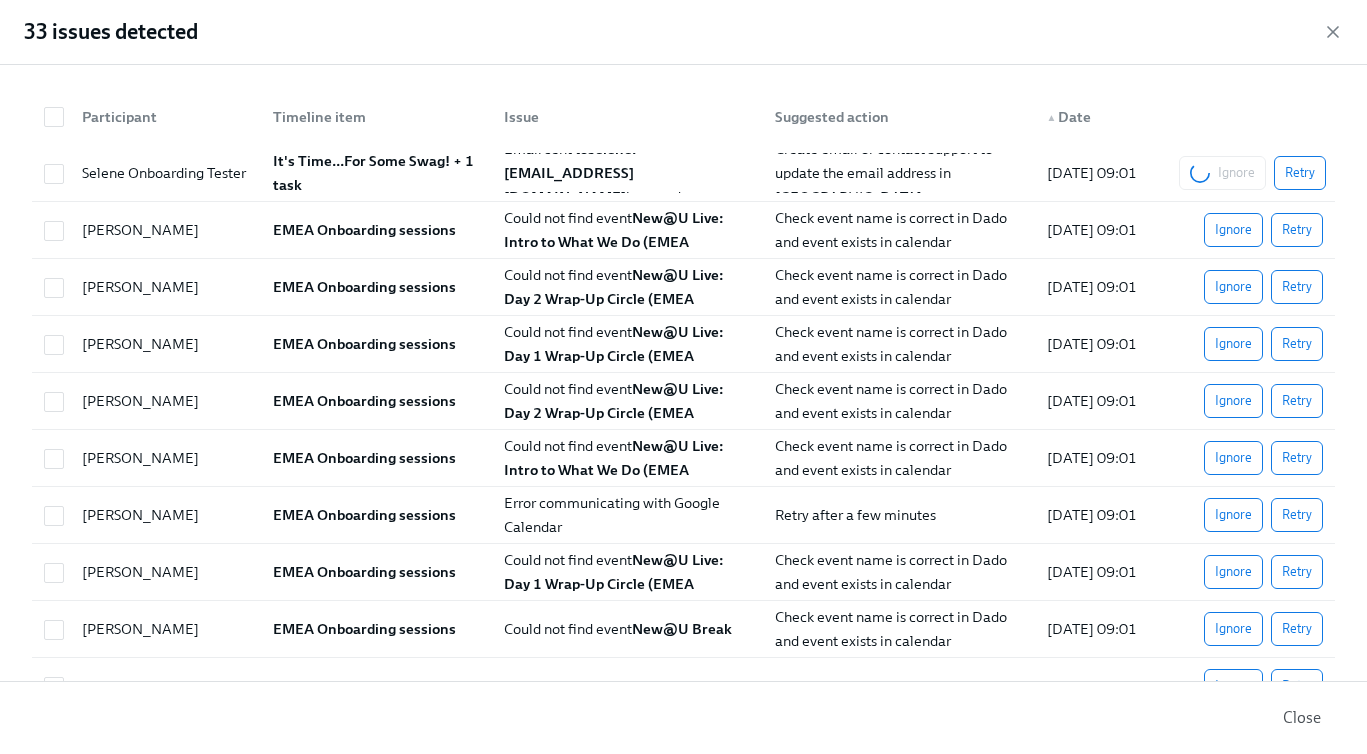 click on "Ignore Retry" at bounding box center (1252, 173) 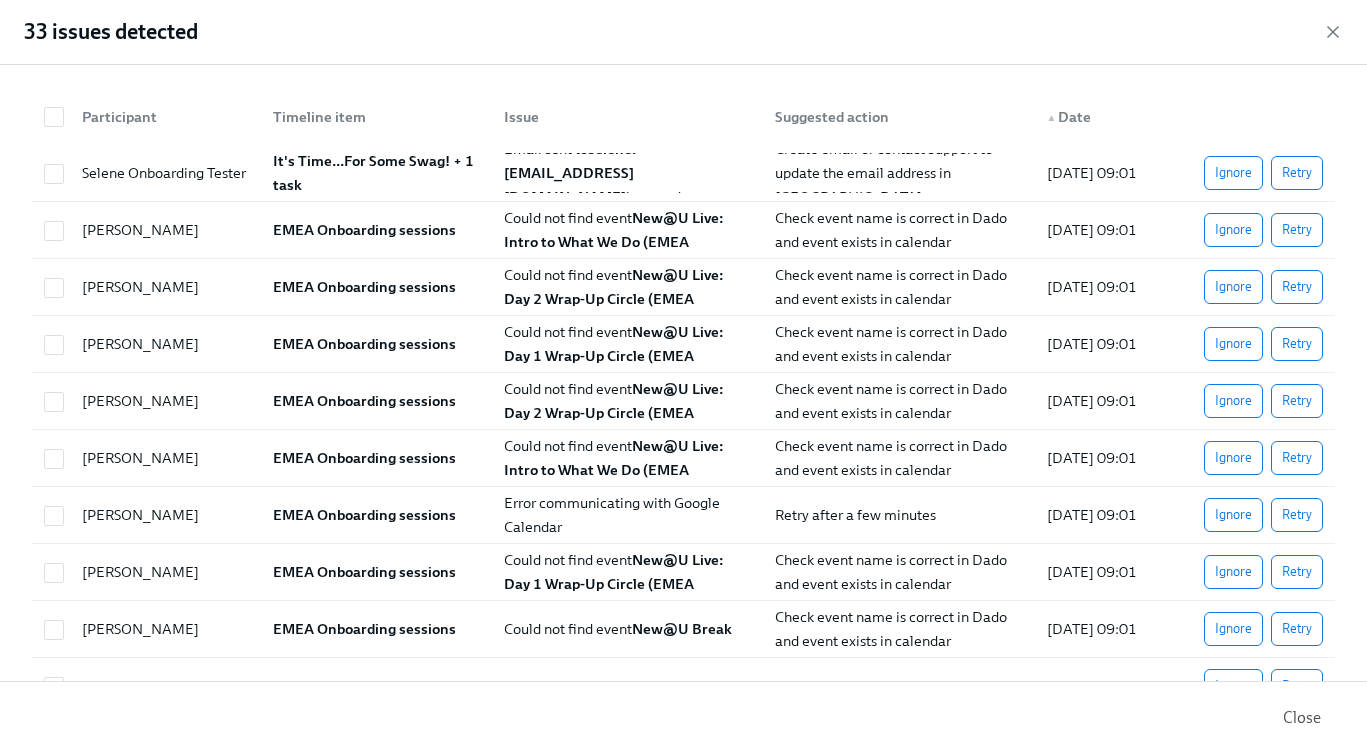 click on "Ignore Retry" at bounding box center (1251, 173) 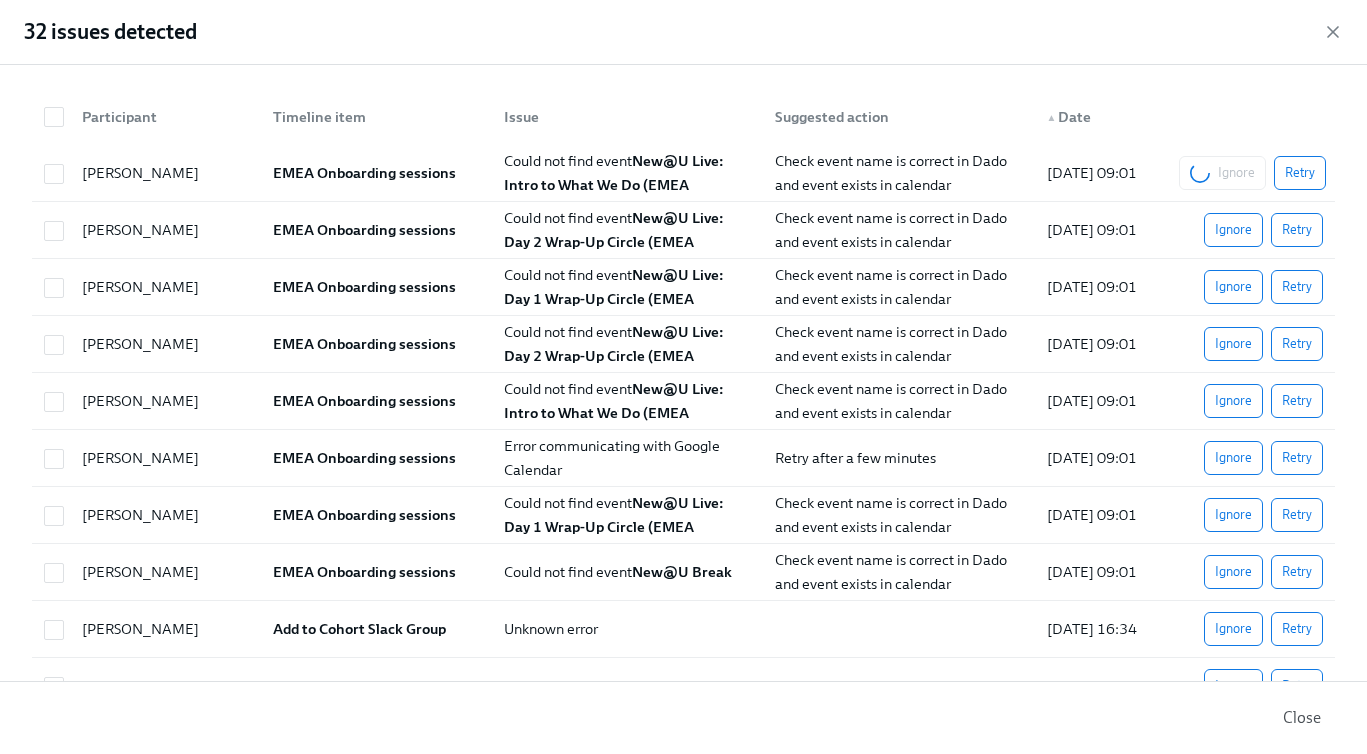 click on "Ignore Retry" at bounding box center [1252, 173] 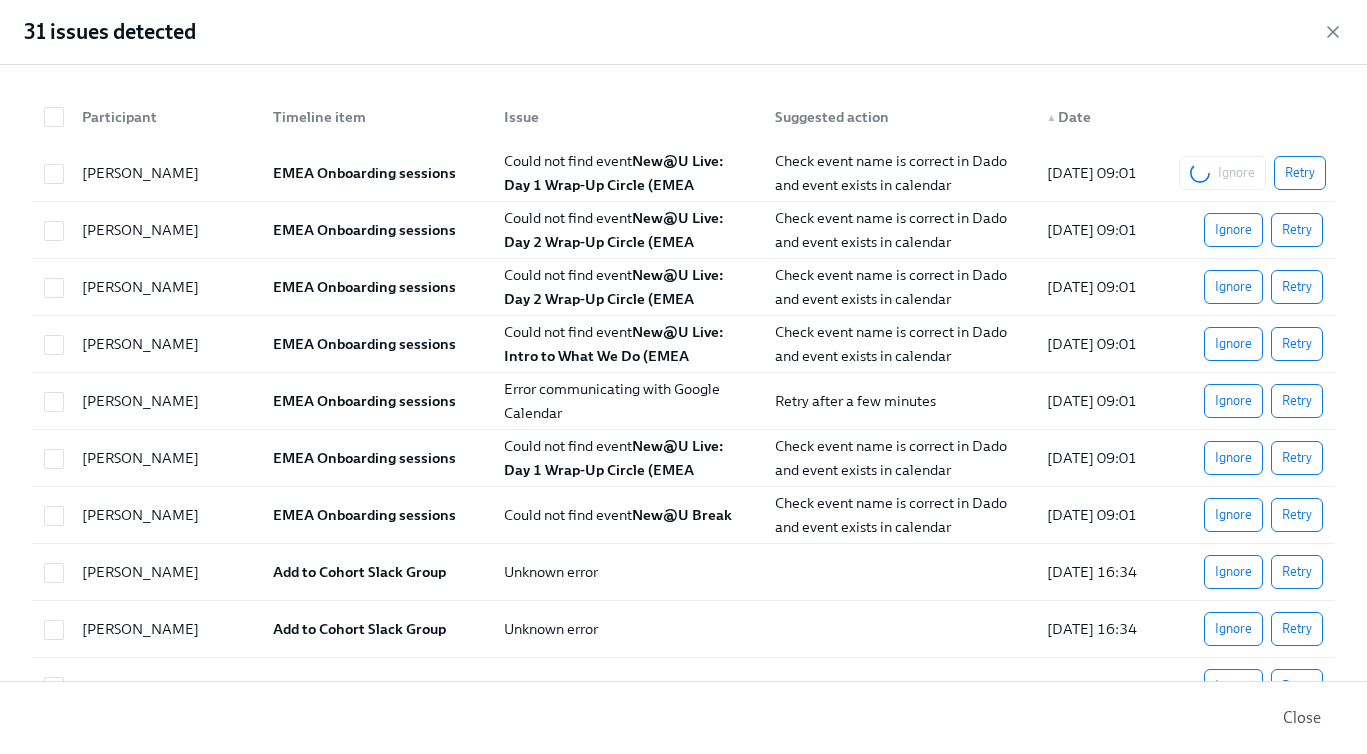 click on "Ignore Retry" at bounding box center [1252, 173] 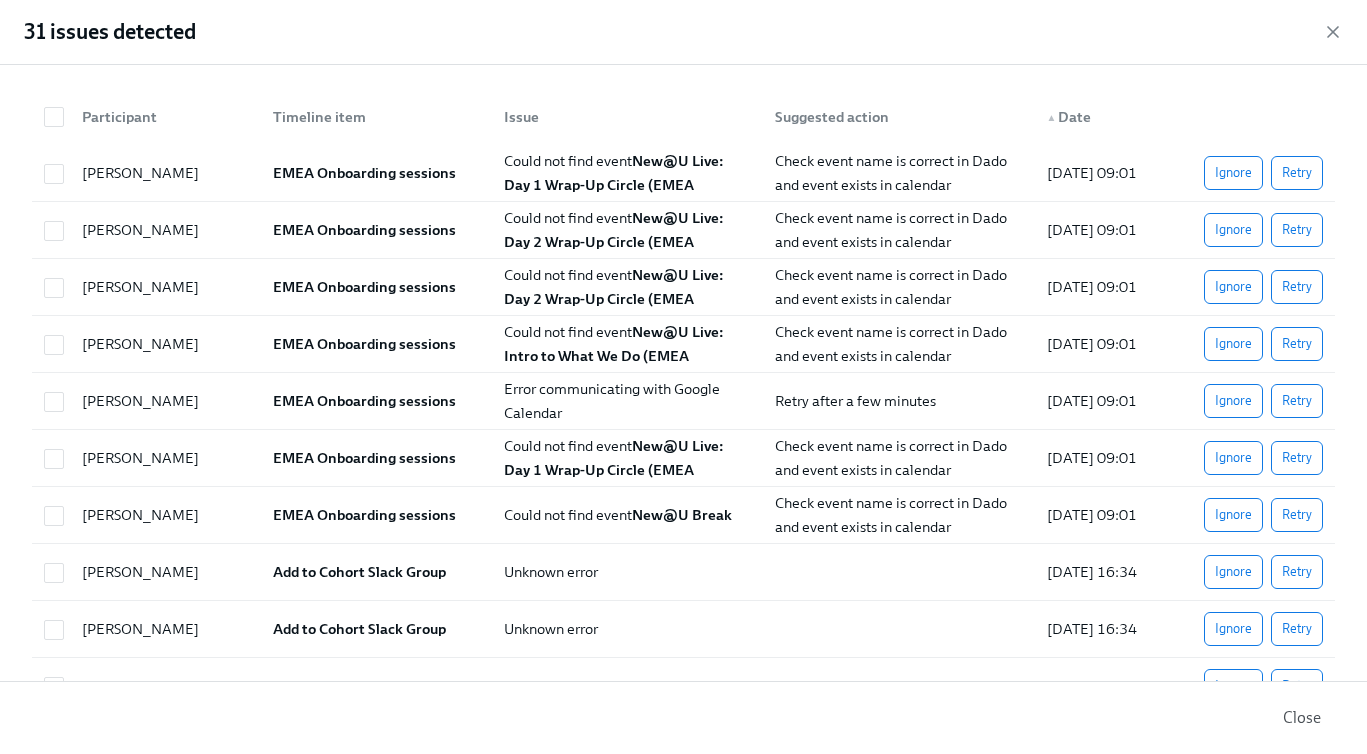 click on "Ignore" at bounding box center (1233, 173) 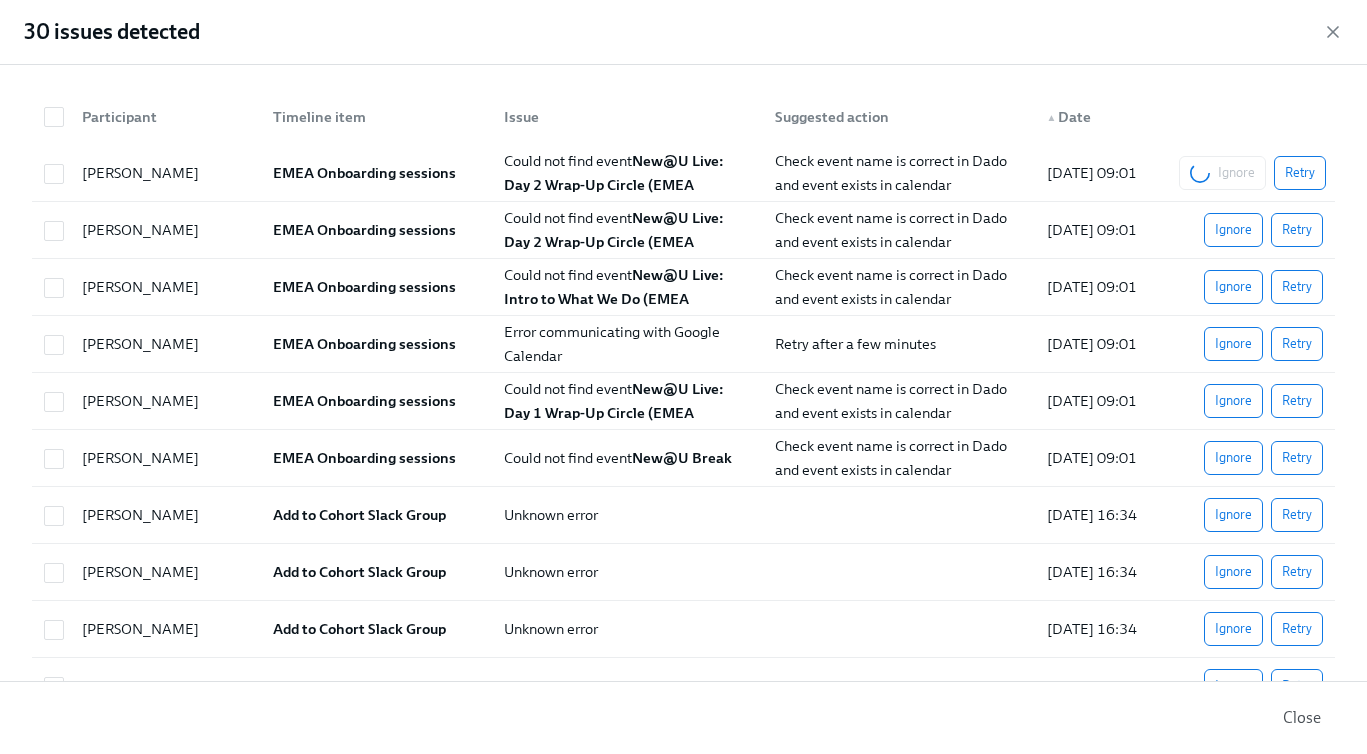 click on "Ignore Retry" at bounding box center [1252, 173] 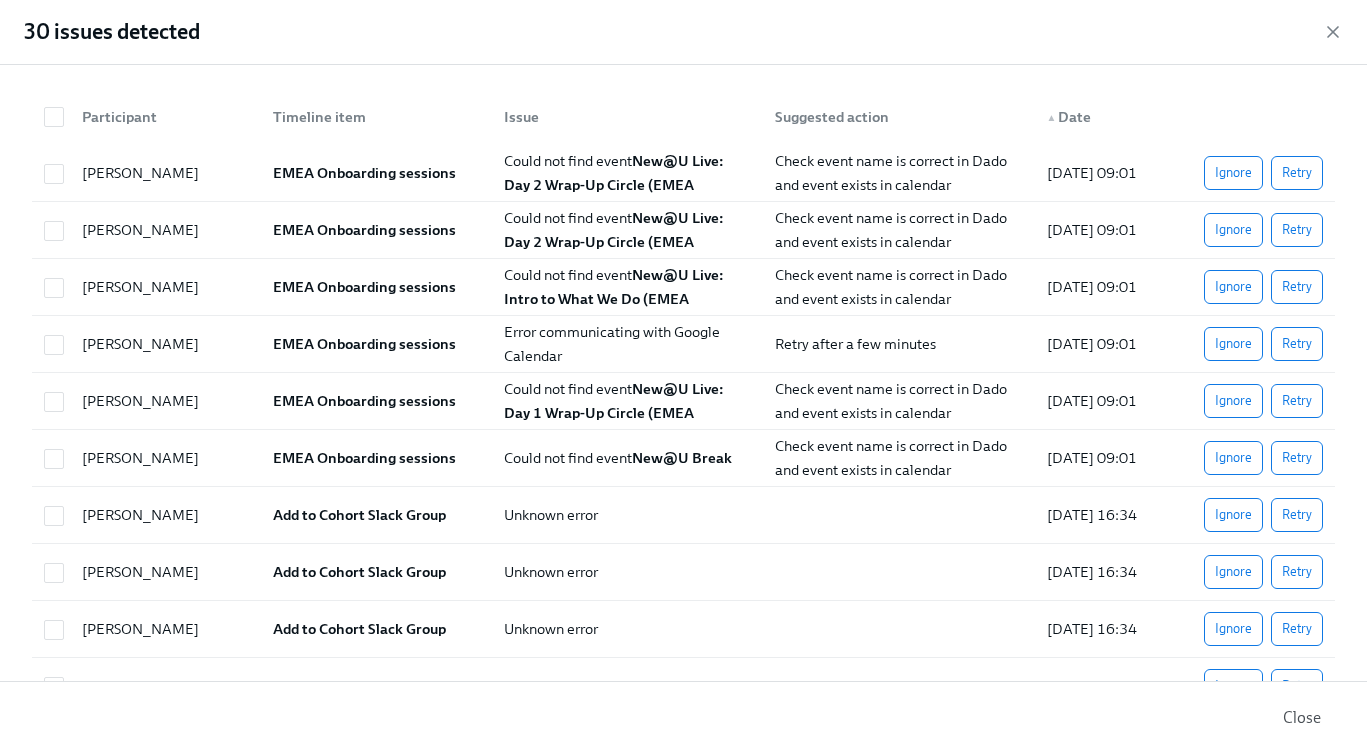 click on "Ignore Retry" at bounding box center (1251, 173) 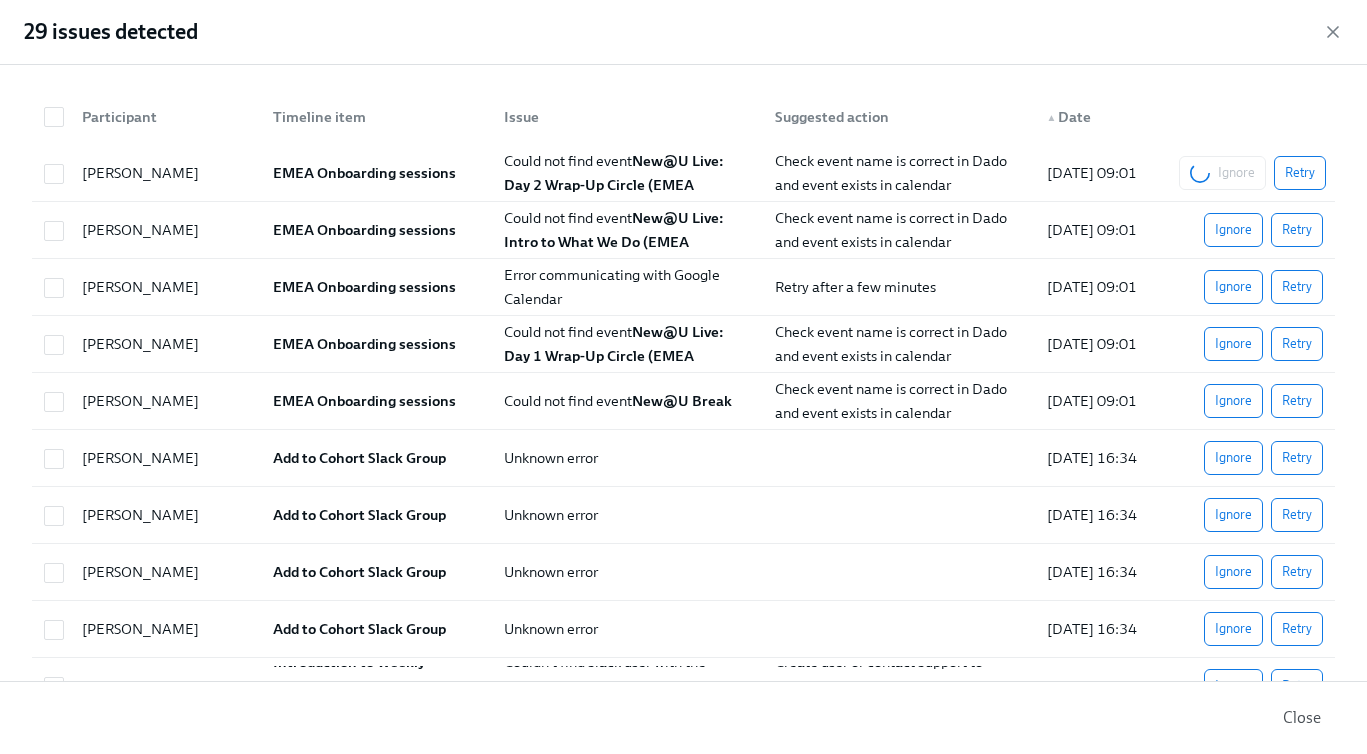 click on "Ignore Retry" at bounding box center [1252, 173] 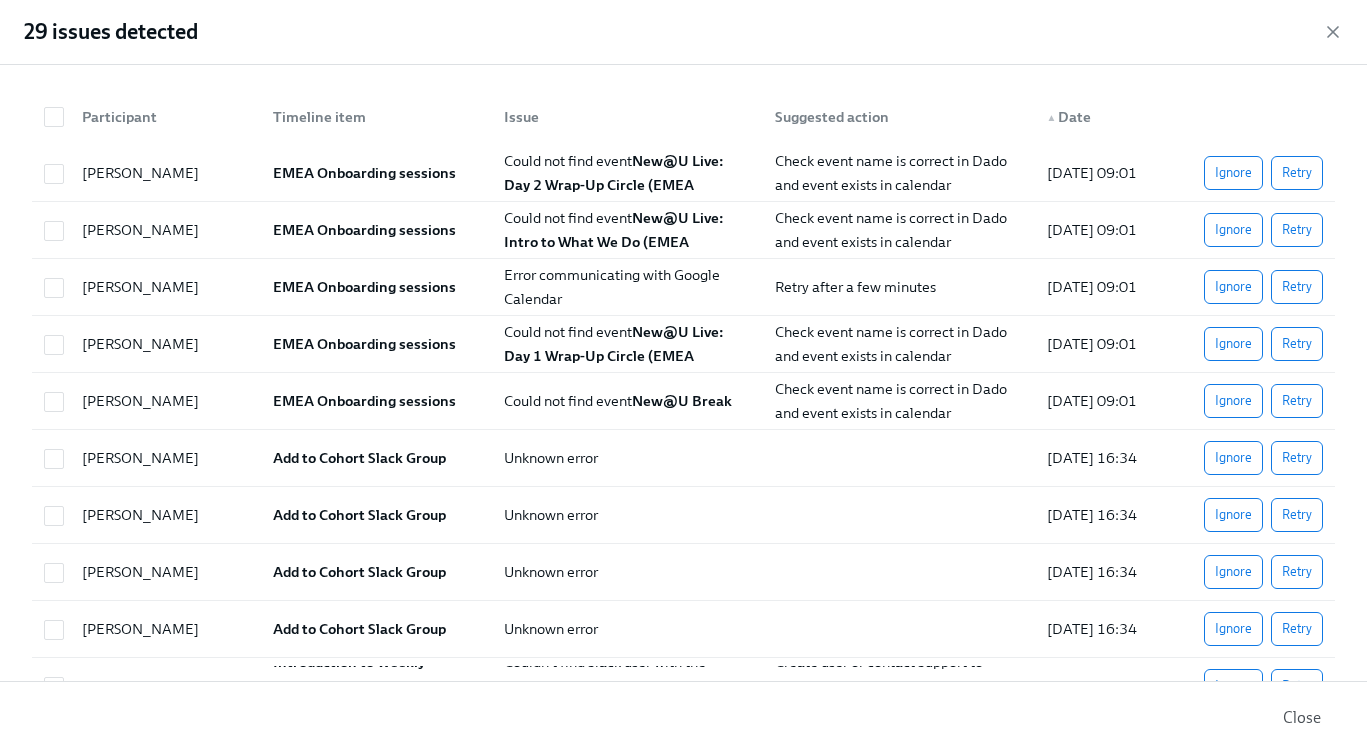 click on "Ignore" at bounding box center (1233, 173) 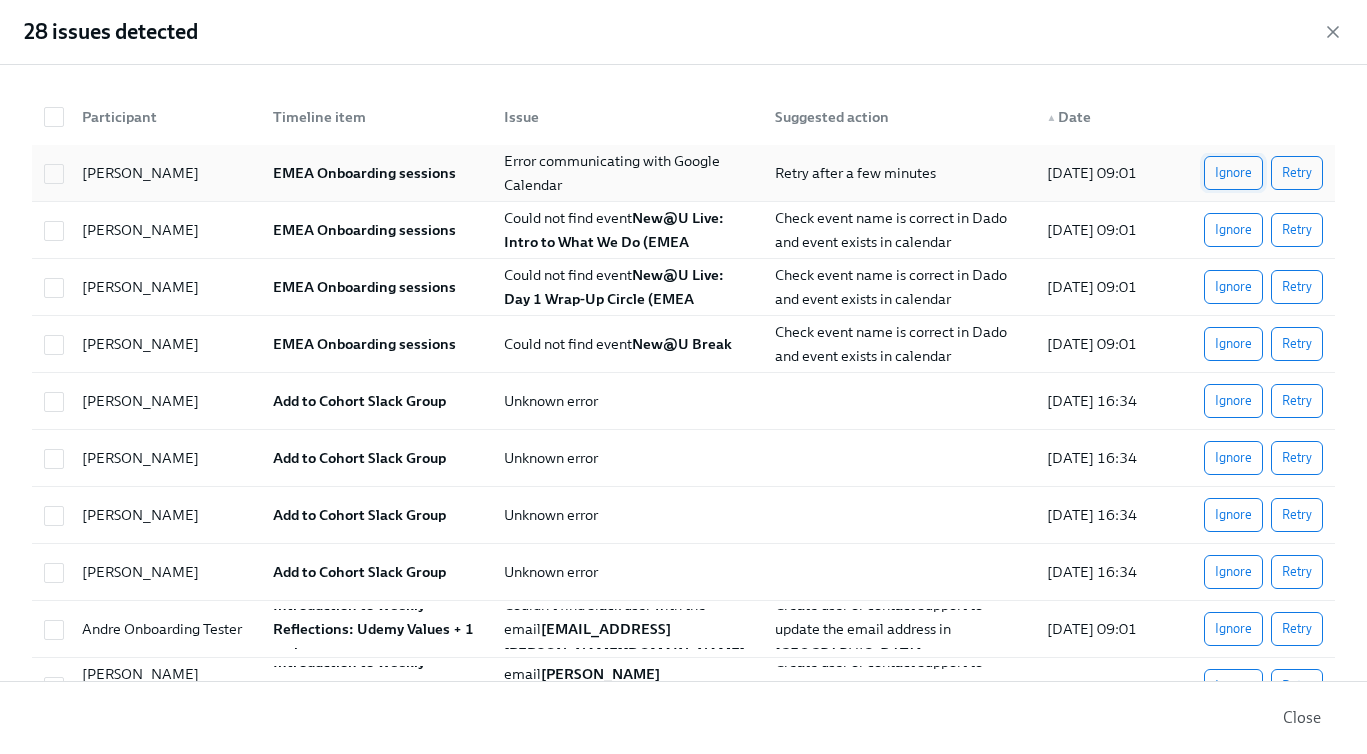 click on "Ignore" at bounding box center (1233, 173) 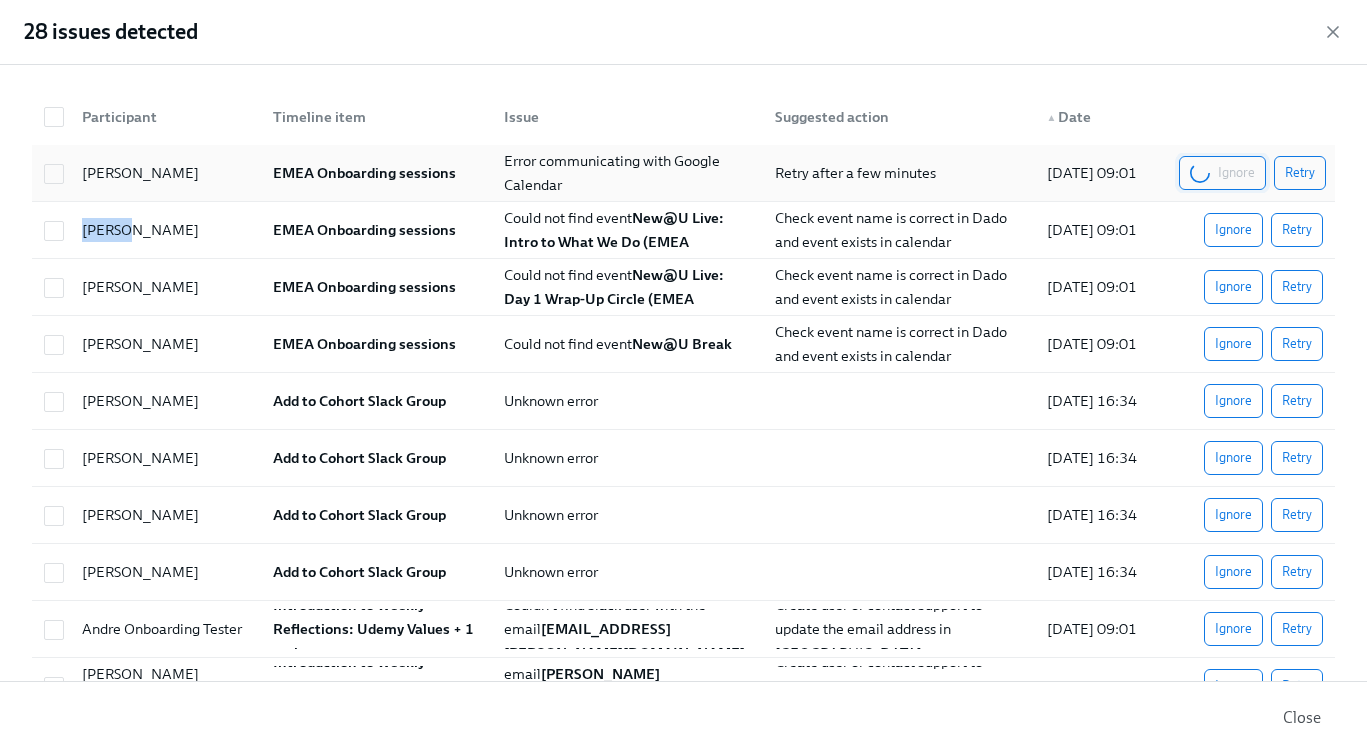 click on "Ignore Retry" at bounding box center (1252, 173) 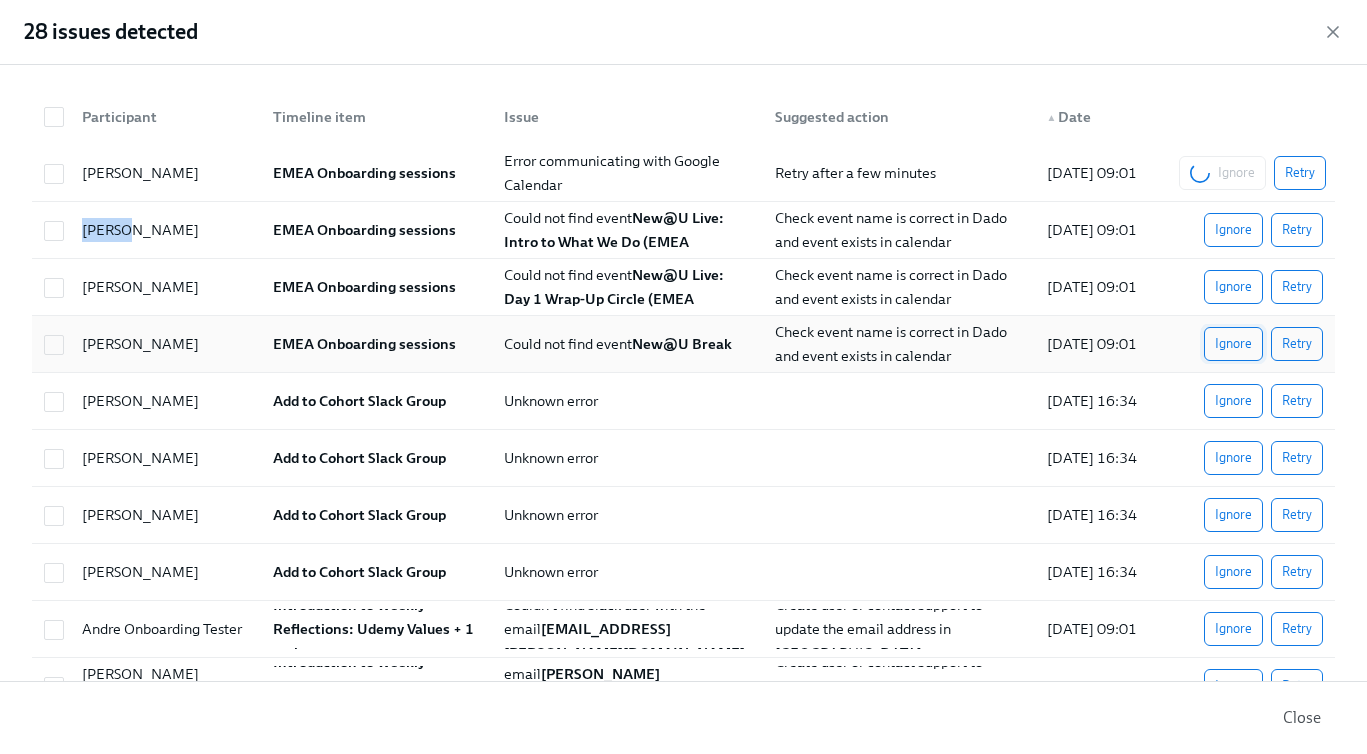 click on "Ignore" at bounding box center [1233, 344] 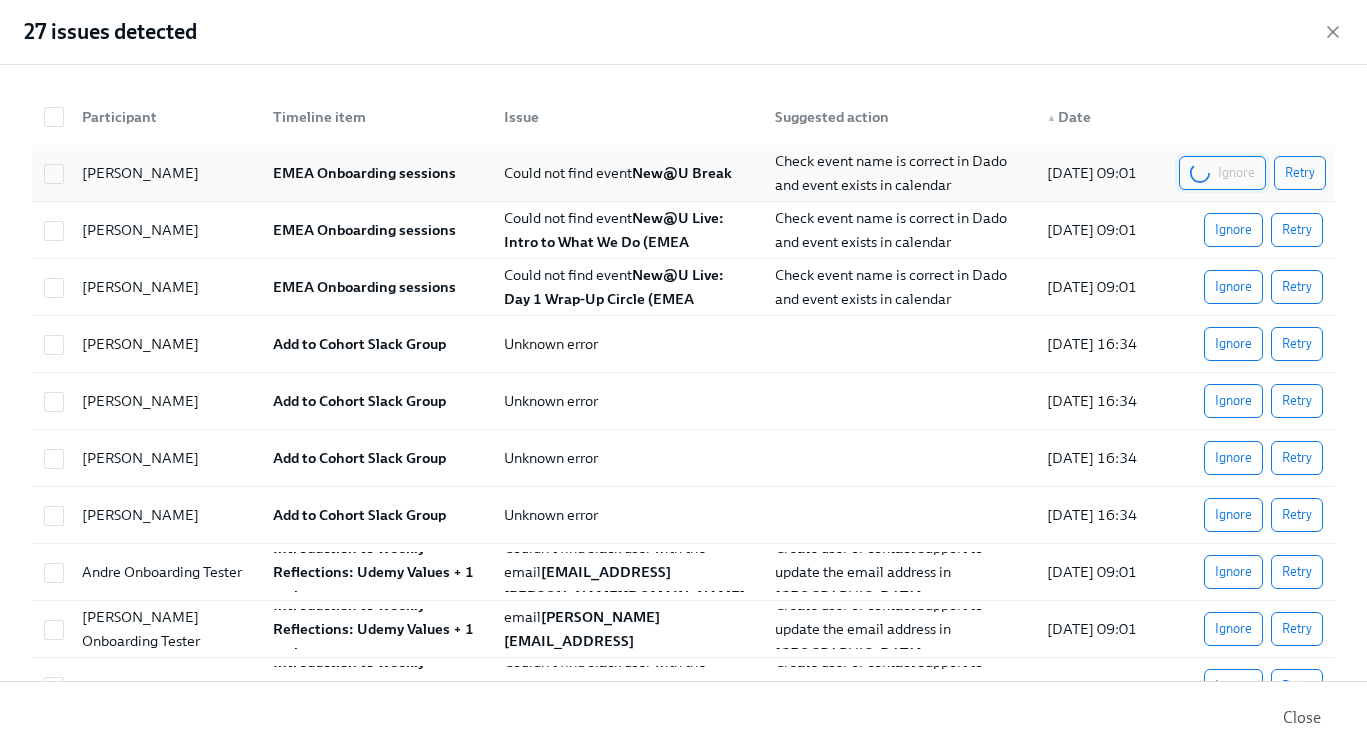 click on "Ignore Retry" at bounding box center [1252, 173] 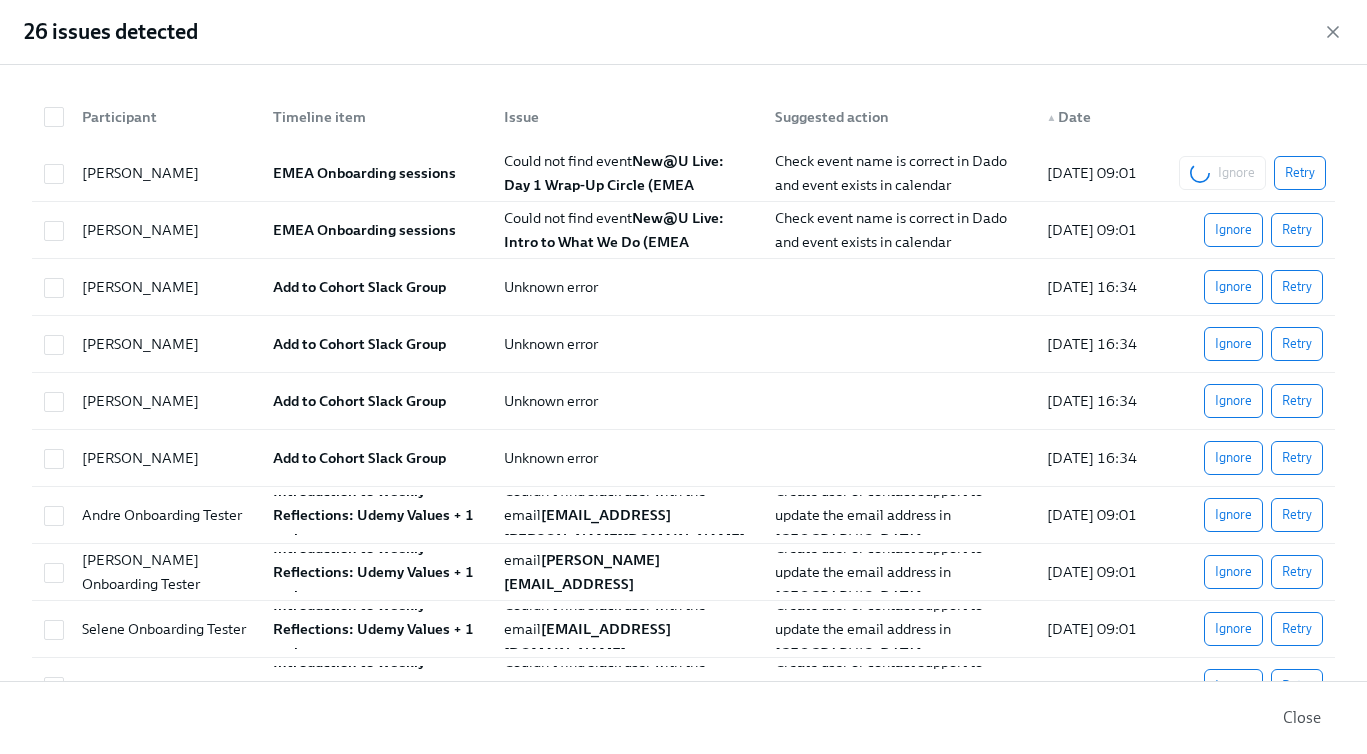 click on "Ignore Retry" at bounding box center [1252, 173] 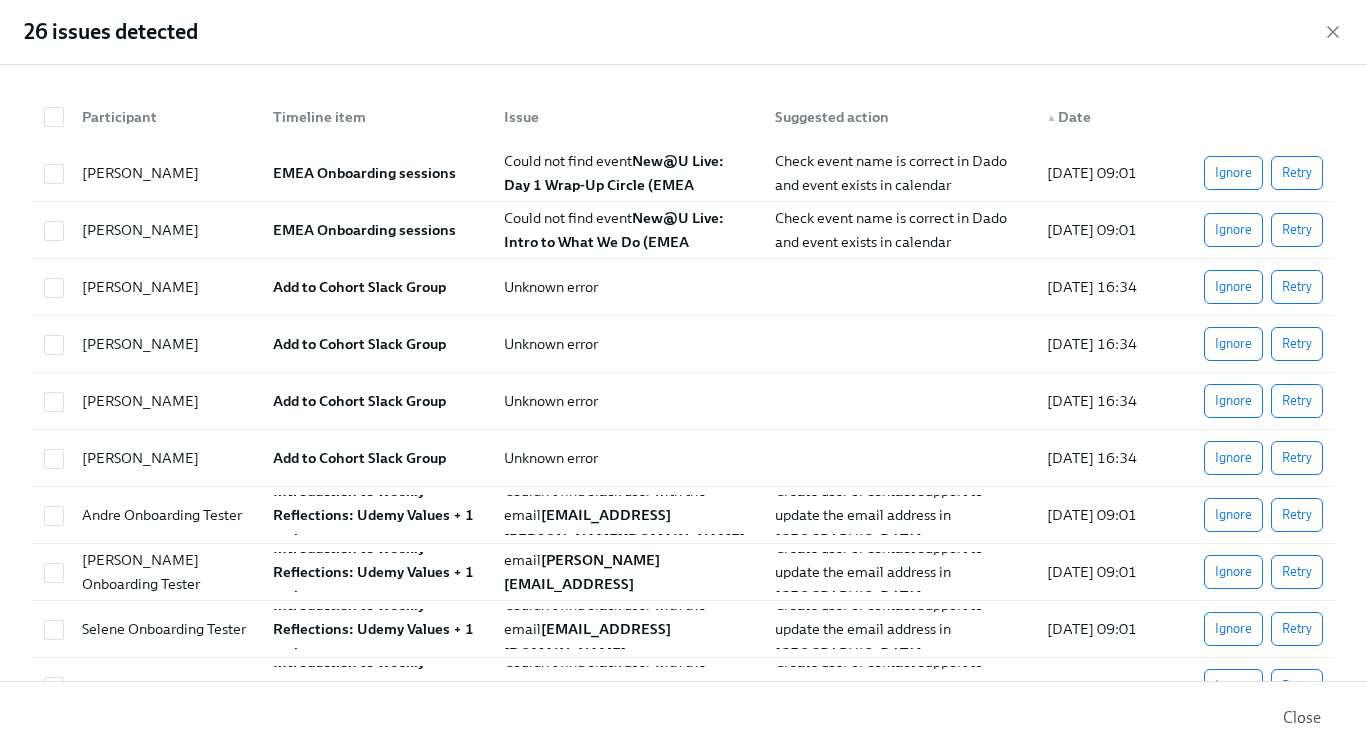 click on "Ignore" at bounding box center (1233, 230) 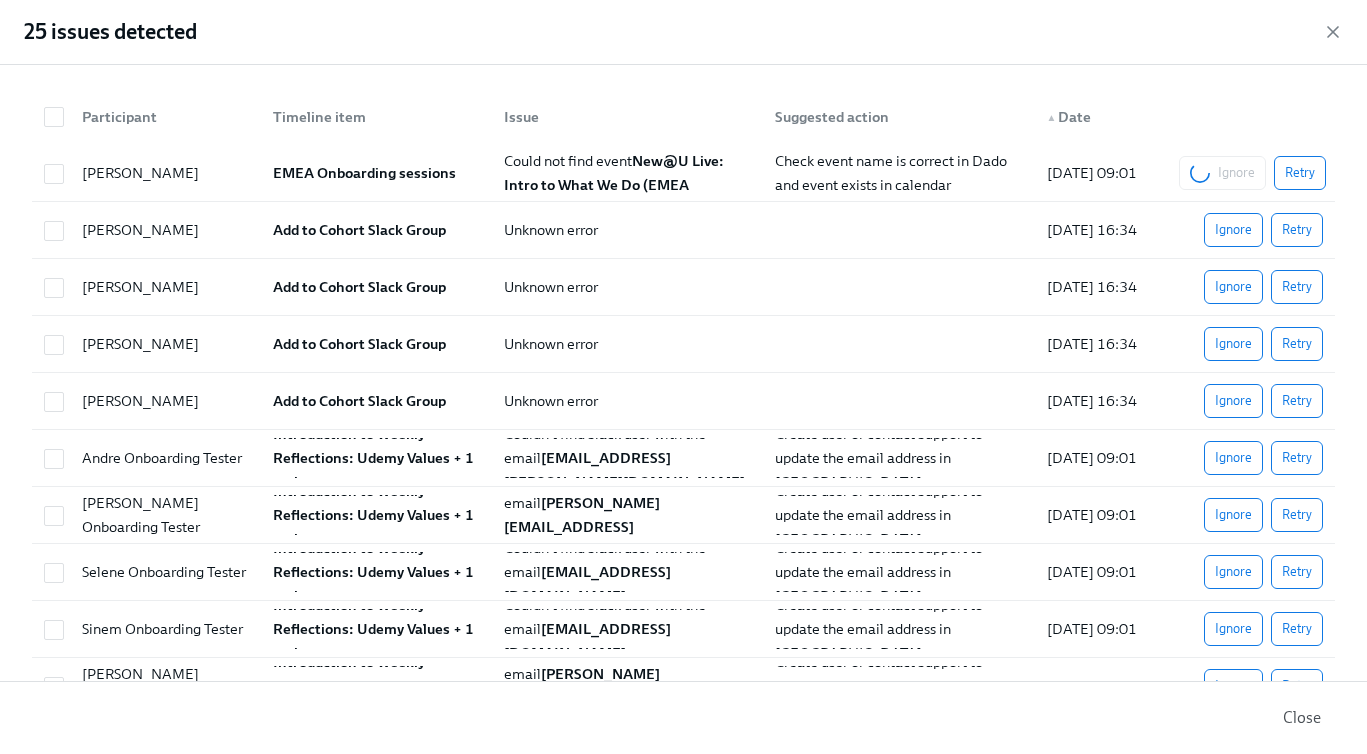 click on "Ignore Retry" at bounding box center [1252, 173] 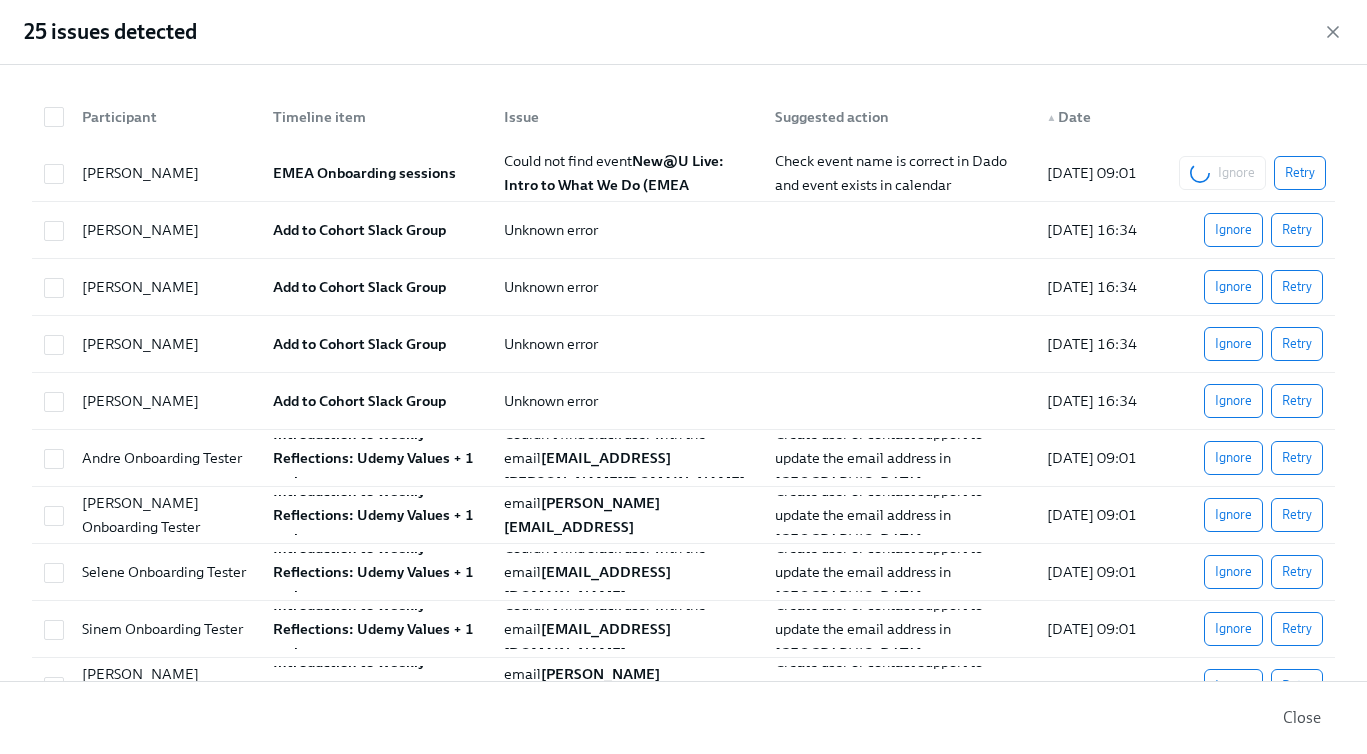 click on "Ignore Retry" at bounding box center (1252, 173) 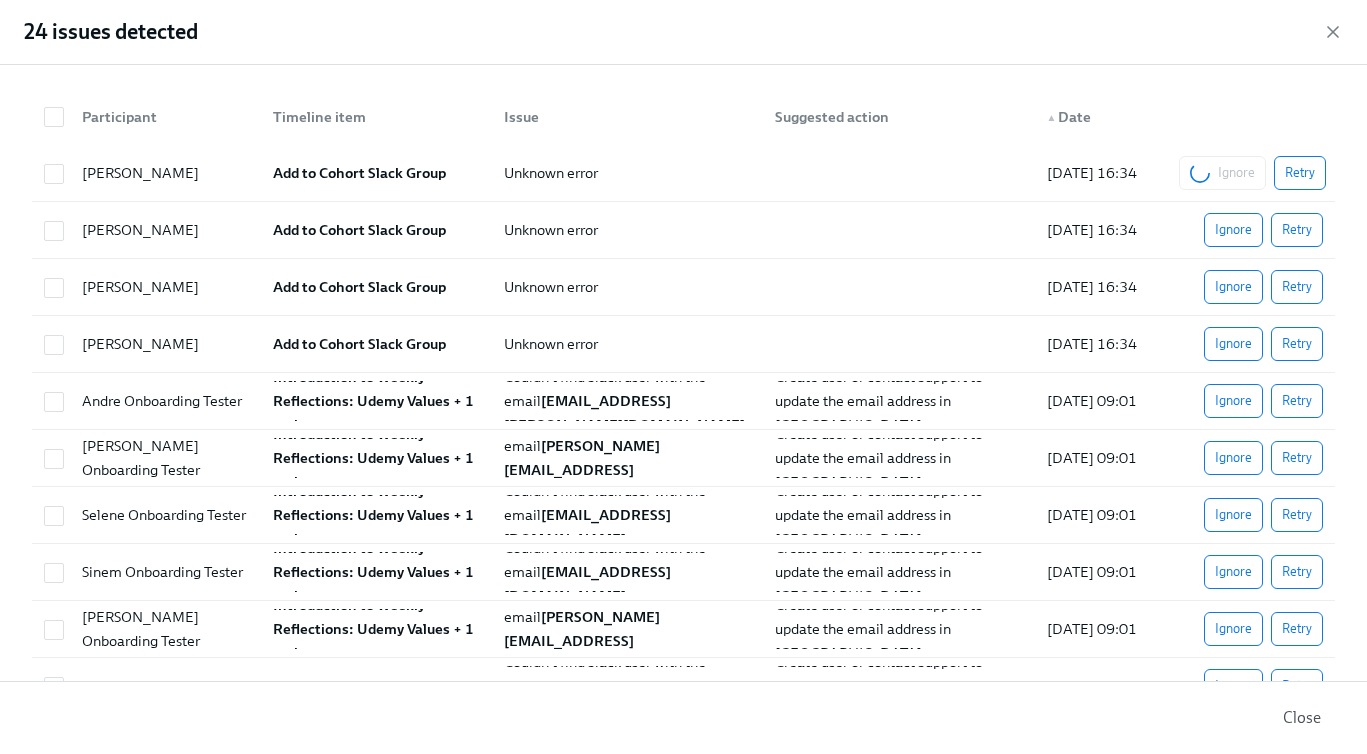 click on "Ignore Retry" at bounding box center [1252, 173] 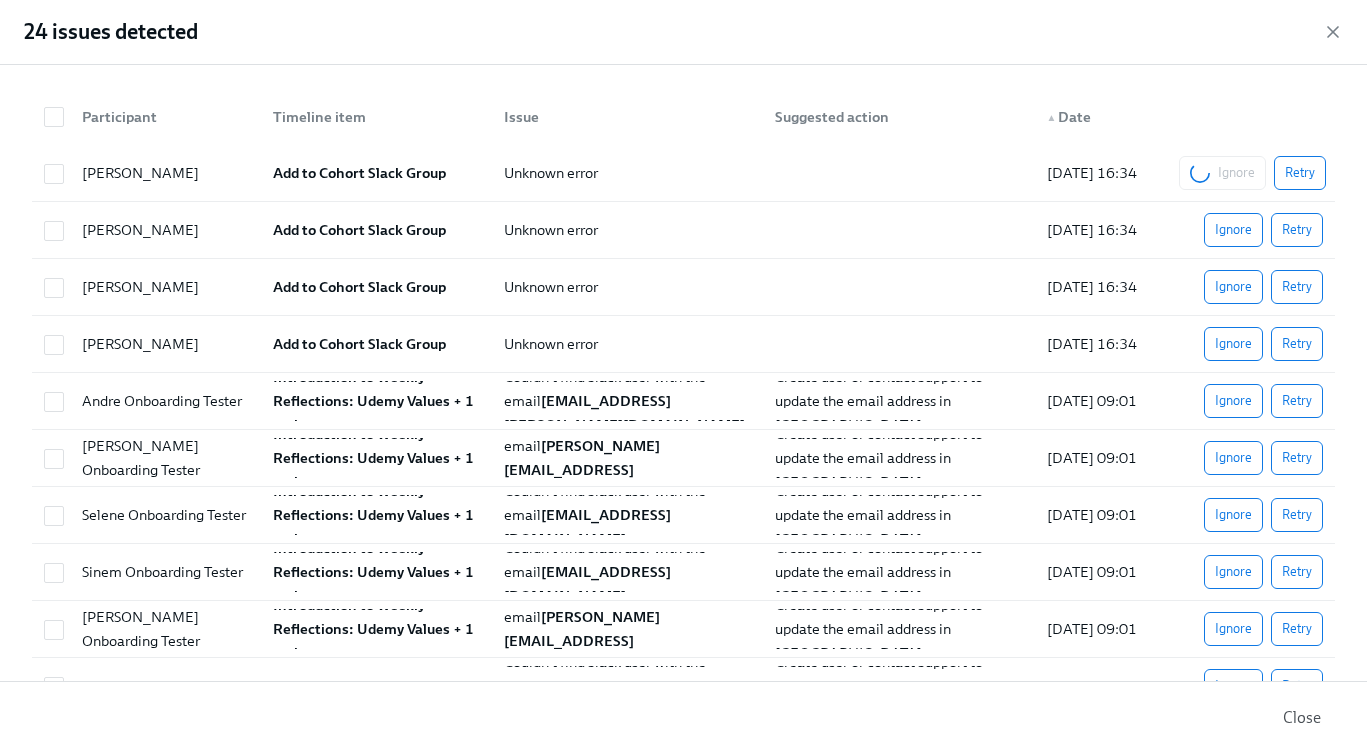 click on "Ignore Retry" at bounding box center (1252, 173) 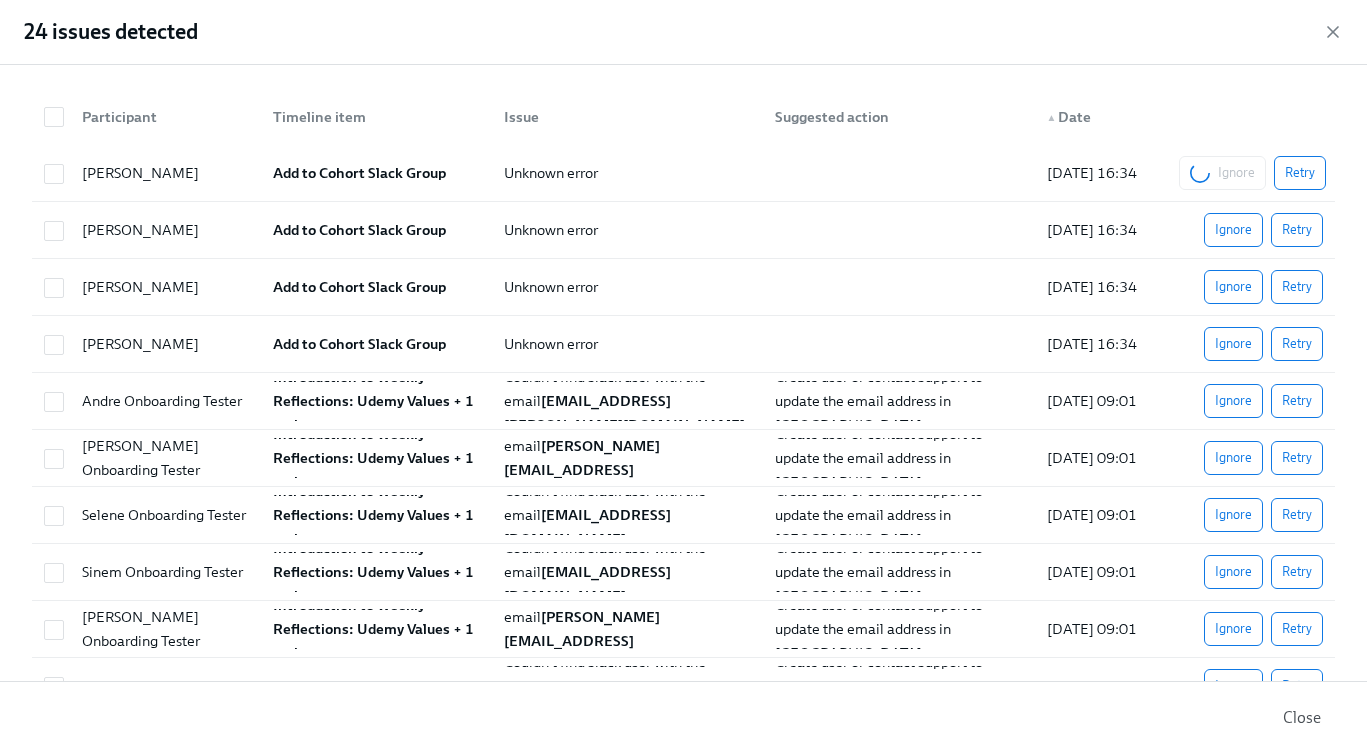 click on "Ignore" at bounding box center [1233, 230] 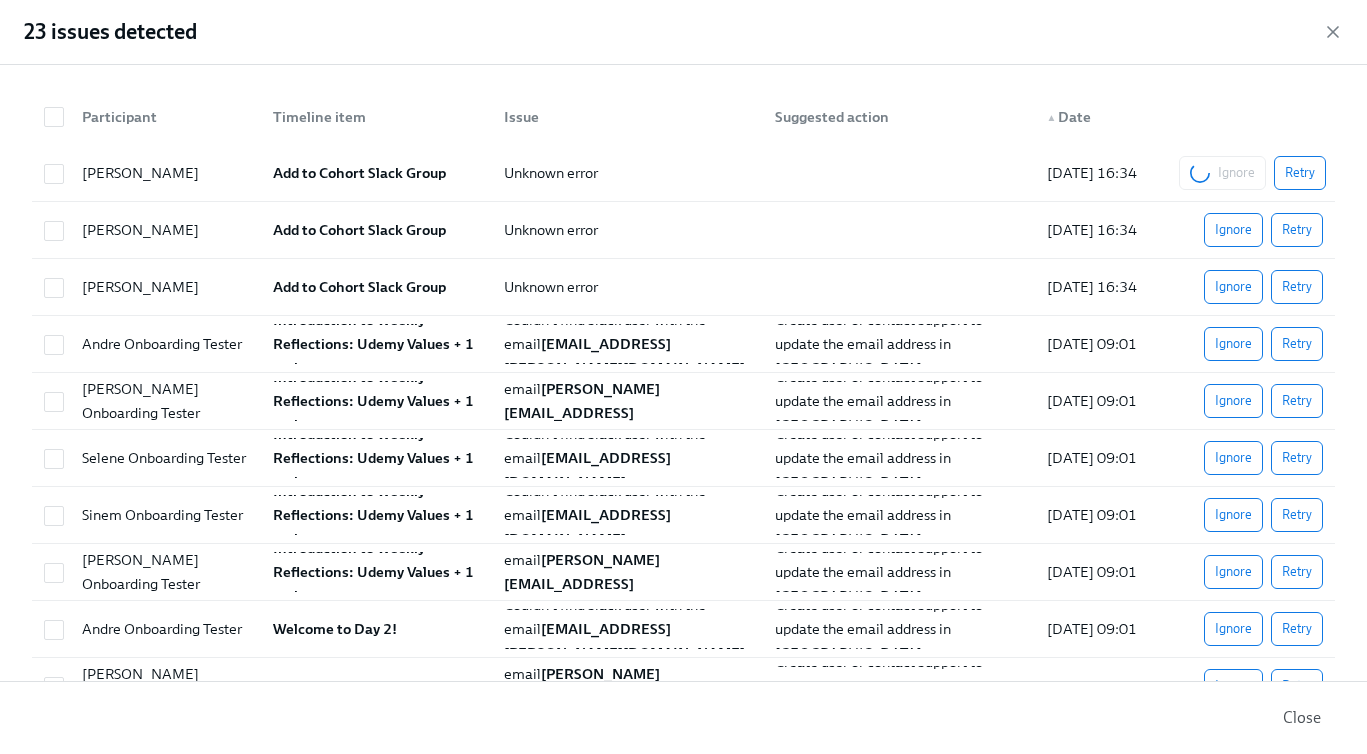 click on "Ignore Retry" at bounding box center [1252, 173] 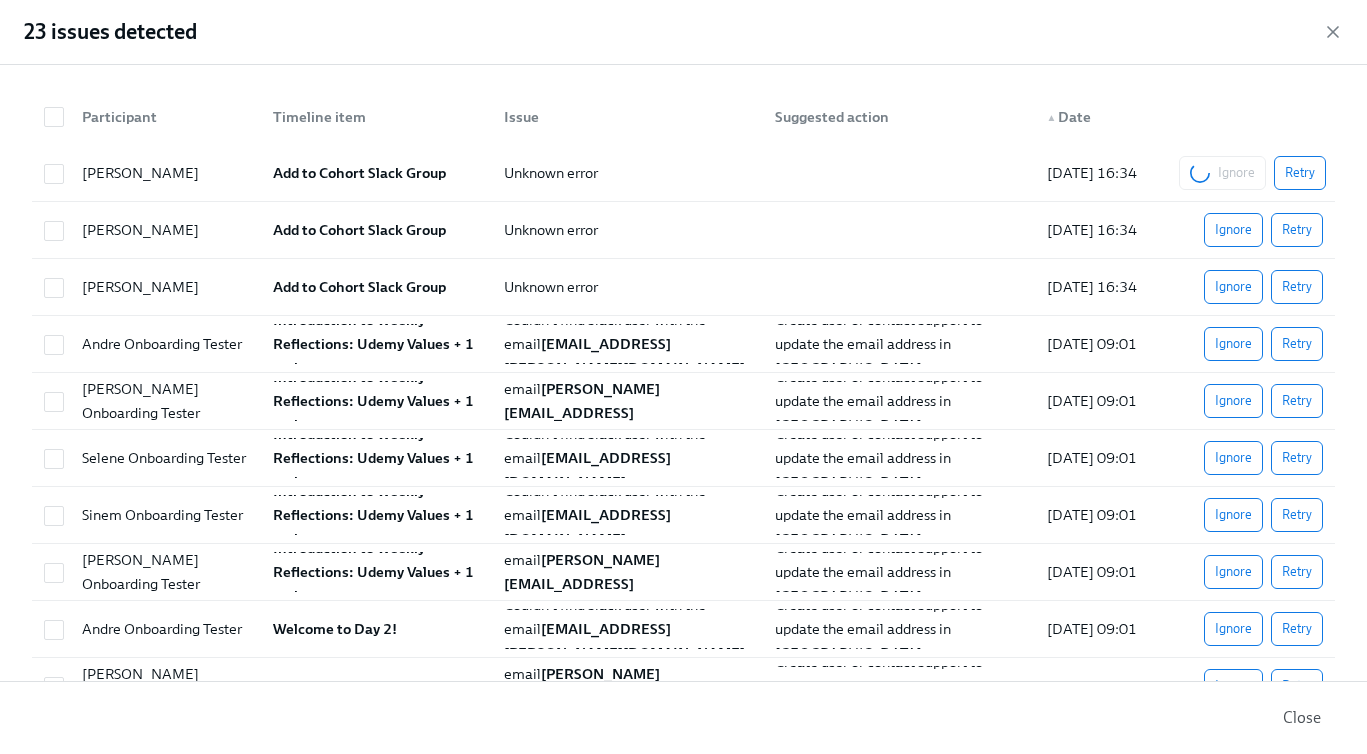 click on "Ignore Retry" at bounding box center [1252, 173] 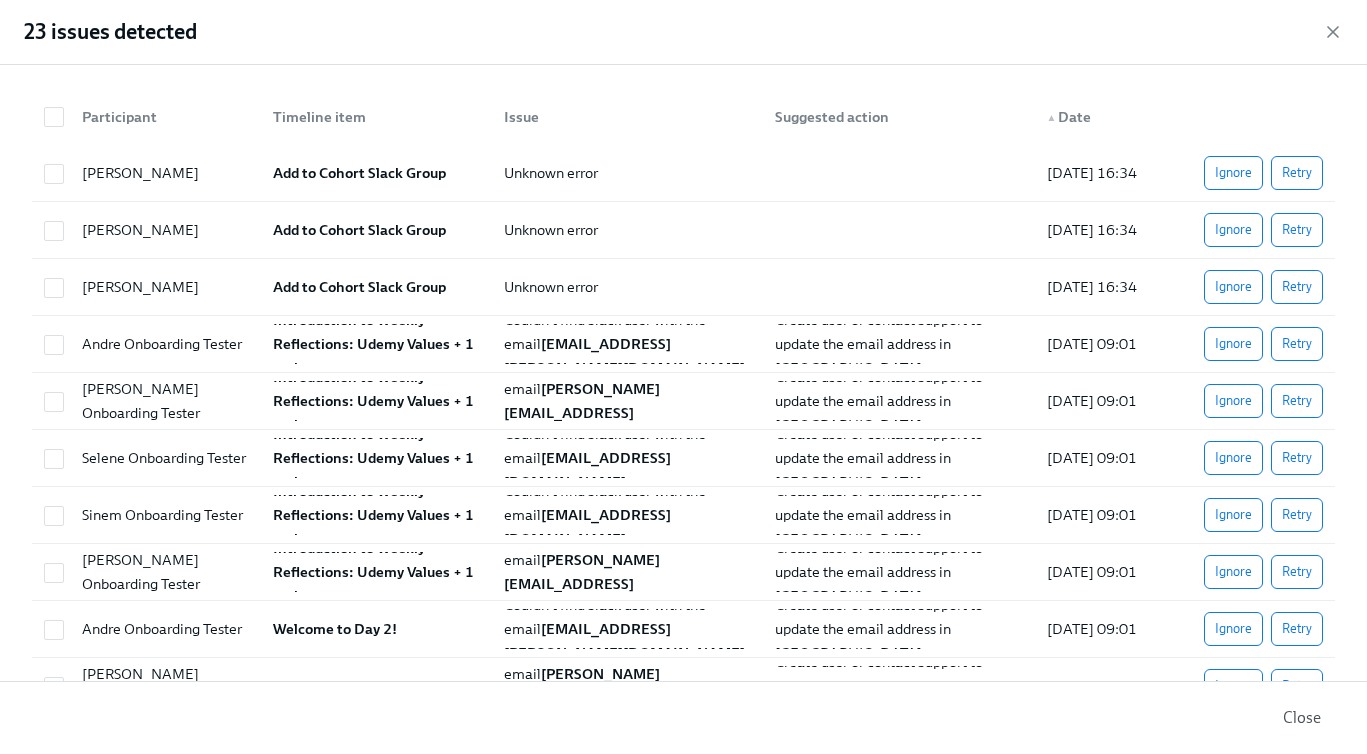 click on "Ignore" at bounding box center [1233, 230] 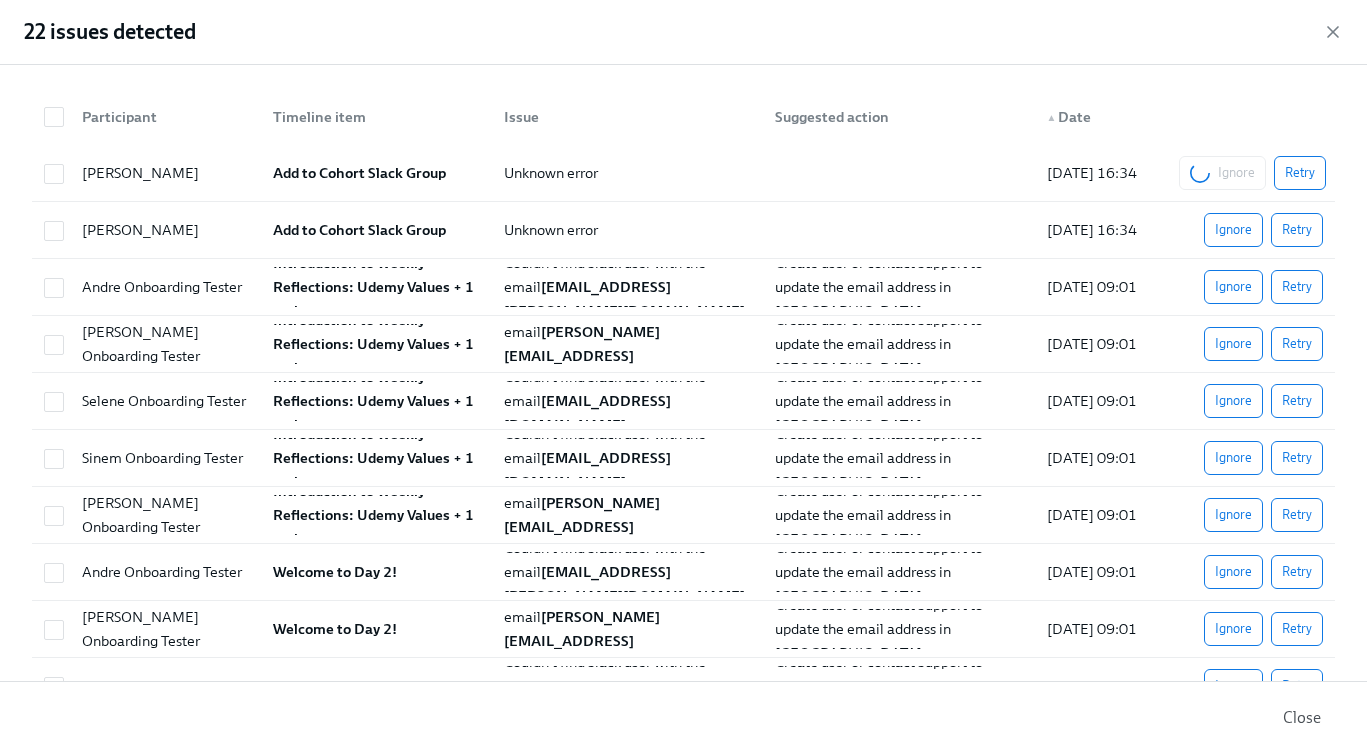 click on "Ignore Retry" at bounding box center [1252, 173] 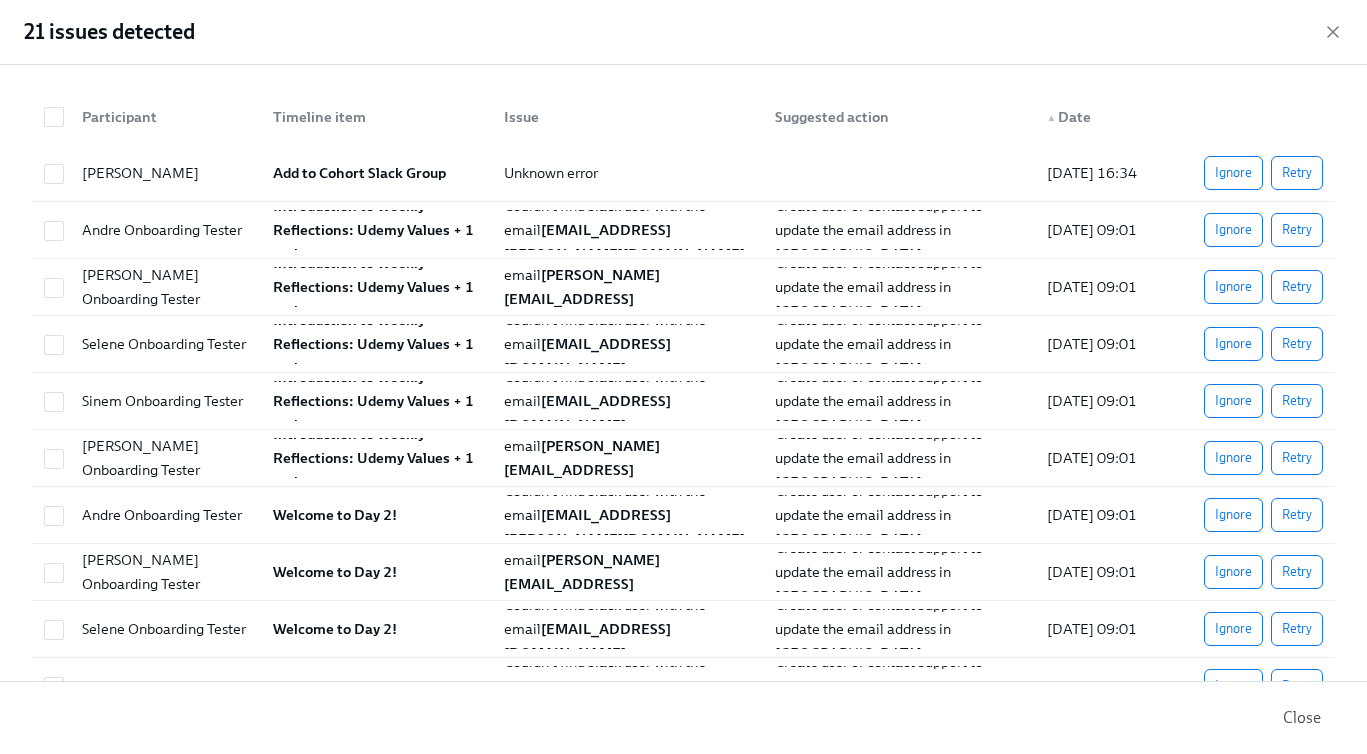 click on "Ignore" at bounding box center [1233, 173] 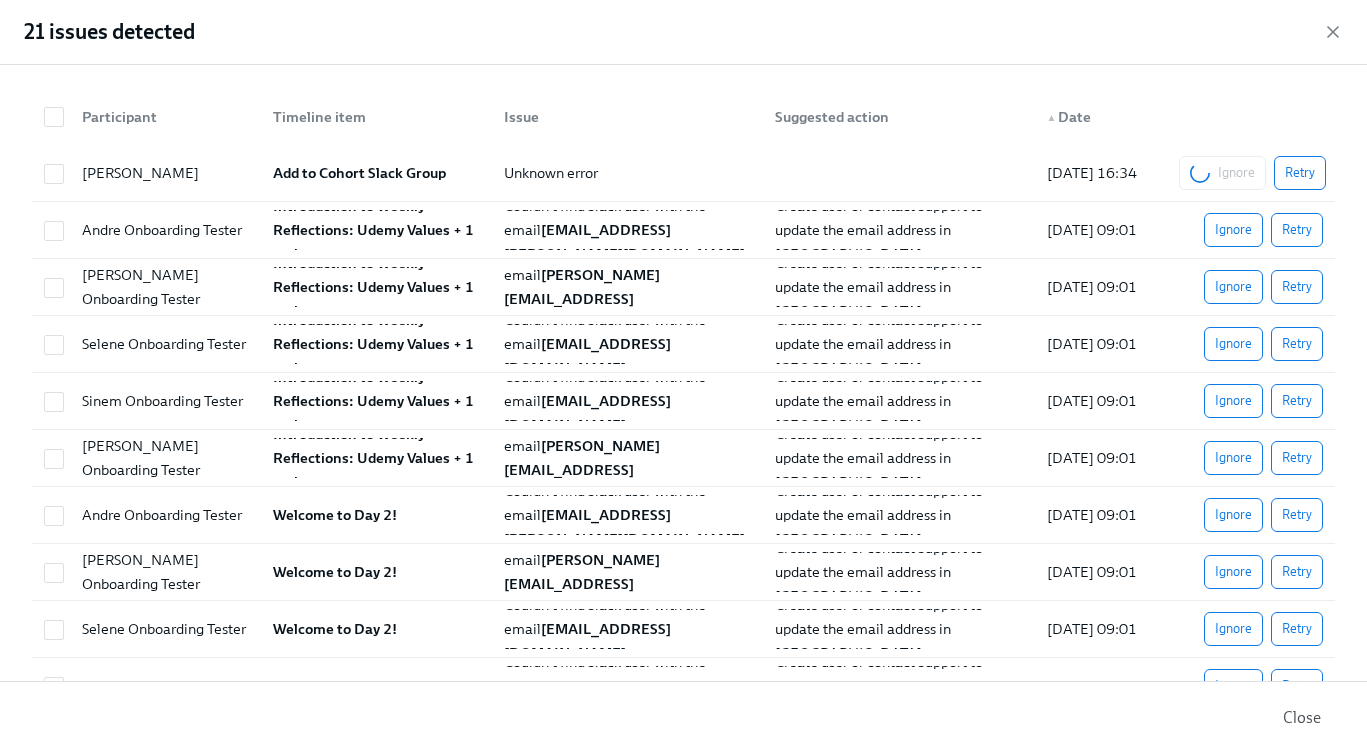 click on "Ignore Retry" at bounding box center [1252, 173] 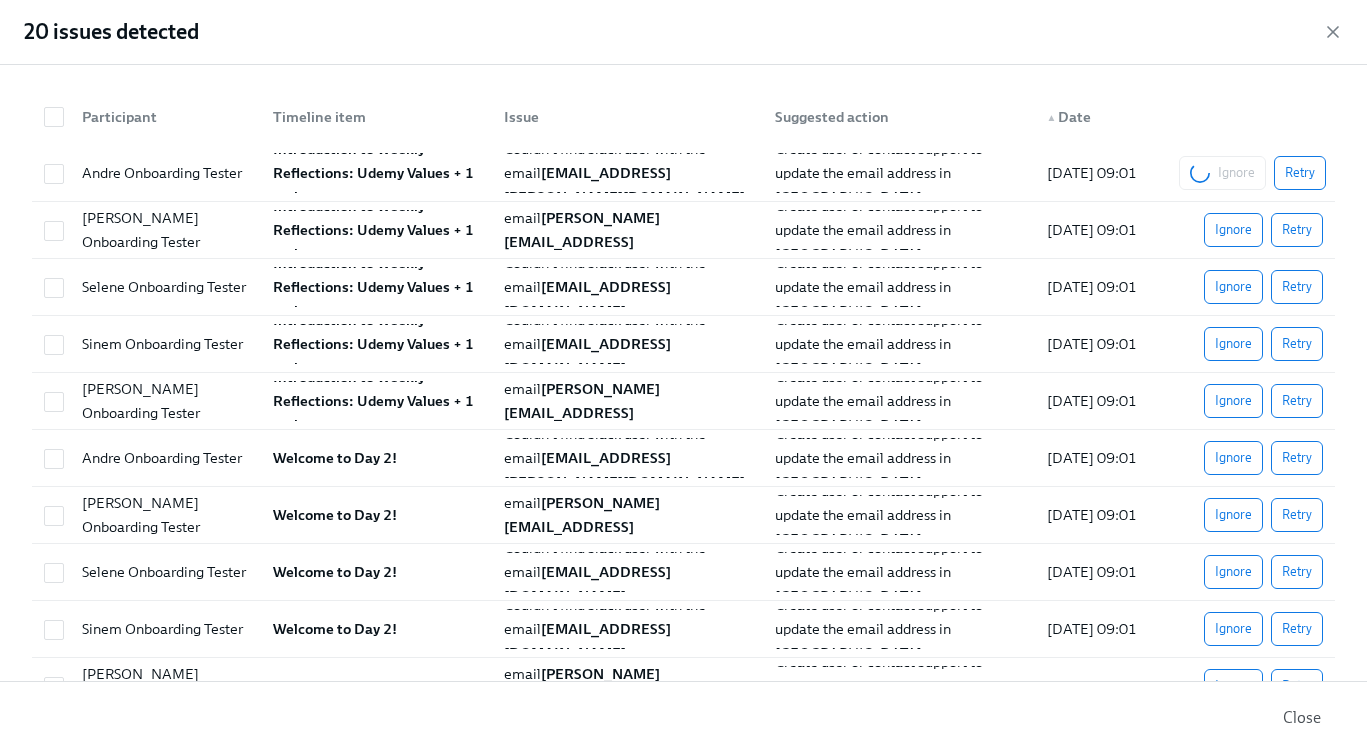 click on "Ignore Retry" at bounding box center [1252, 173] 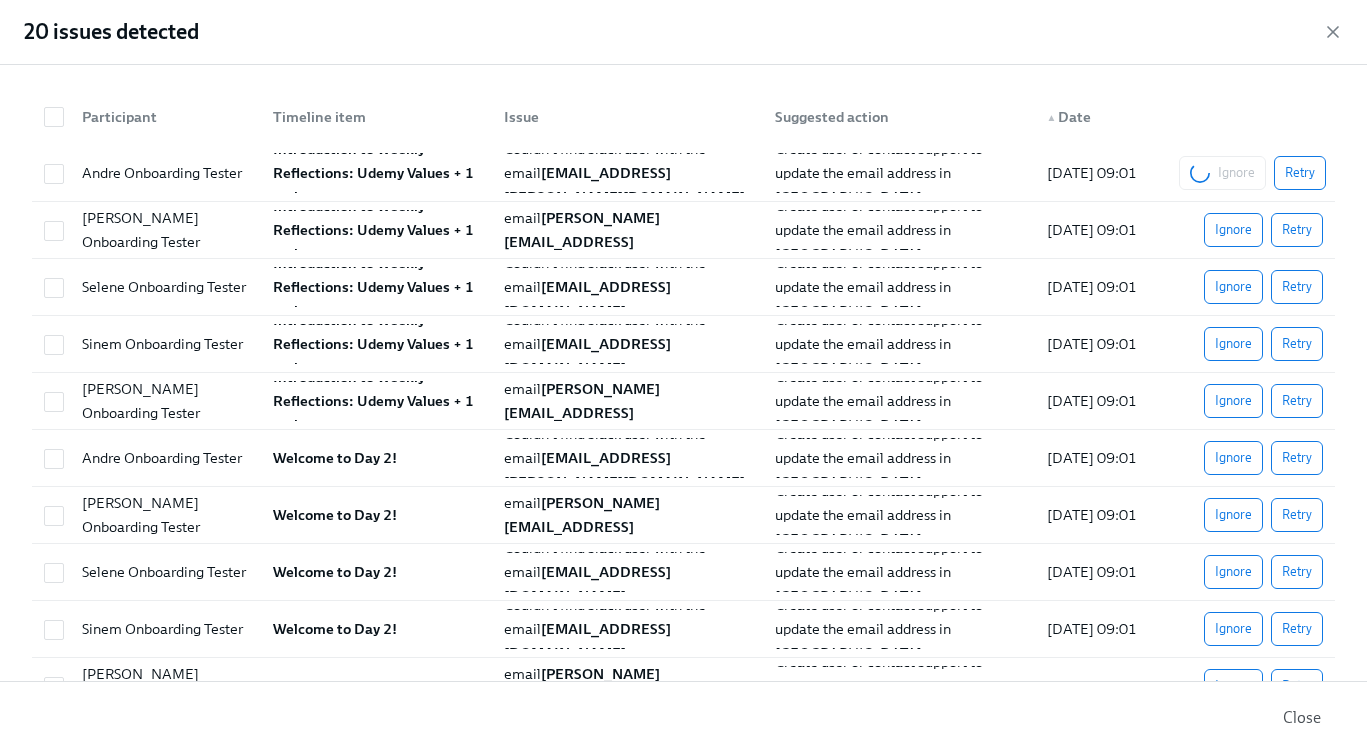 click on "Ignore Retry" at bounding box center (1252, 173) 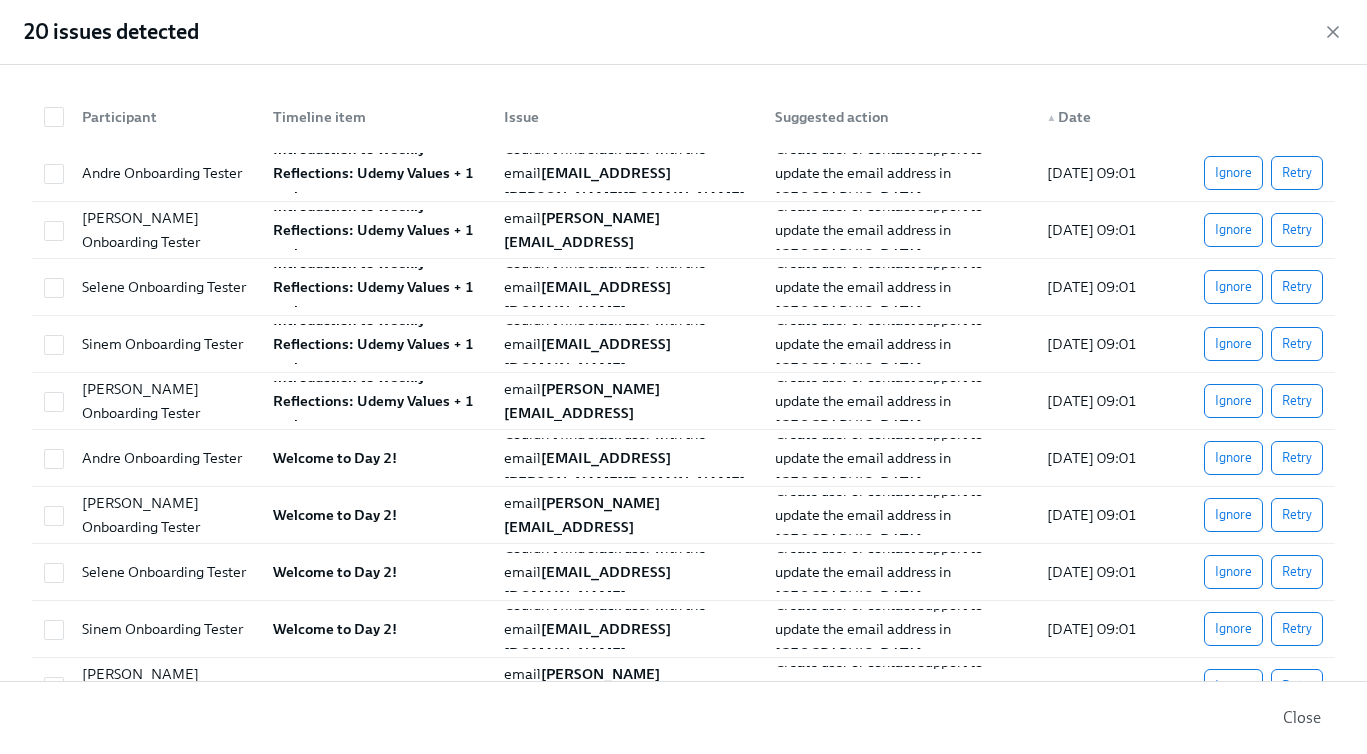 click on "Ignore" at bounding box center (1233, 173) 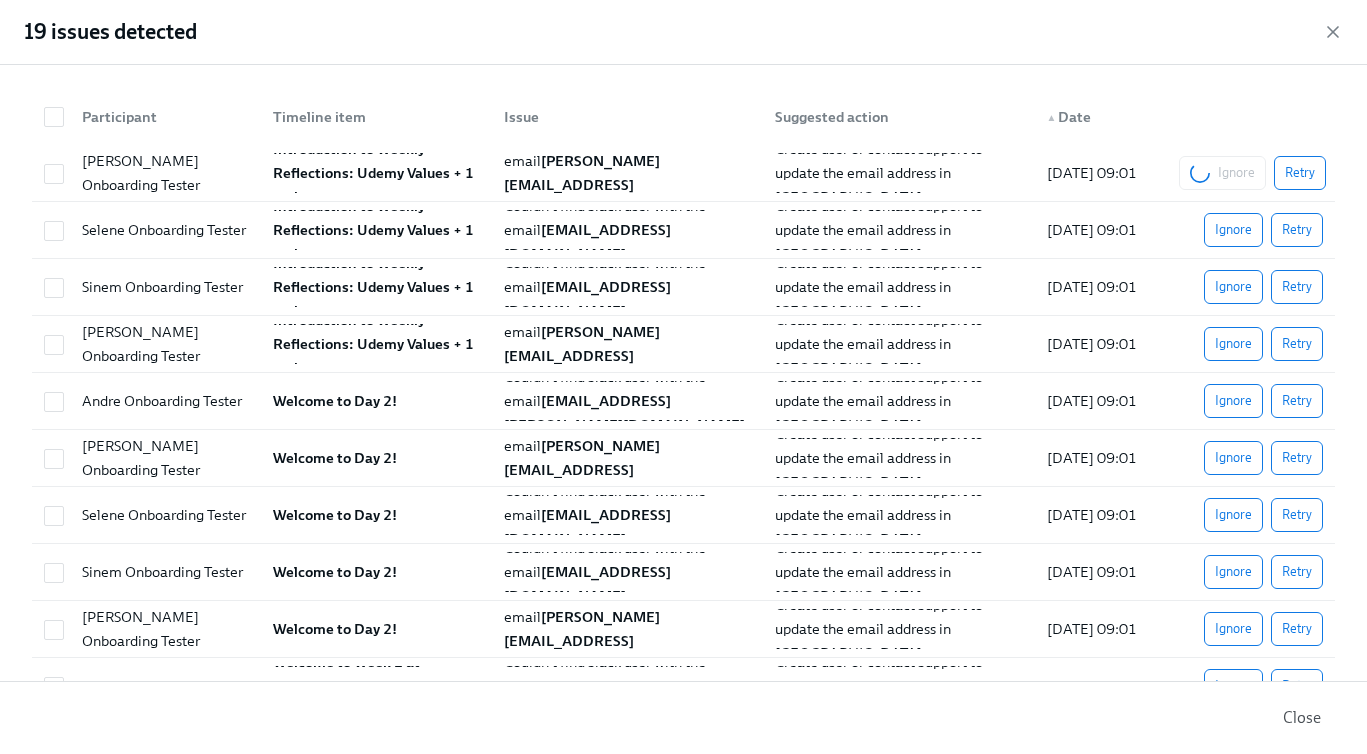 click on "Ignore Retry" at bounding box center (1252, 173) 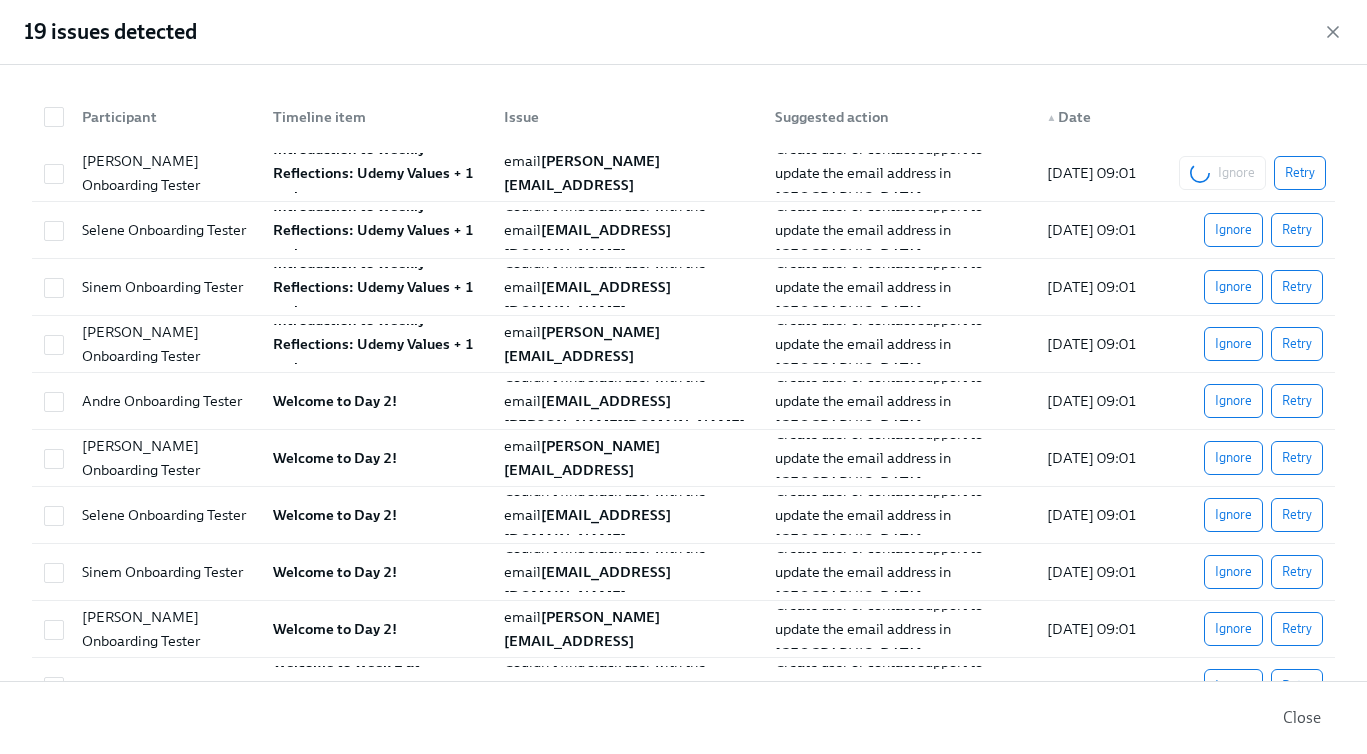 click on "Ignore Retry" at bounding box center [1252, 173] 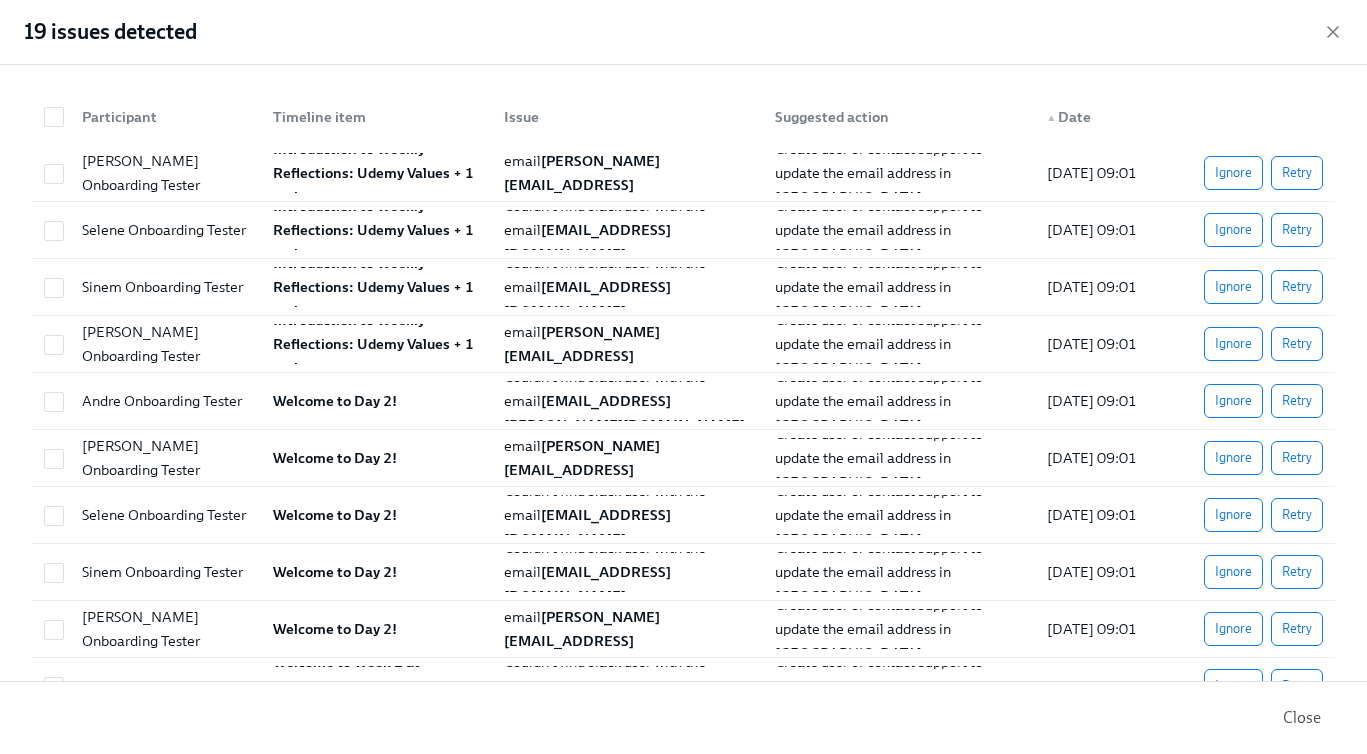 click on "Ignore" at bounding box center [1233, 230] 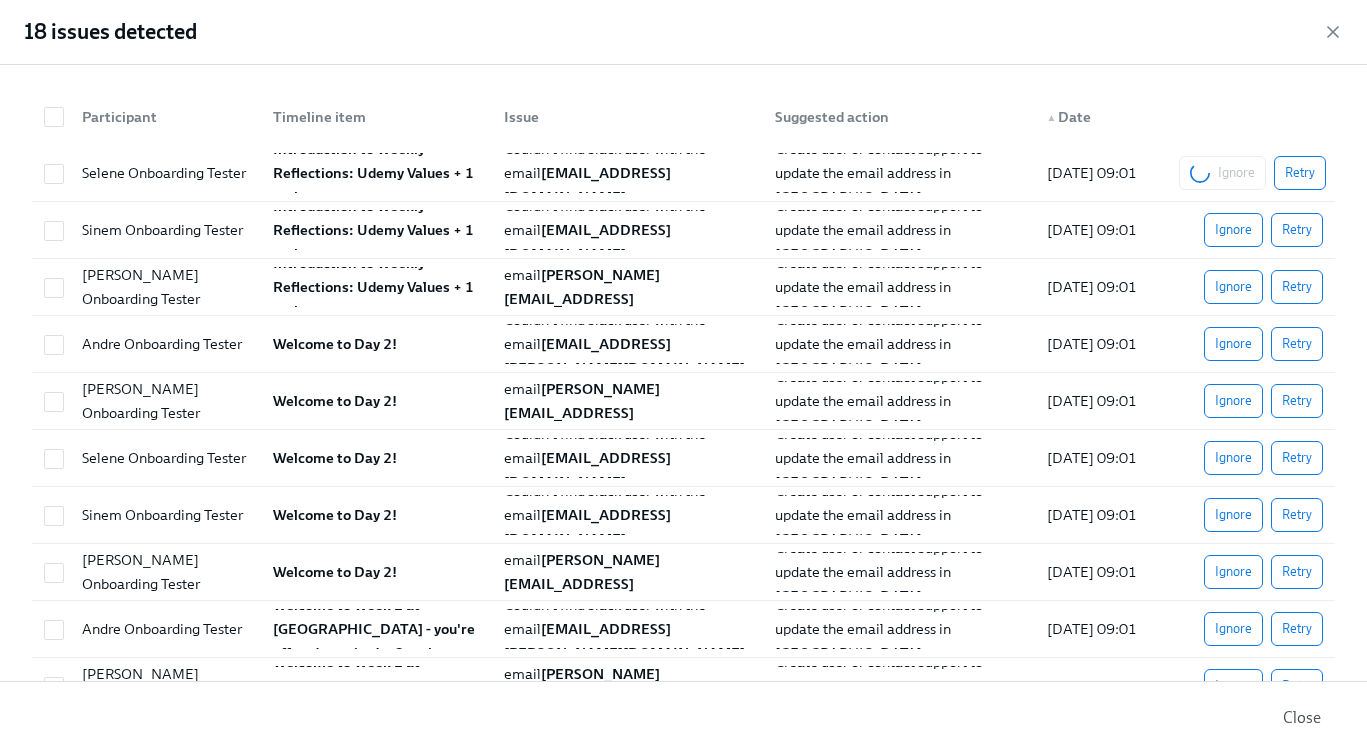 click on "Ignore Retry" at bounding box center [1252, 173] 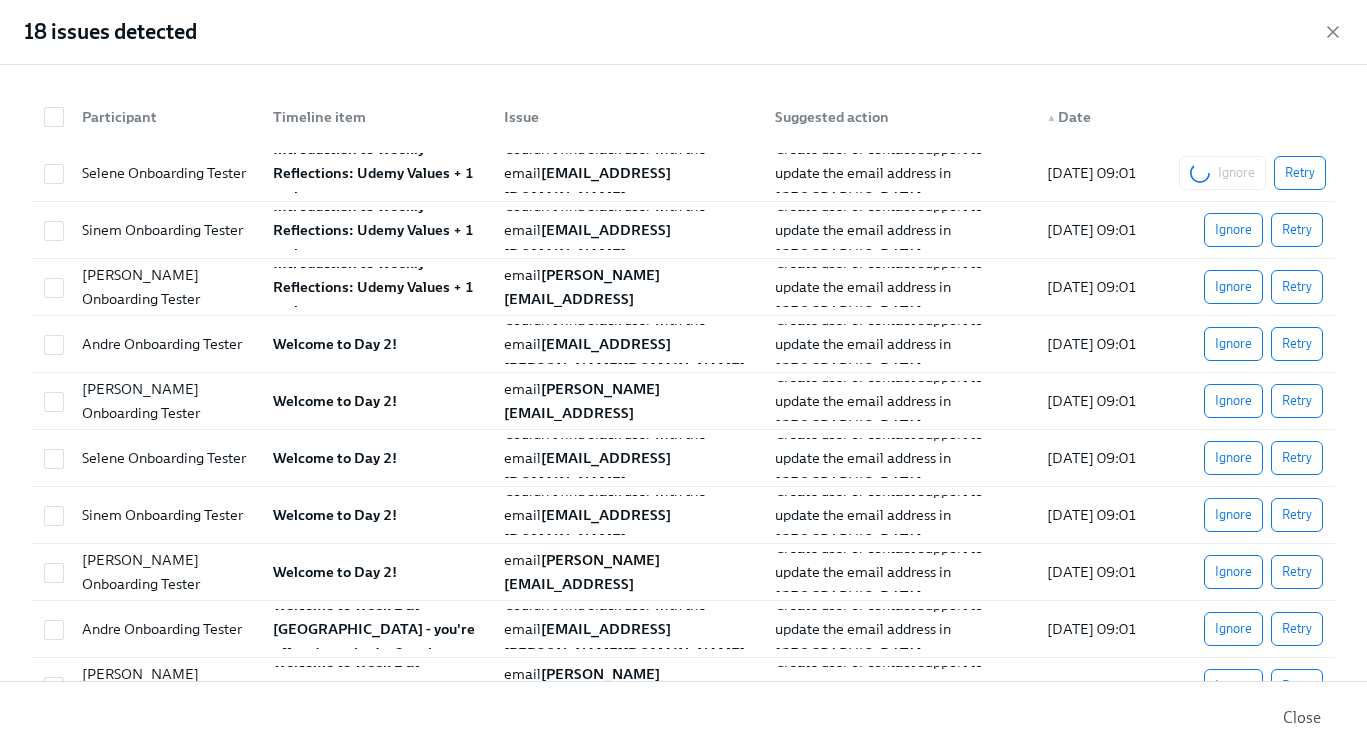 click on "Ignore Retry" at bounding box center (1252, 173) 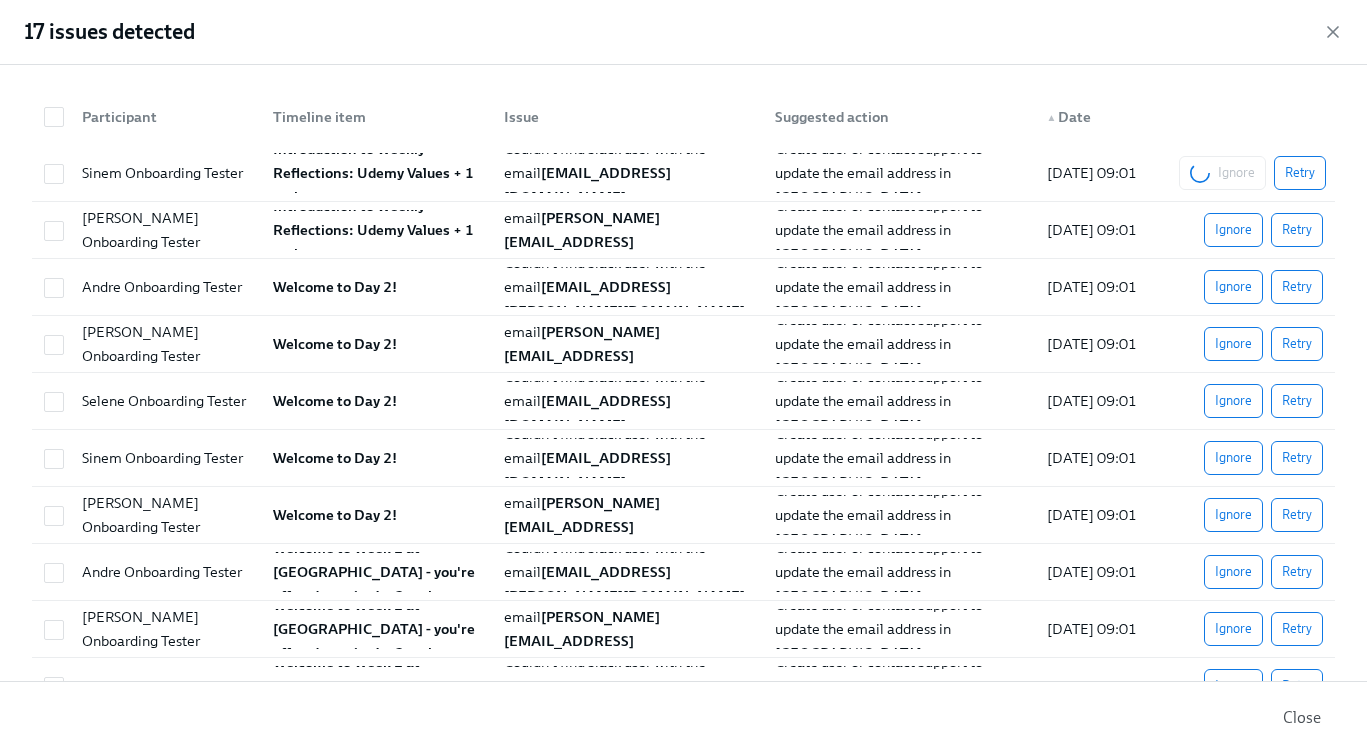 click on "Ignore Retry" at bounding box center (1252, 173) 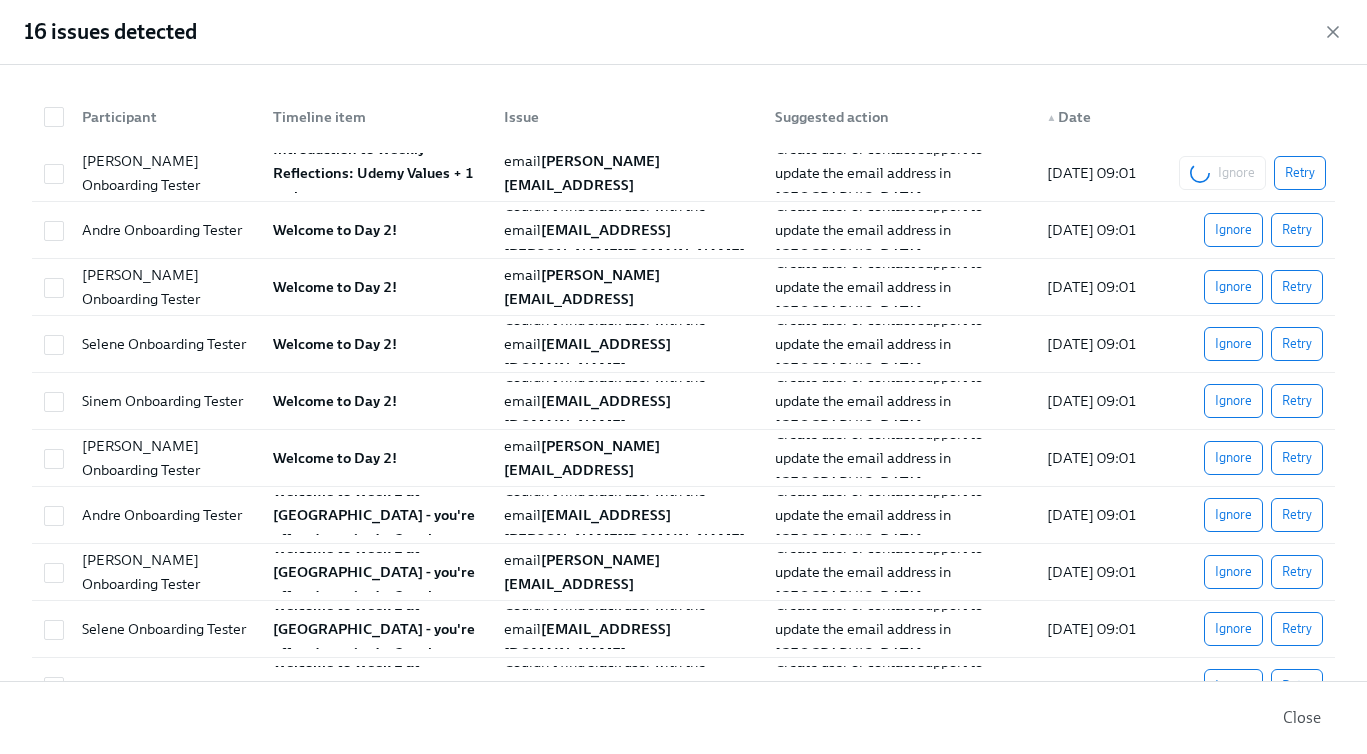 click on "Ignore Retry" at bounding box center [1252, 173] 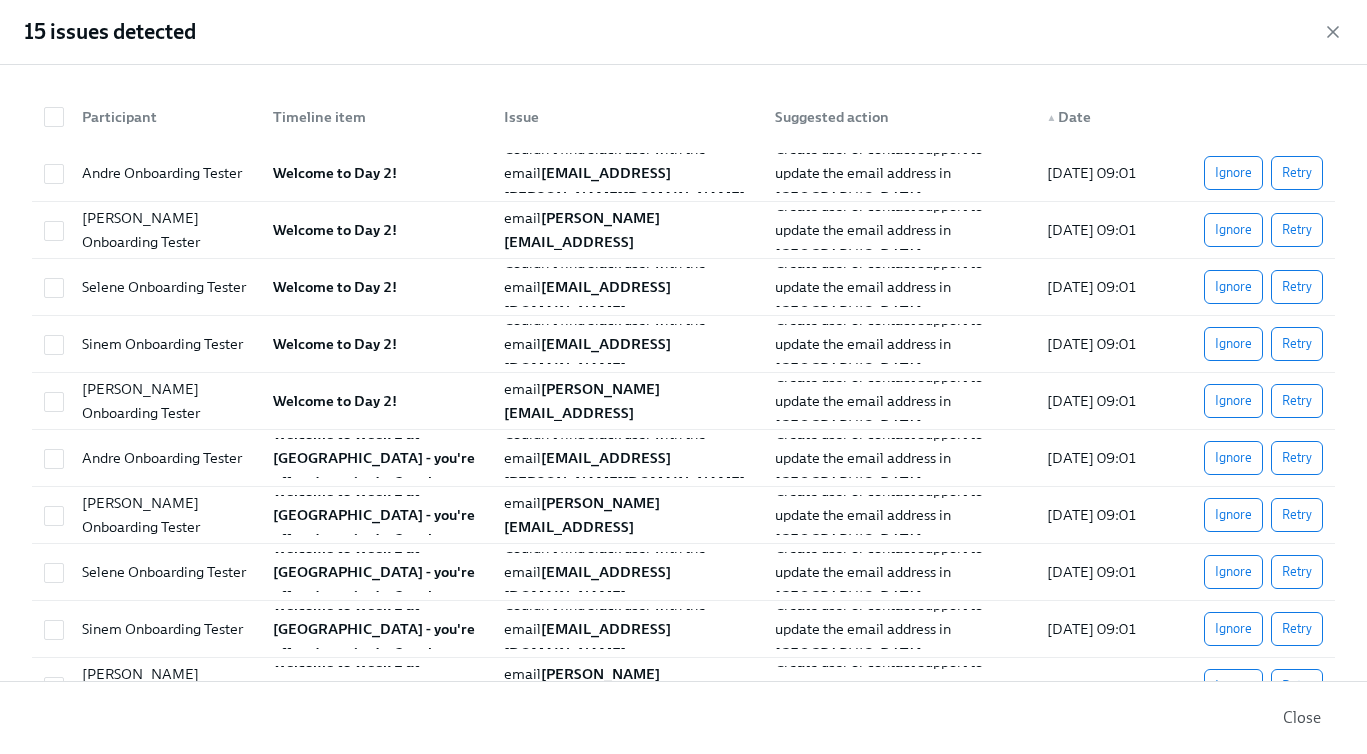click on "Ignore" at bounding box center [1233, 173] 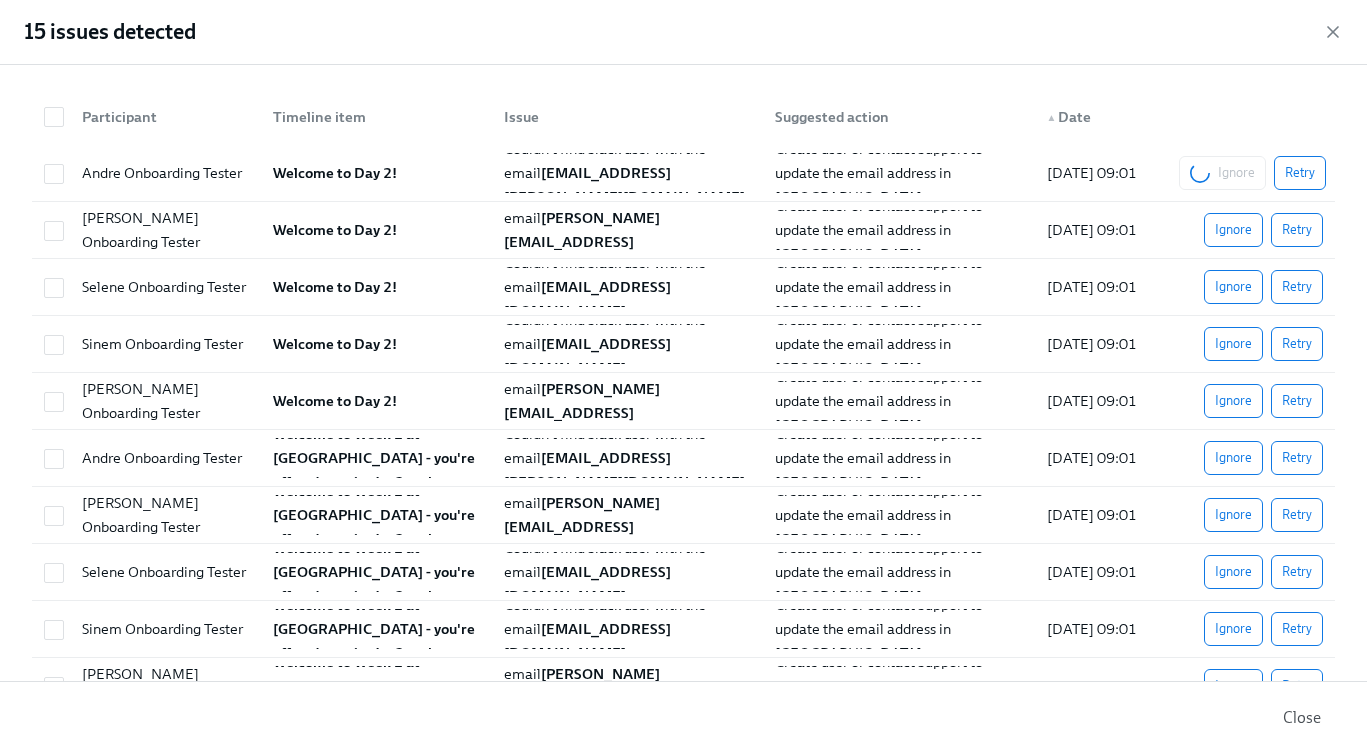 click on "Ignore Retry" at bounding box center [1252, 173] 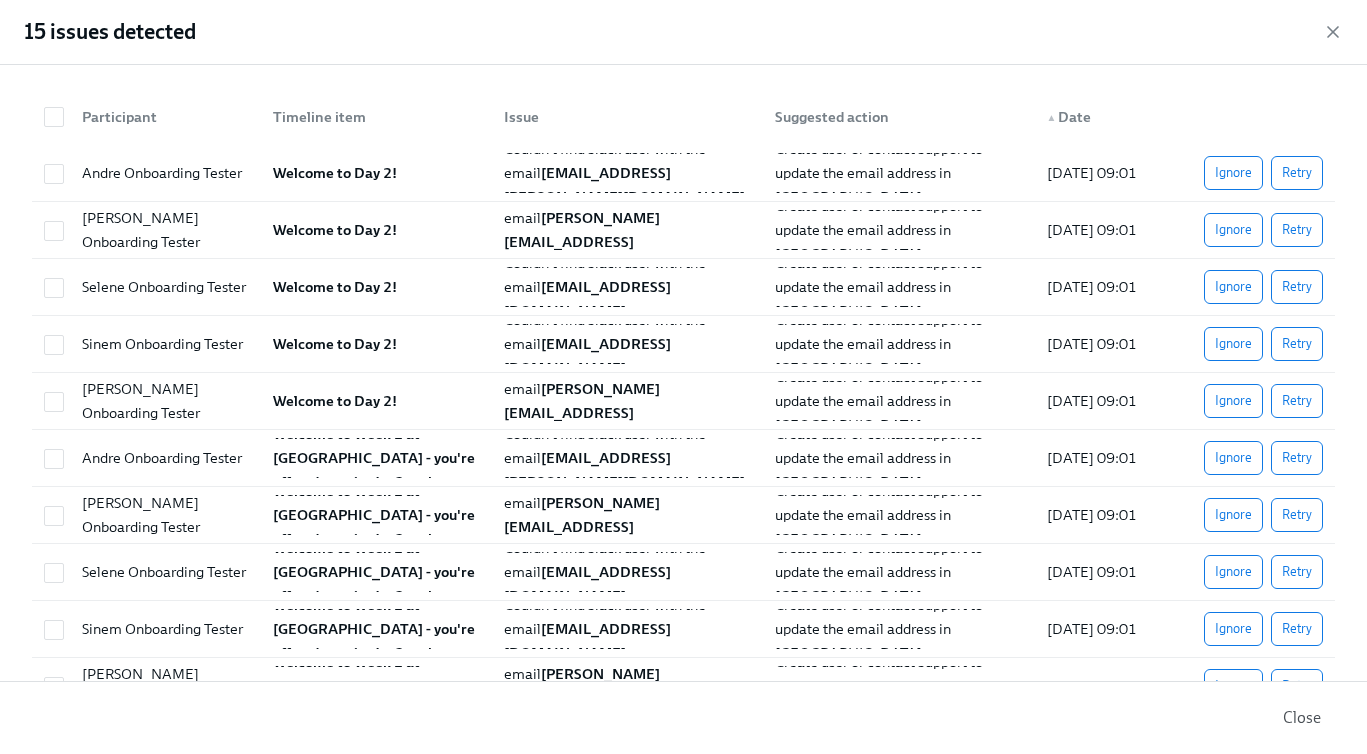 click on "Ignore" at bounding box center [1233, 173] 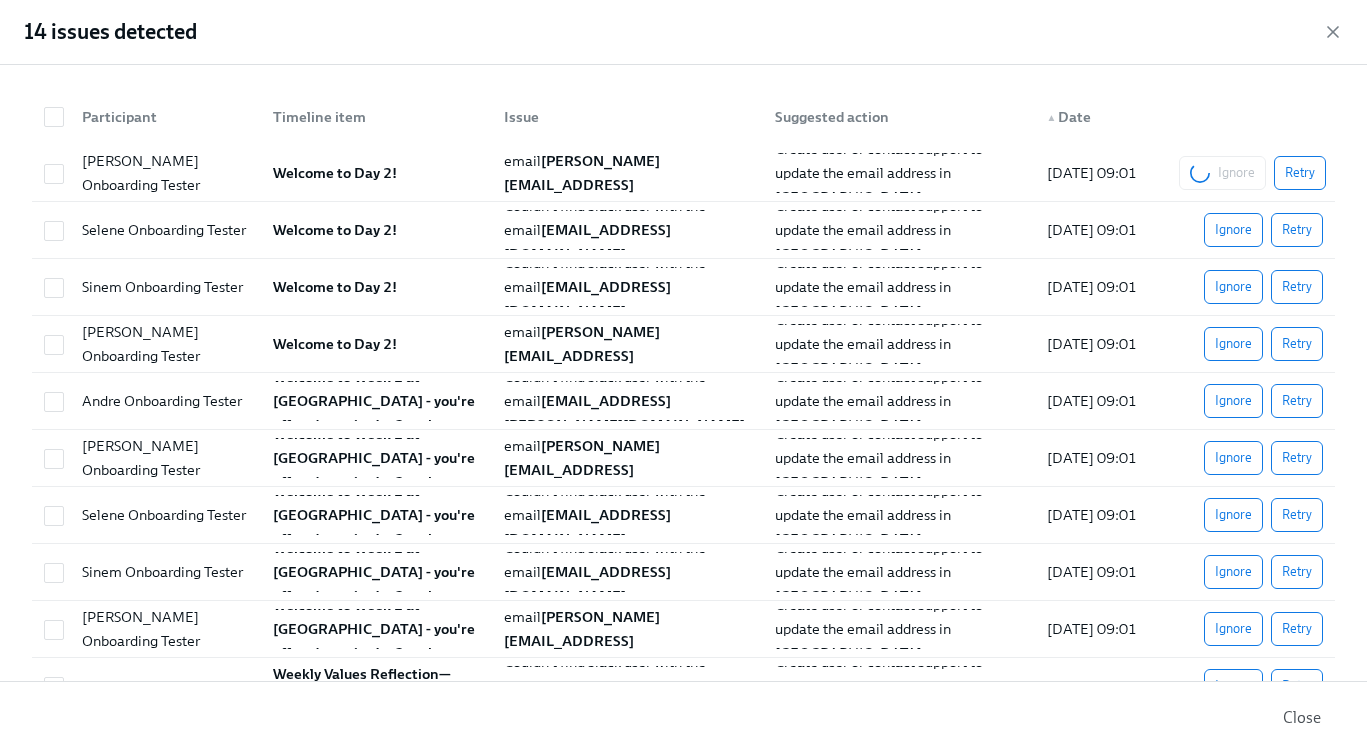click on "Ignore Retry" at bounding box center [1252, 173] 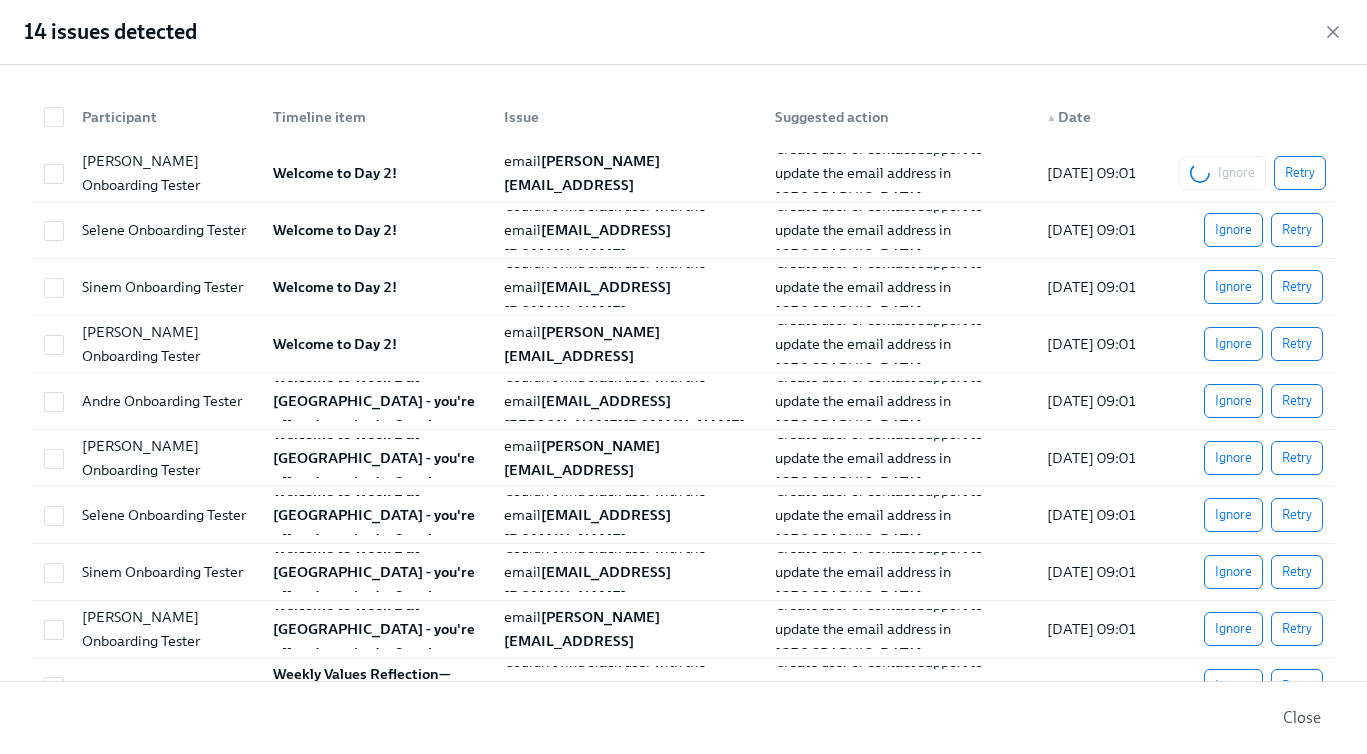 click on "Ignore Retry" at bounding box center [1252, 173] 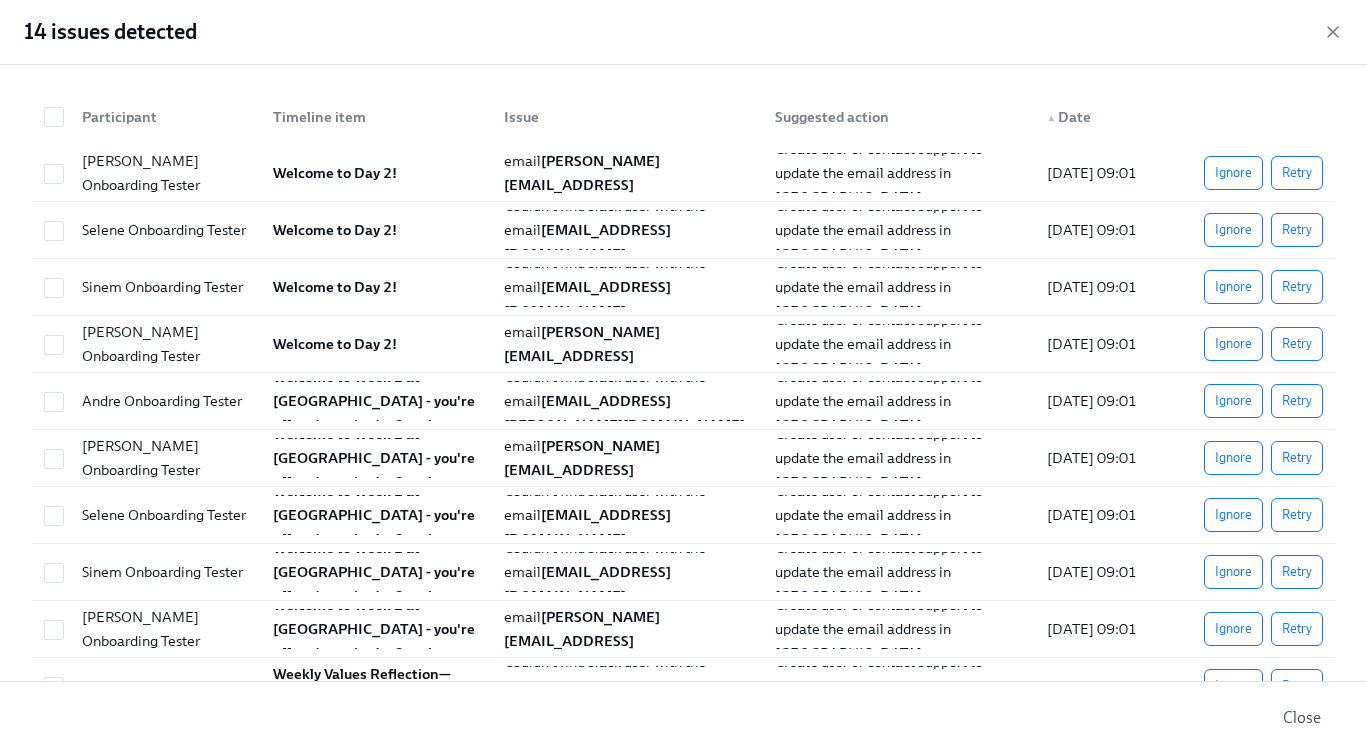 click on "Ignore" at bounding box center (1233, 173) 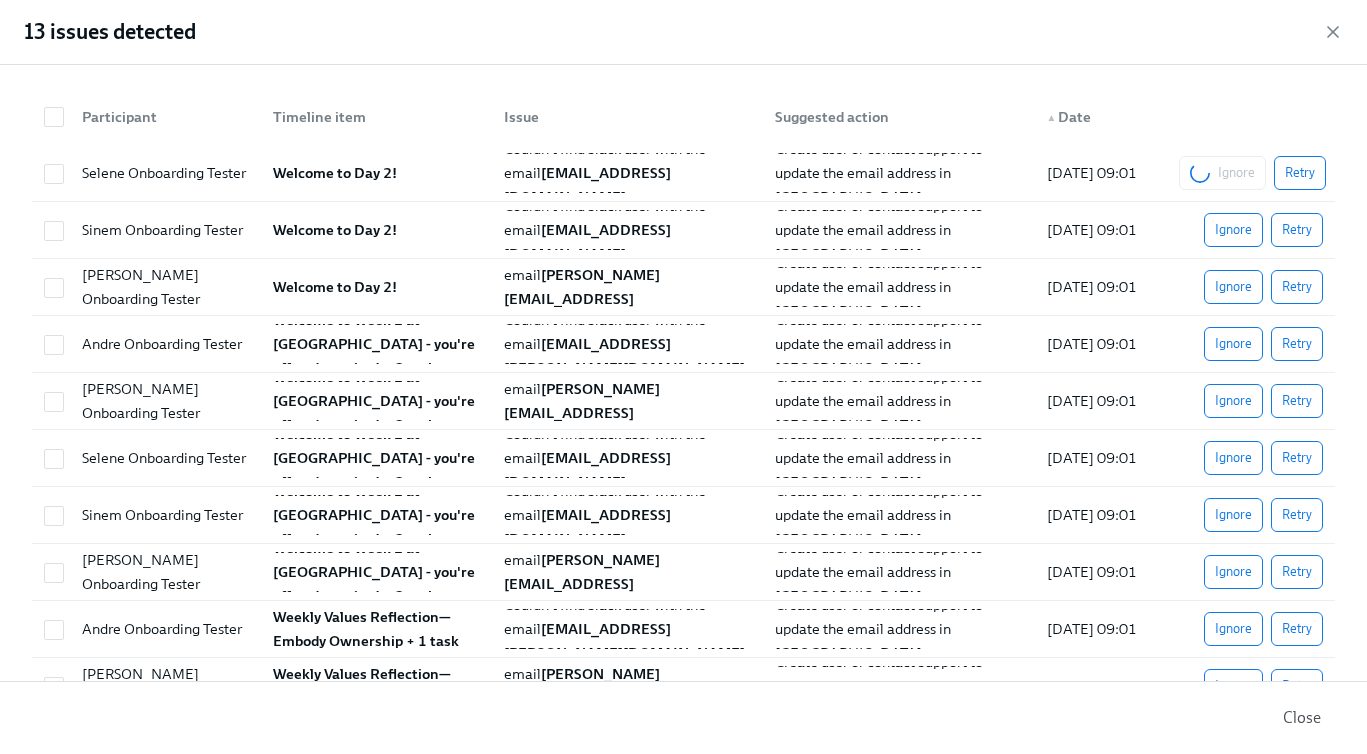 click on "Ignore Retry" at bounding box center [1252, 173] 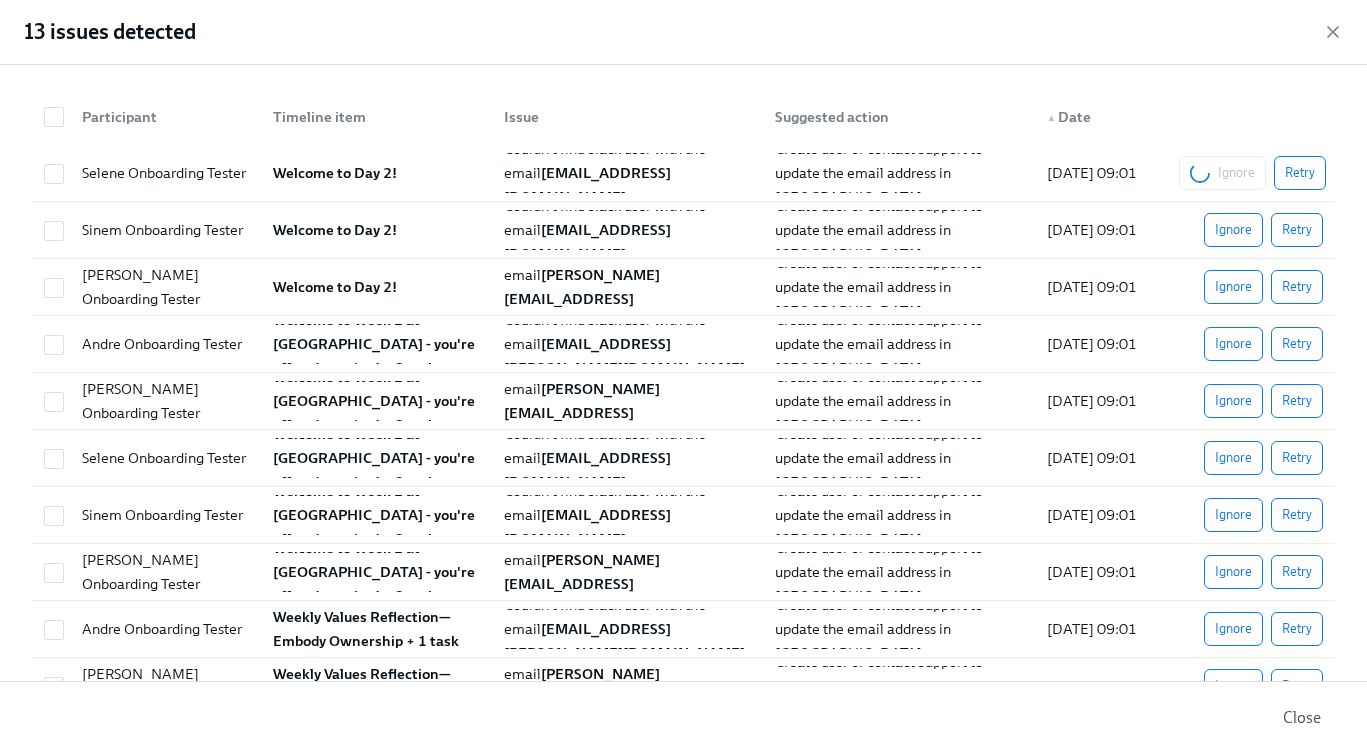 click on "Ignore Retry" at bounding box center (1252, 173) 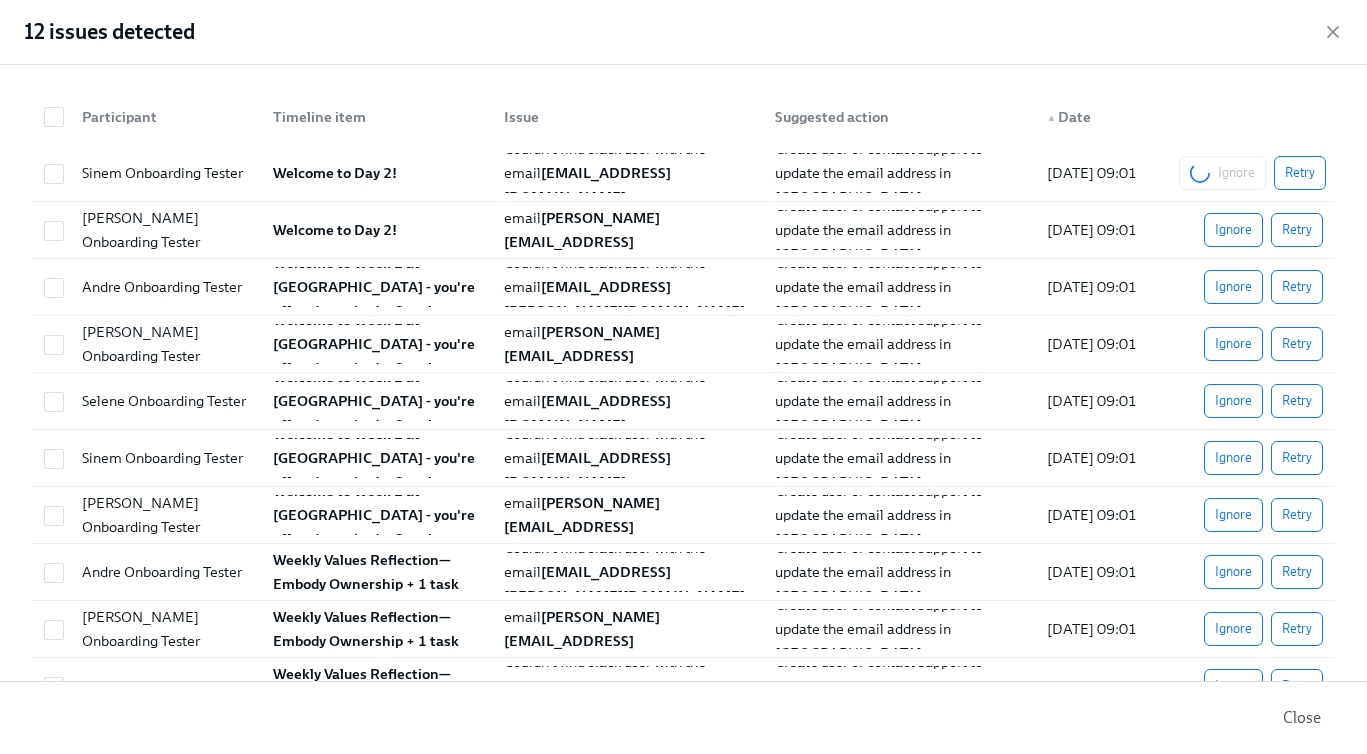 click on "Ignore Retry" at bounding box center (1252, 173) 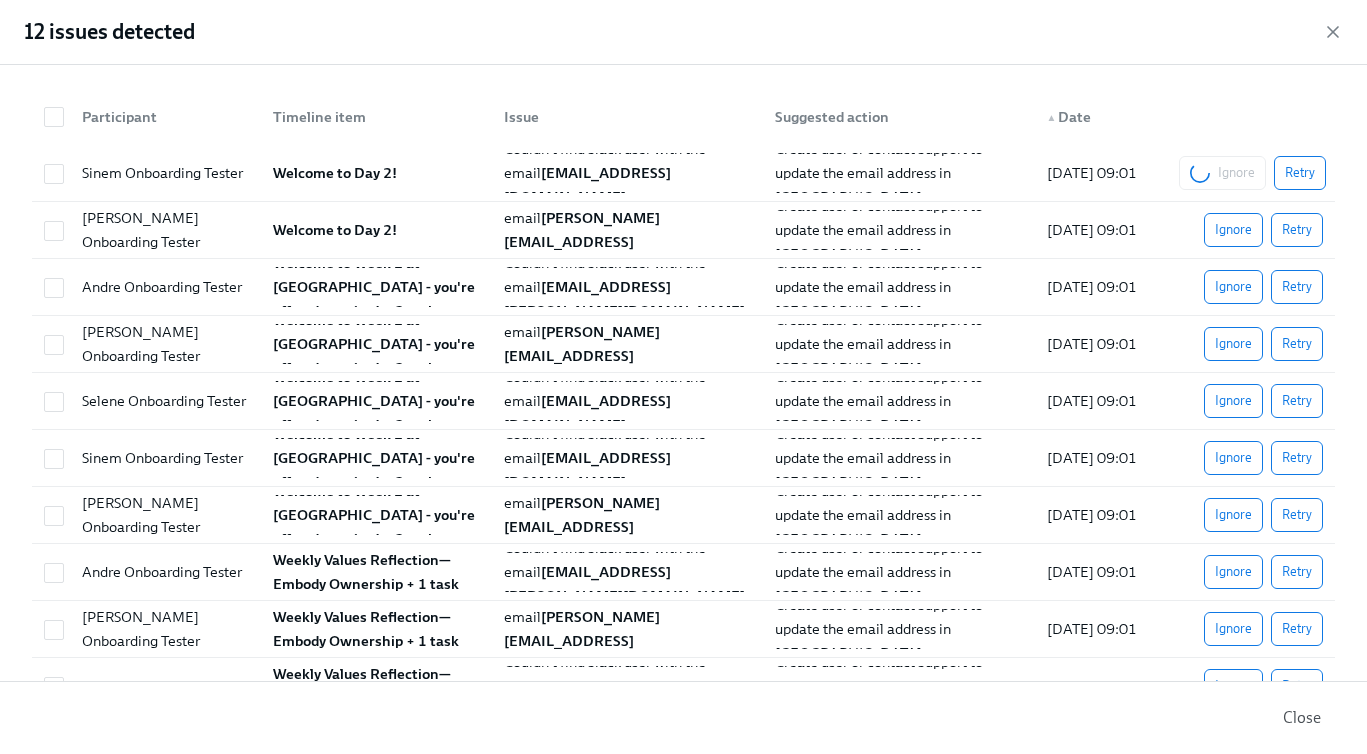 click on "Ignore Retry" at bounding box center [1252, 173] 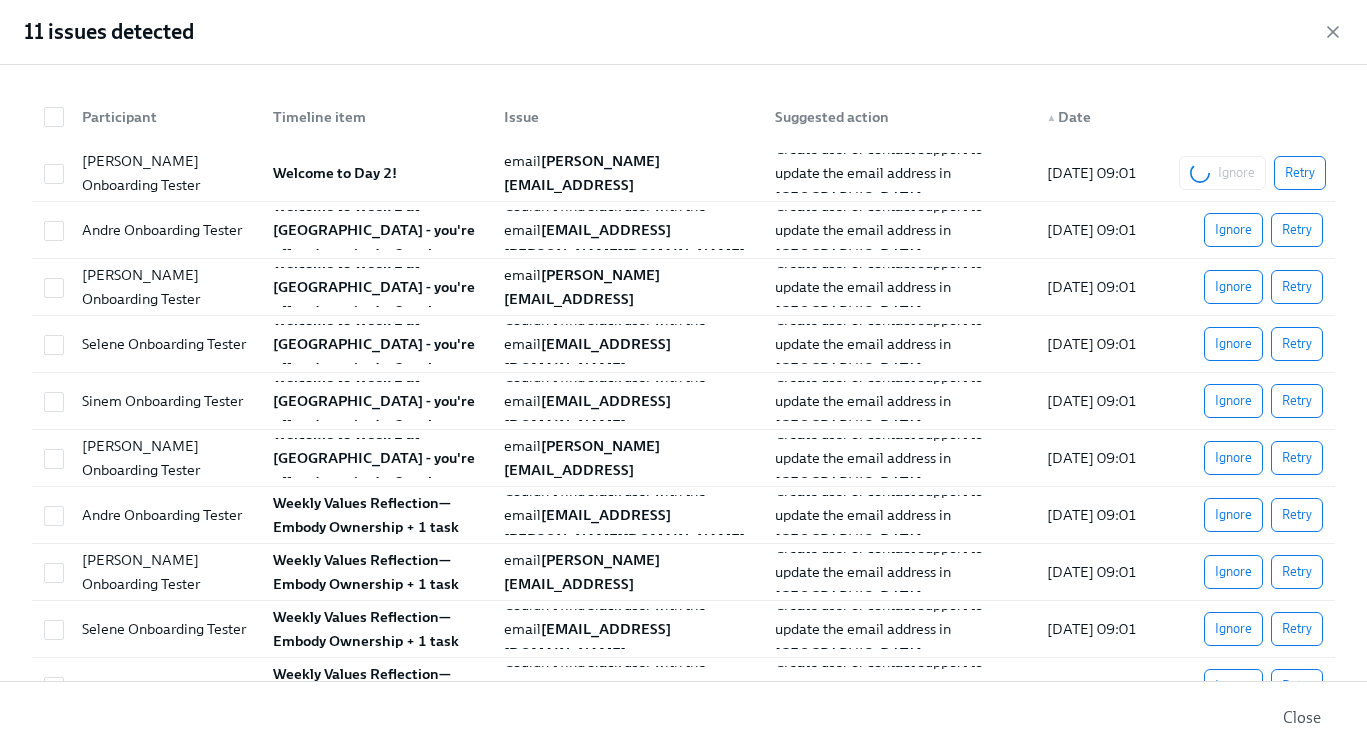 click on "Ignore Retry" at bounding box center (1252, 173) 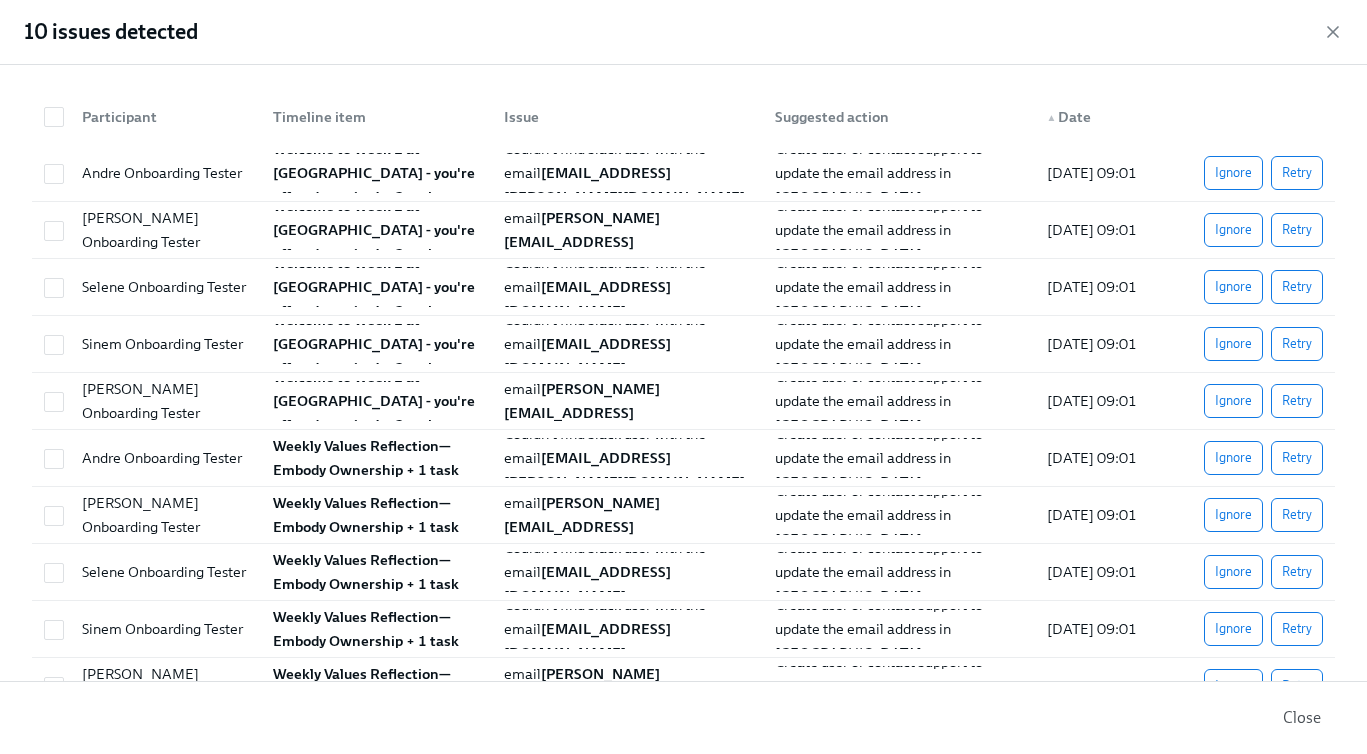 click on "Ignore" at bounding box center [1233, 173] 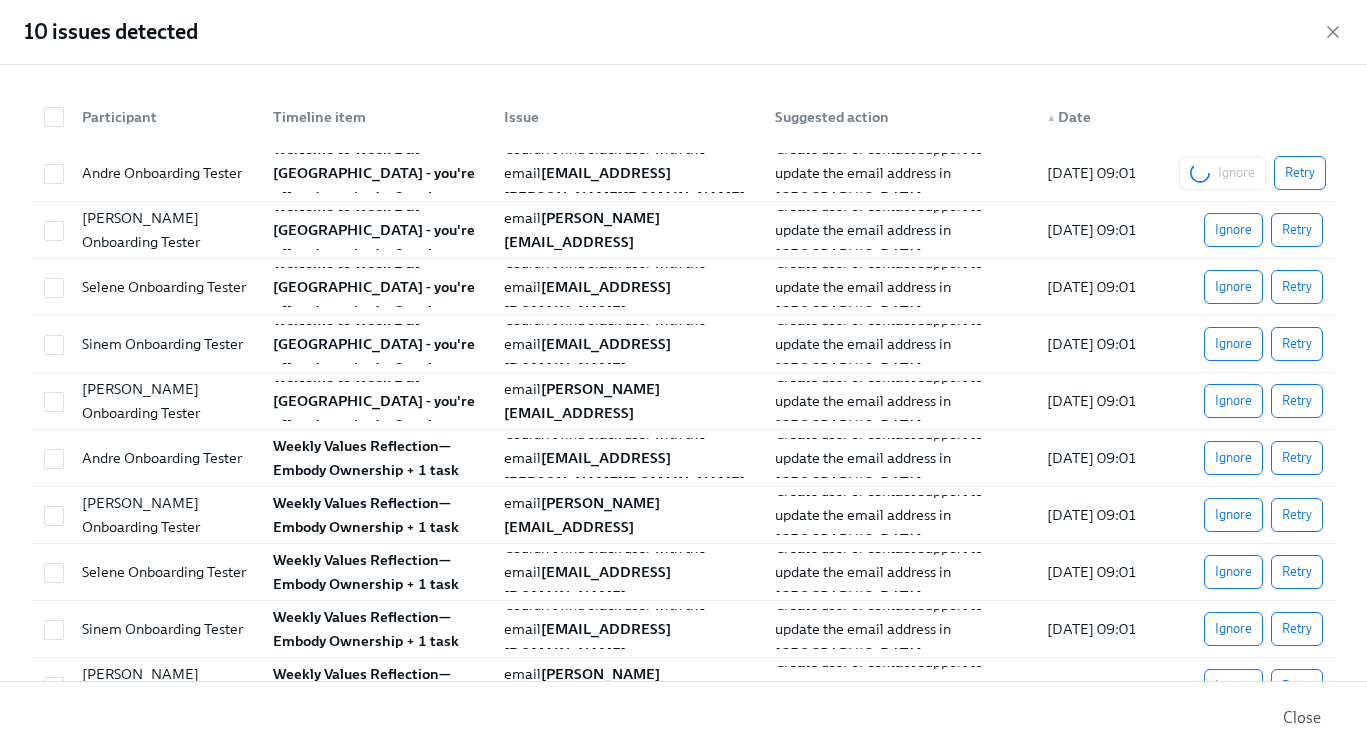 click on "Ignore Retry" at bounding box center (1252, 173) 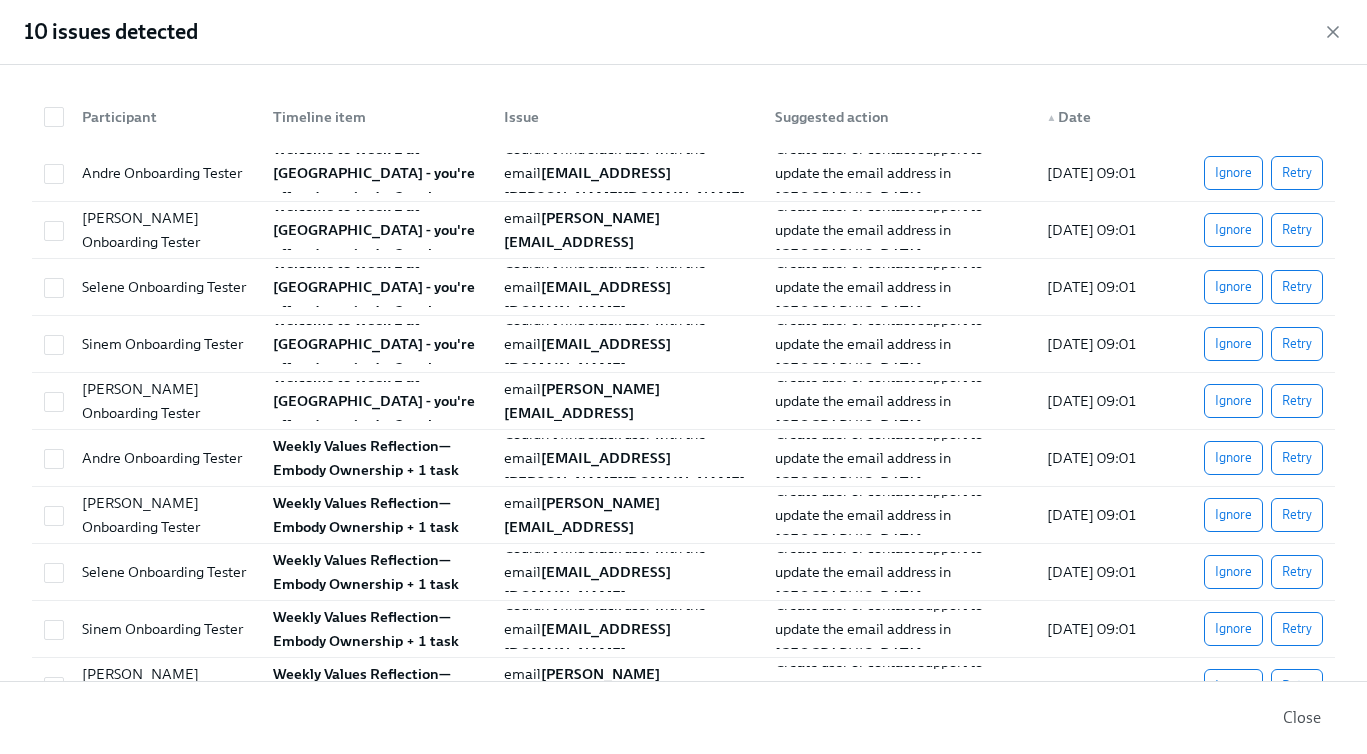 click on "Ignore" at bounding box center (1233, 173) 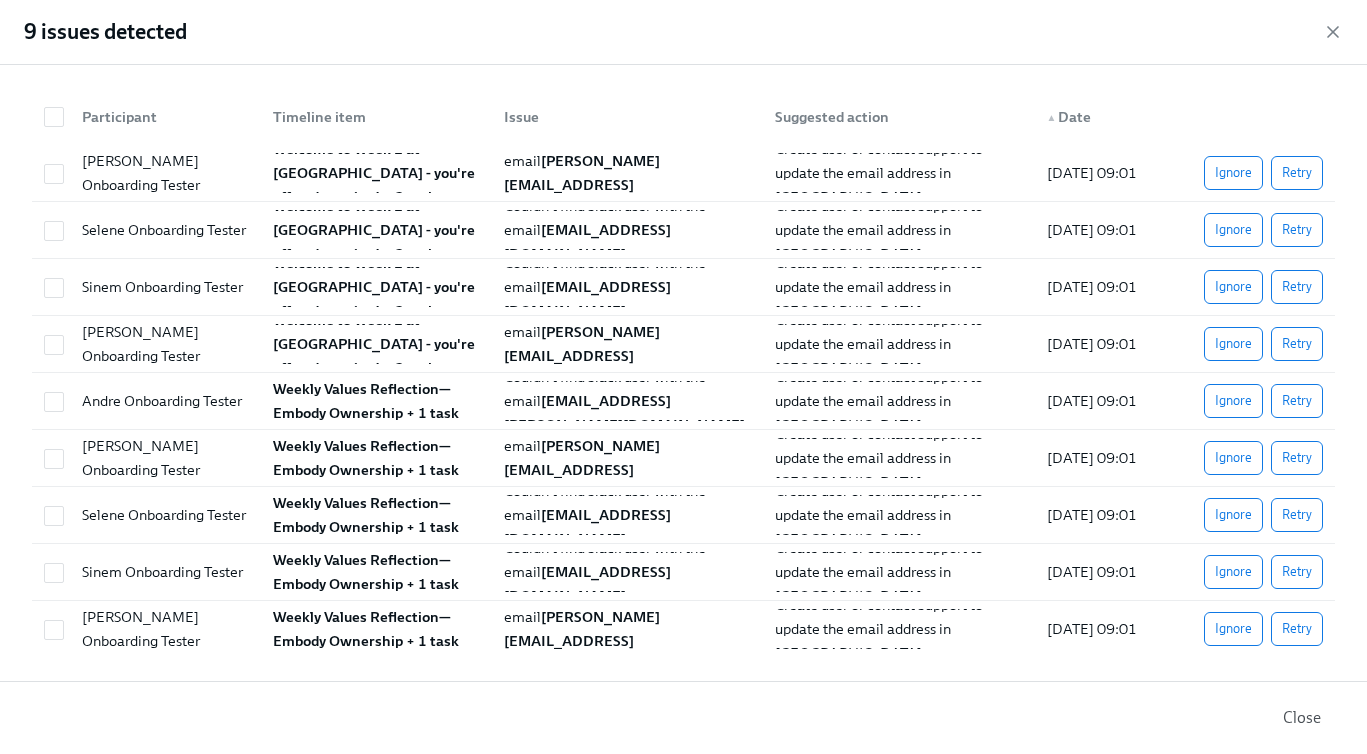 click on "Ignore" at bounding box center [1233, 173] 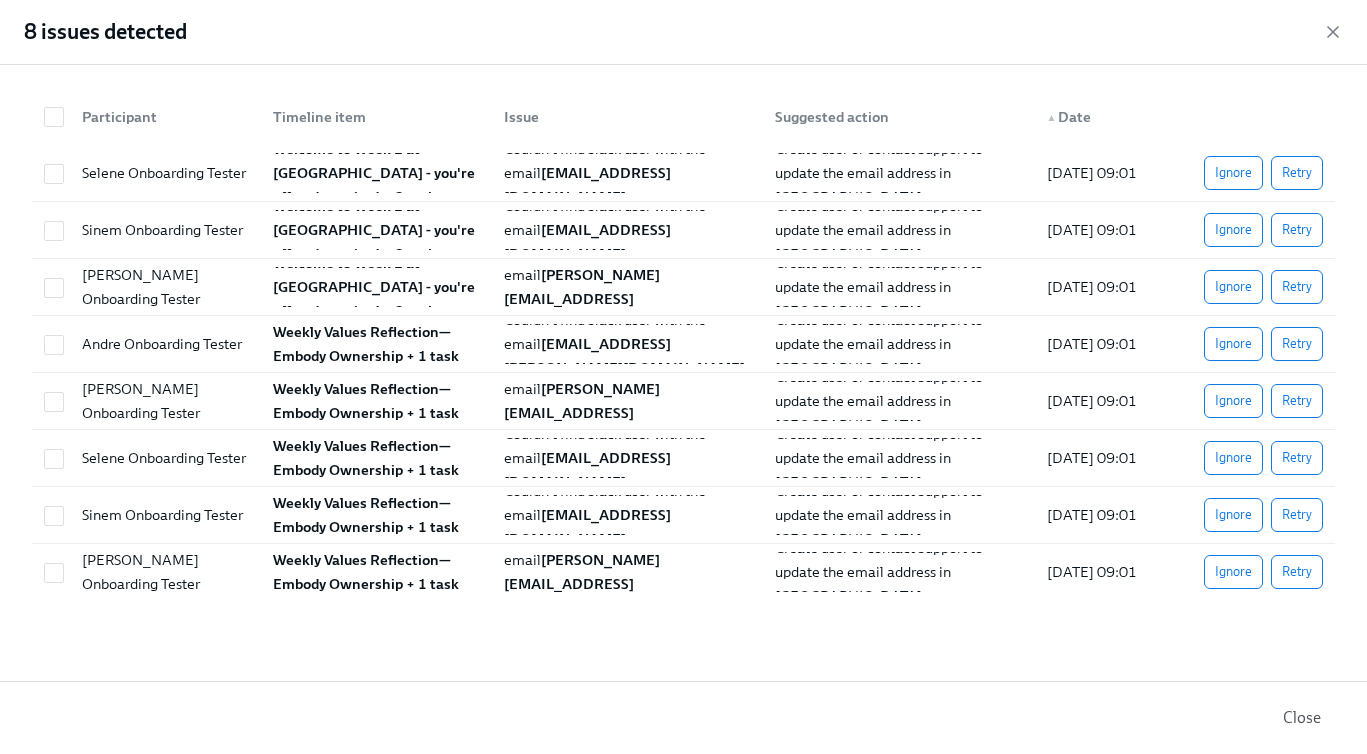 click on "Ignore" at bounding box center (1233, 173) 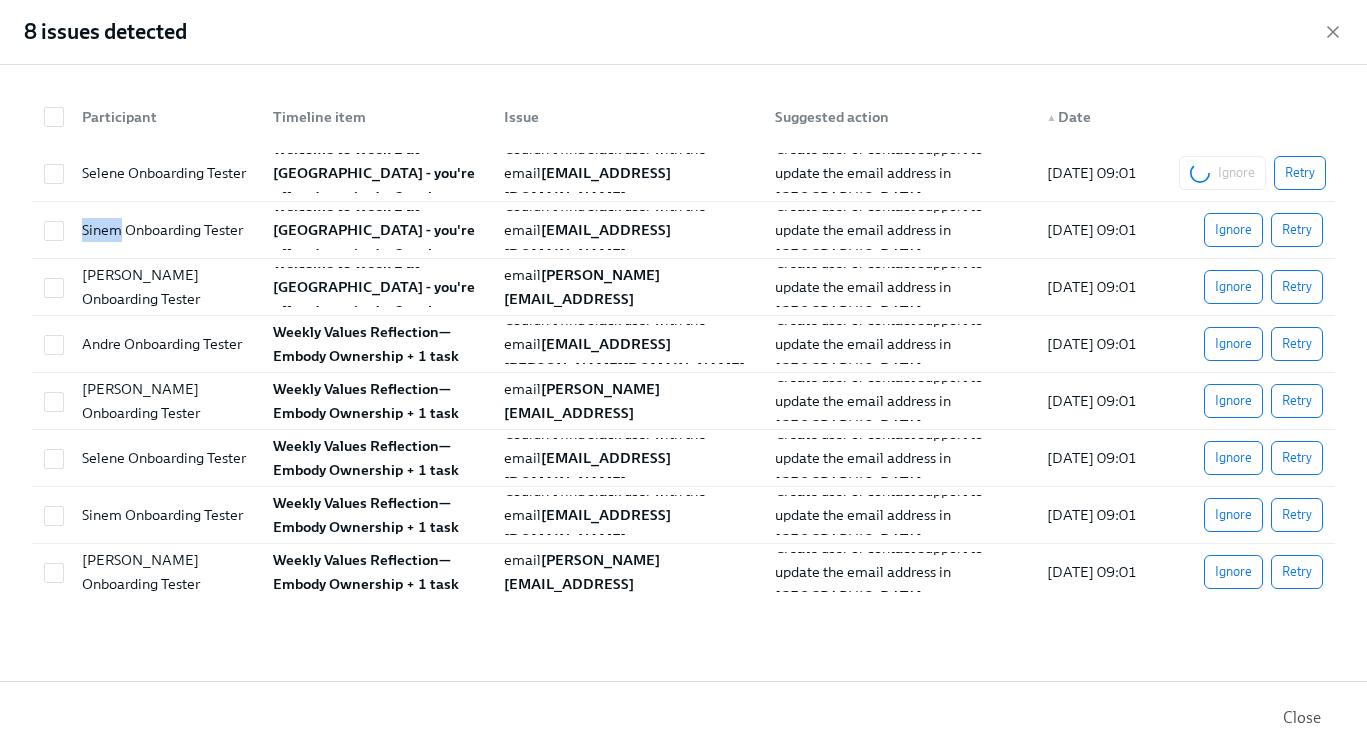 click on "Ignore Retry" at bounding box center (1252, 173) 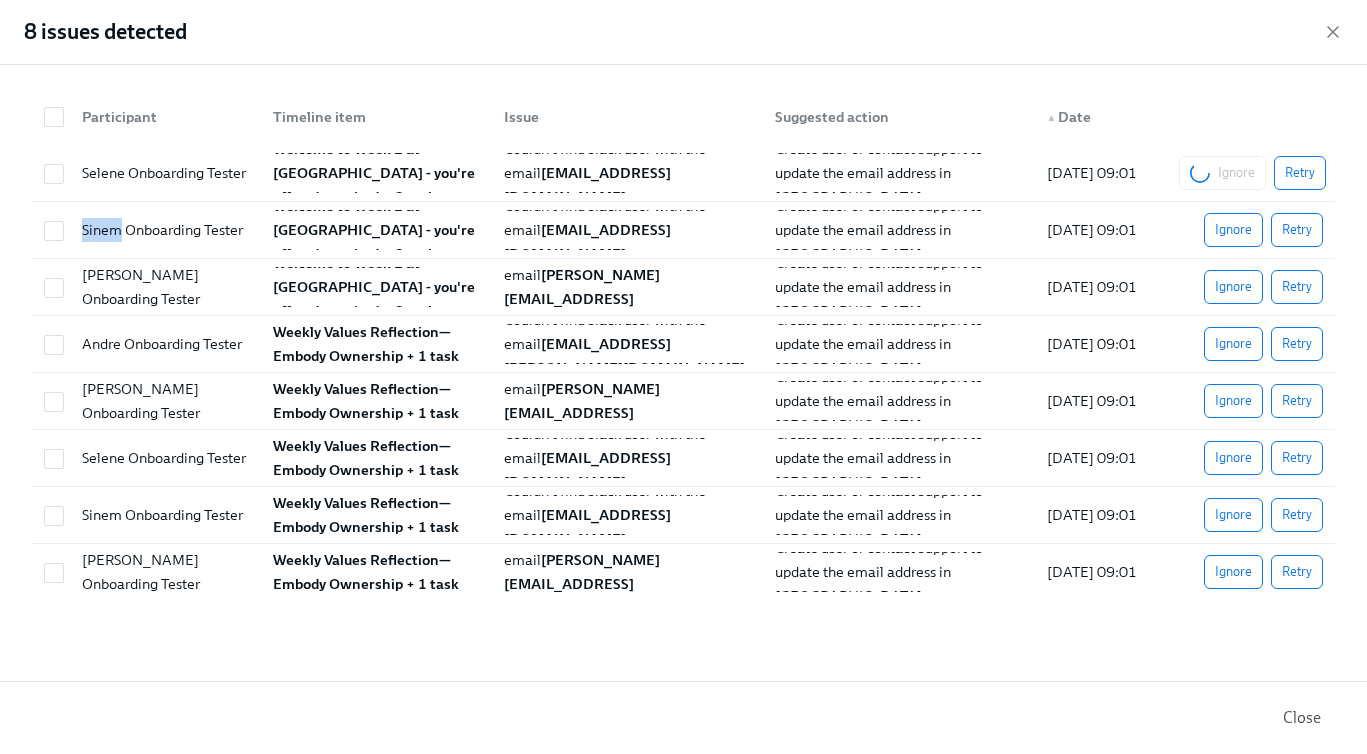 click on "Ignore" at bounding box center [1222, 173] 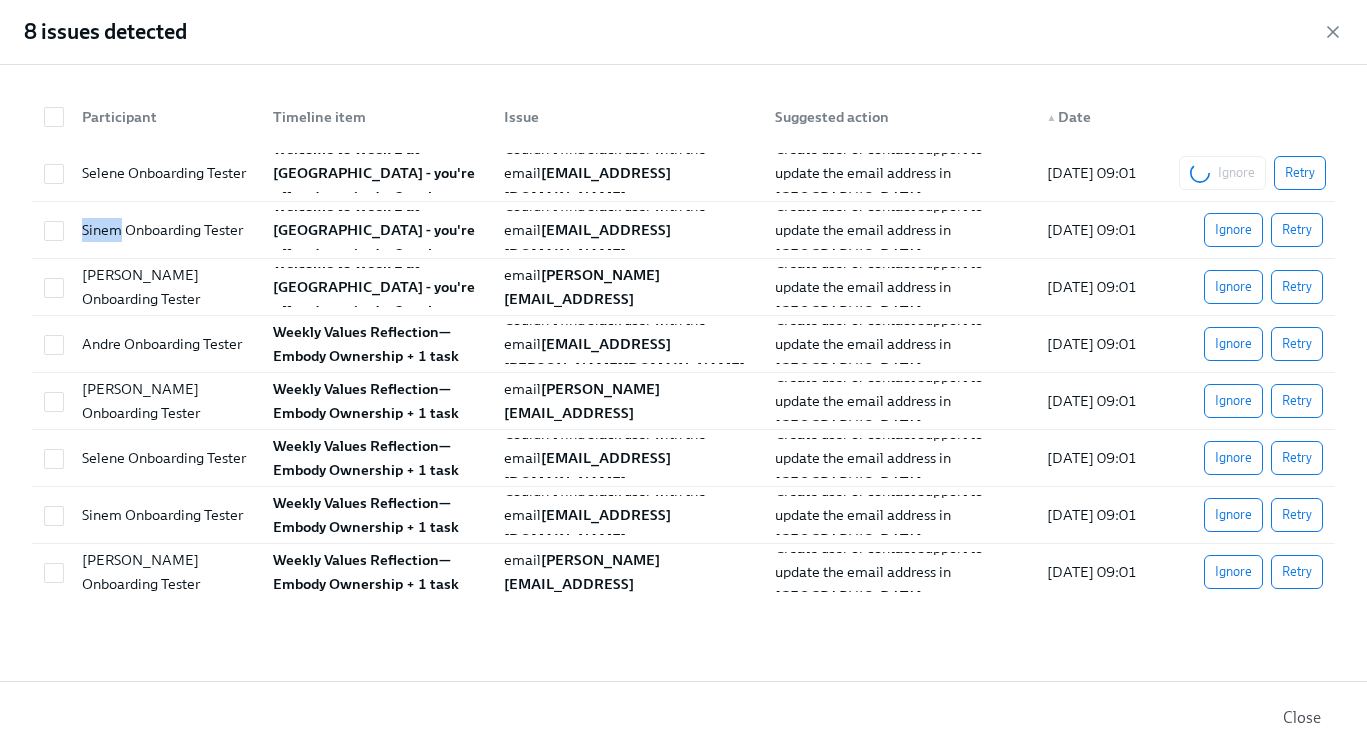 click on "Ignore" at bounding box center [1233, 230] 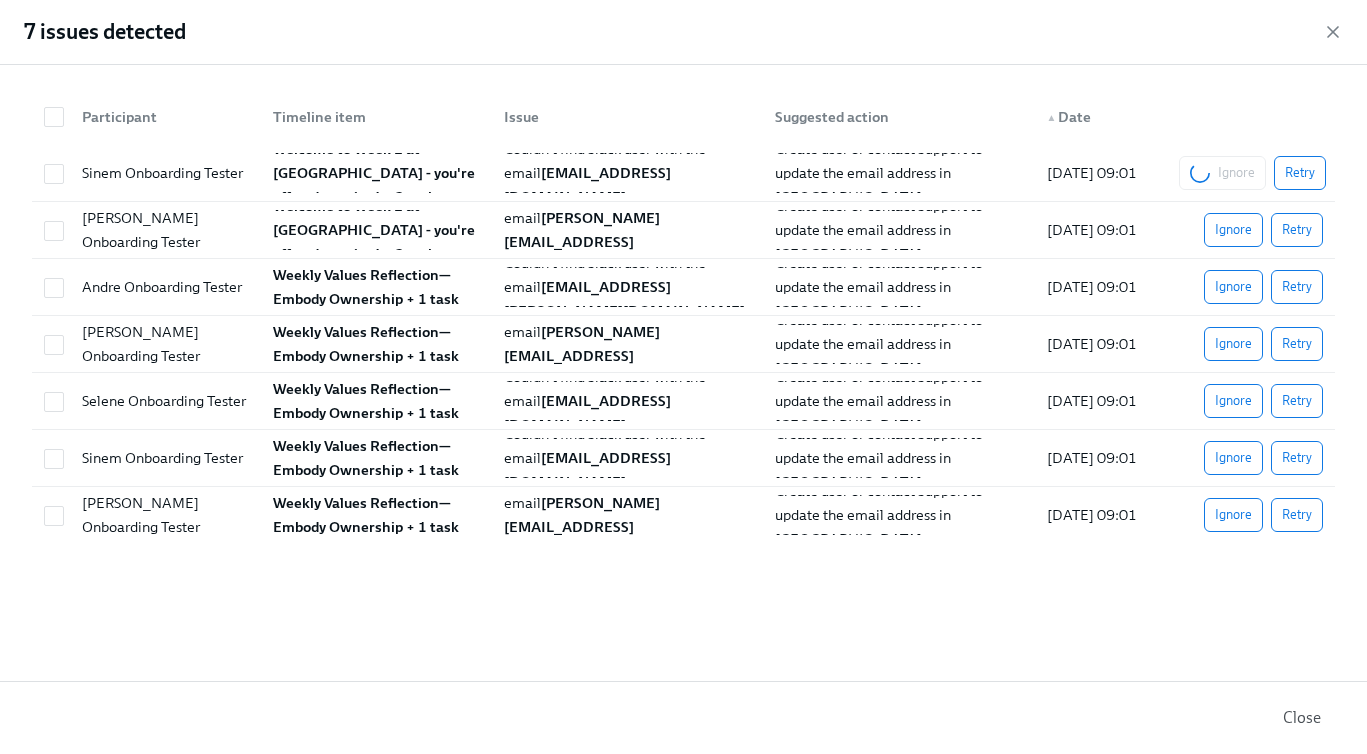 click on "Ignore Retry" at bounding box center [1252, 173] 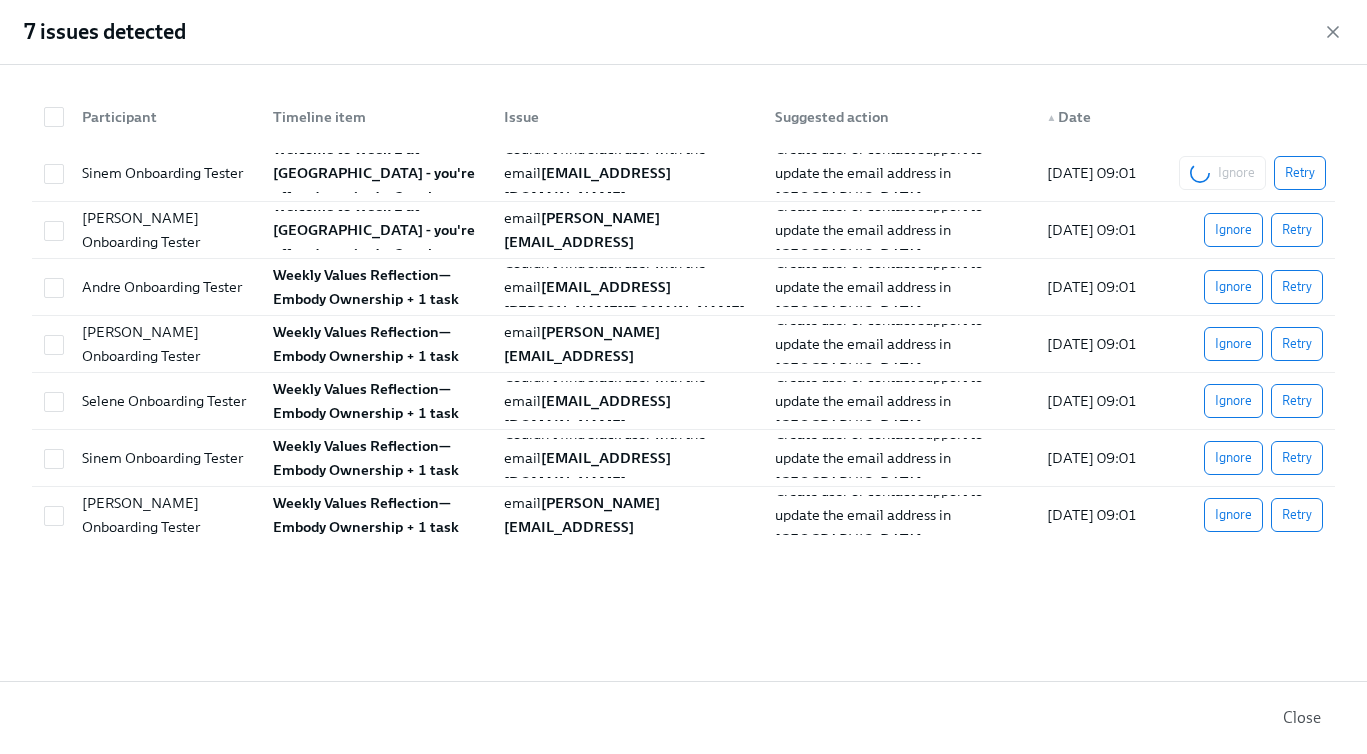 click on "Ignore" at bounding box center [1233, 230] 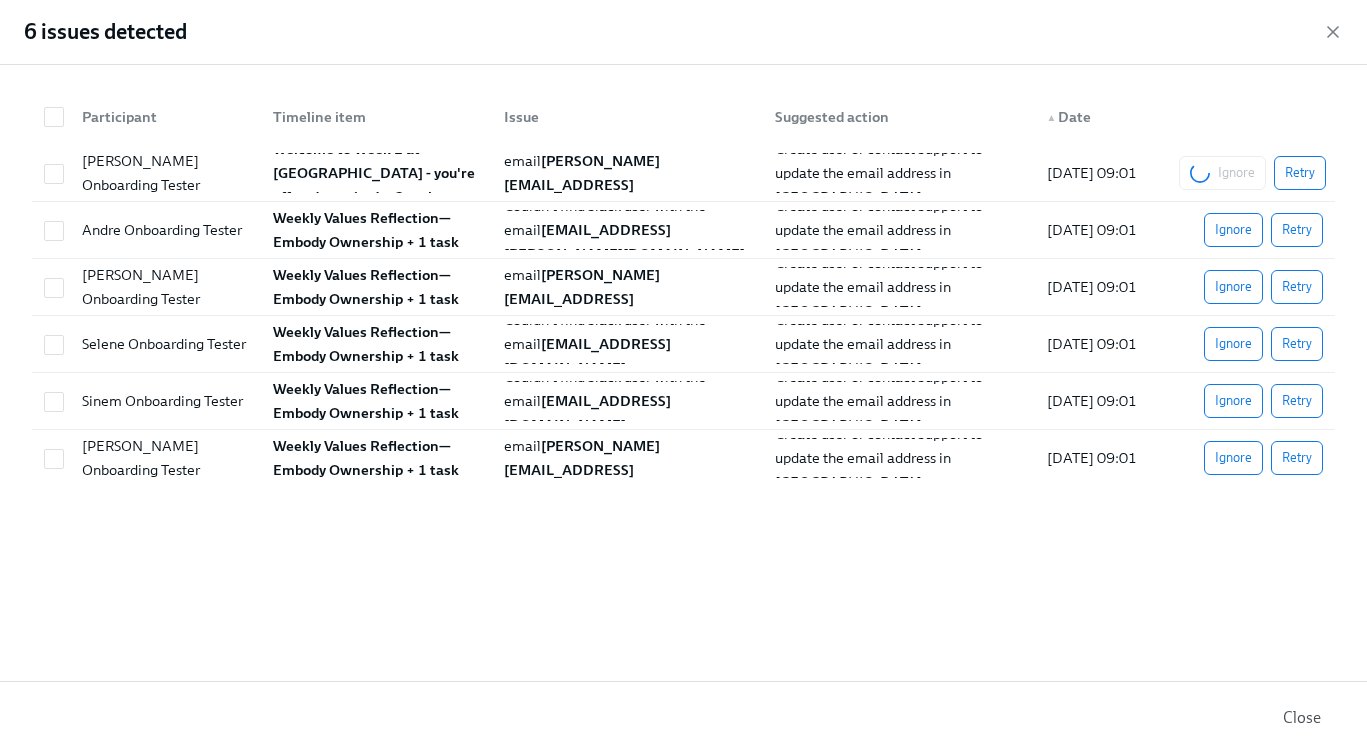 click on "Ignore Retry" at bounding box center [1252, 173] 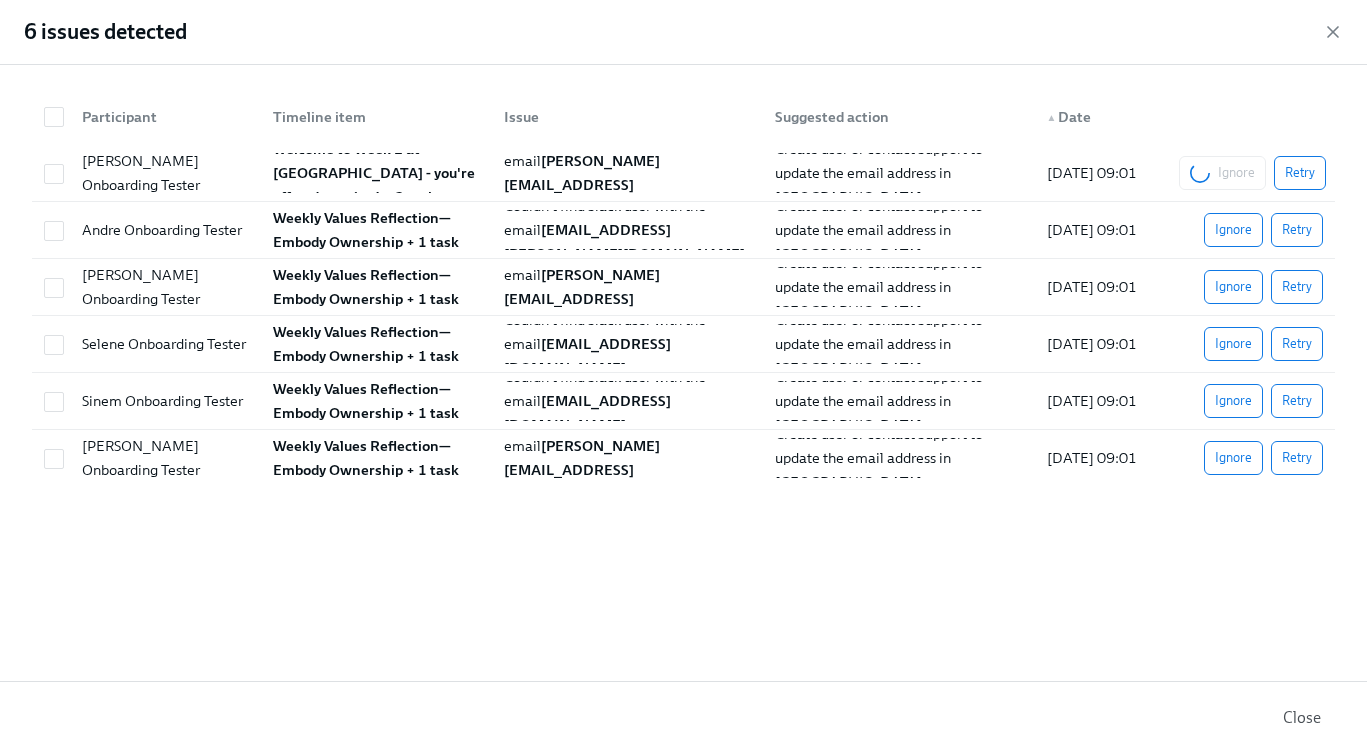 click on "Ignore Retry" at bounding box center [1252, 173] 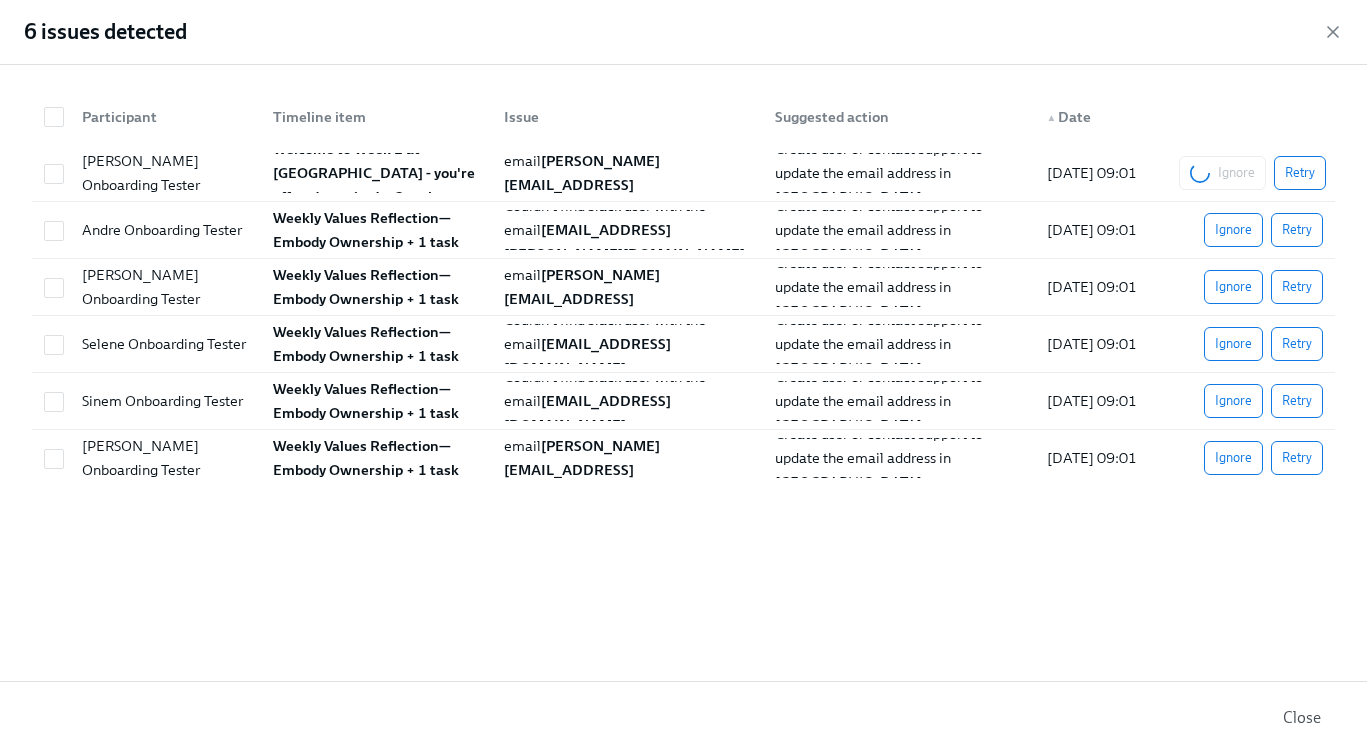 click on "Ignore Retry" at bounding box center (1252, 173) 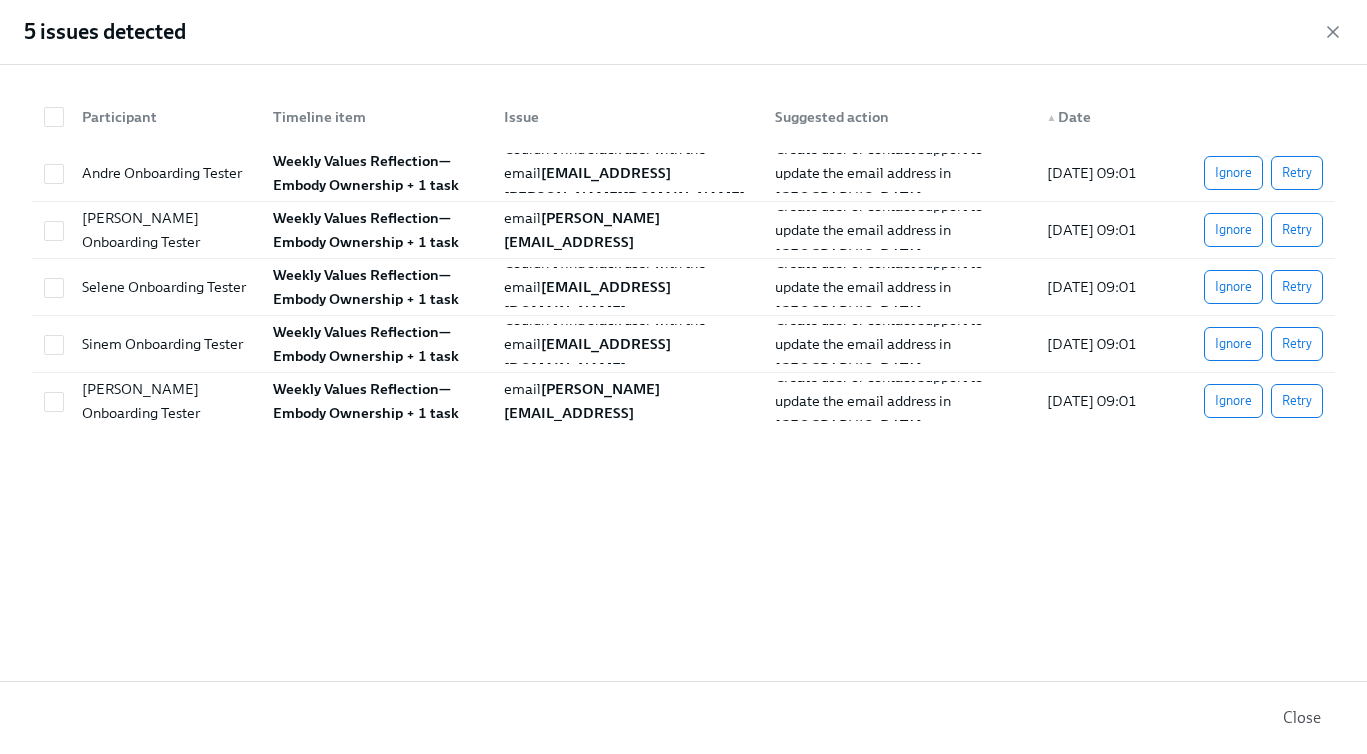 click on "Ignore" at bounding box center (1233, 173) 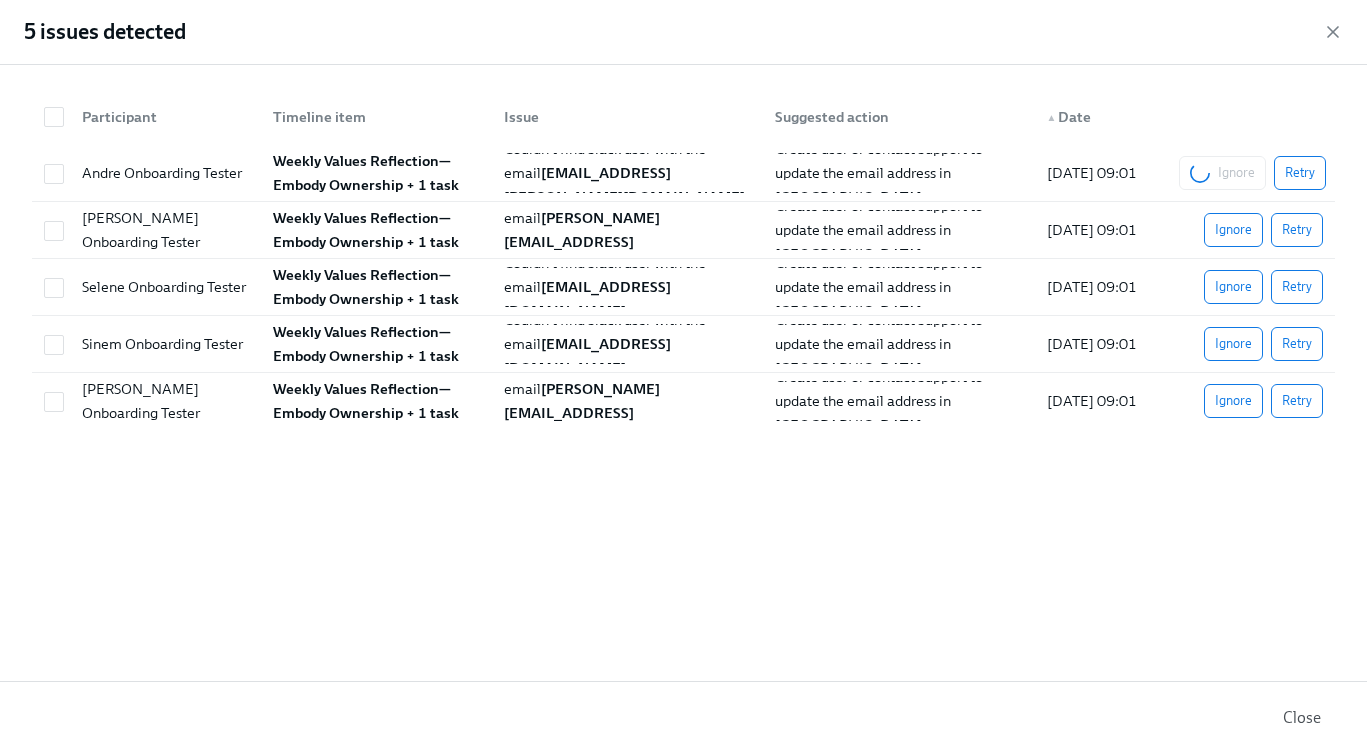 click on "Ignore Retry" at bounding box center [1252, 173] 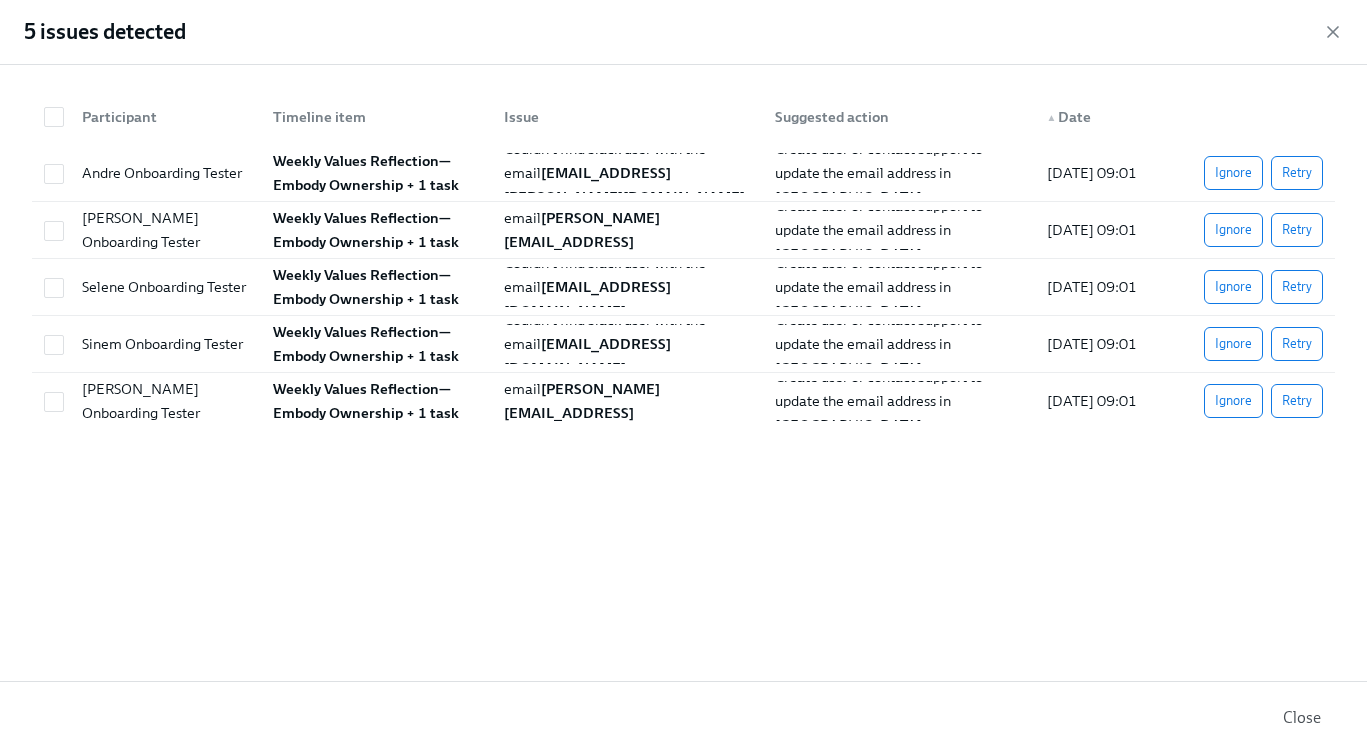 click on "Ignore" at bounding box center [1233, 173] 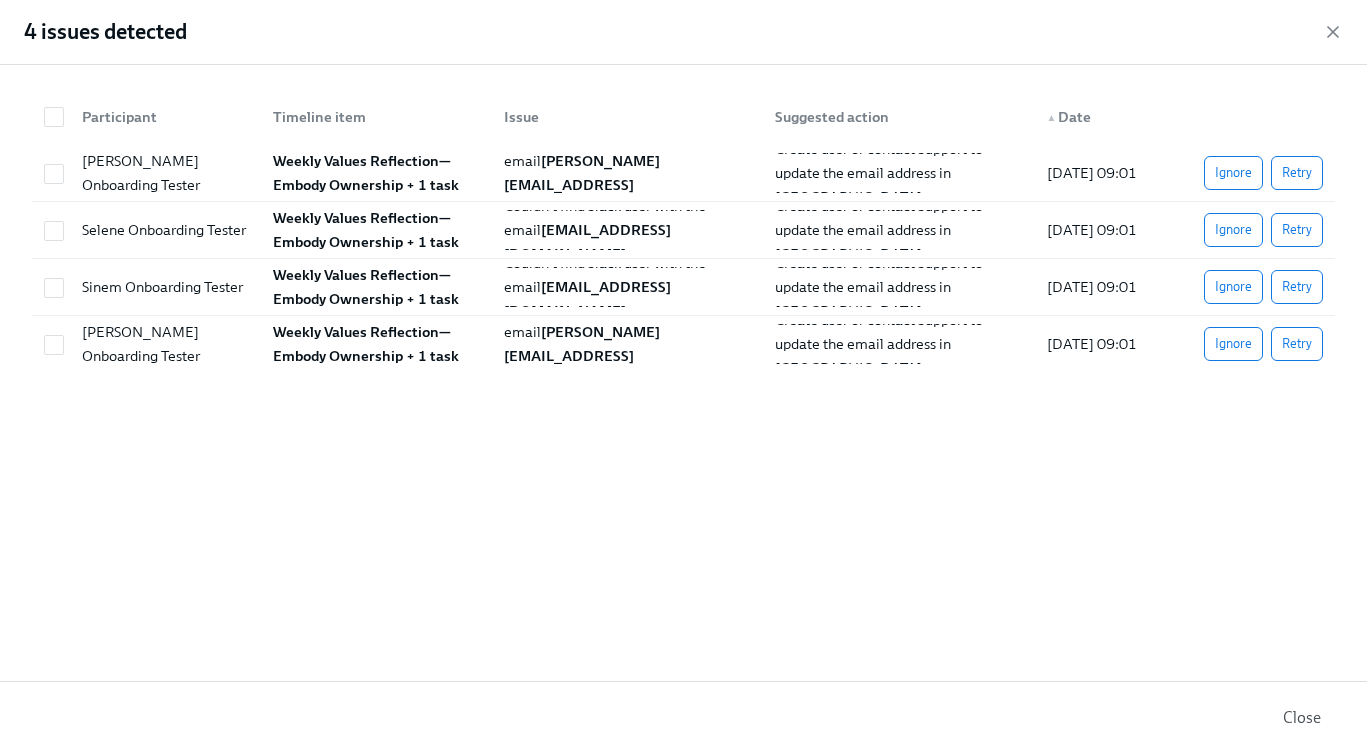 click on "Ignore" at bounding box center [1233, 173] 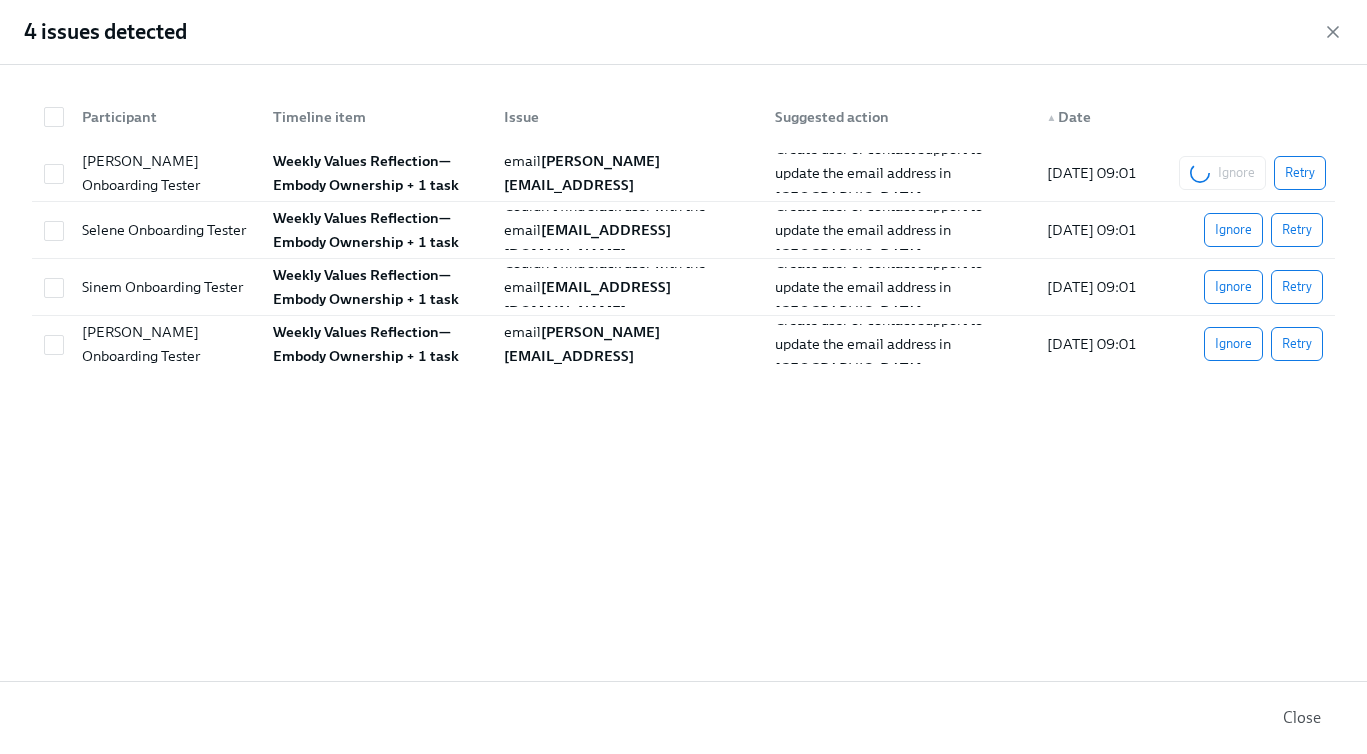 click on "Ignore Retry" at bounding box center [1252, 173] 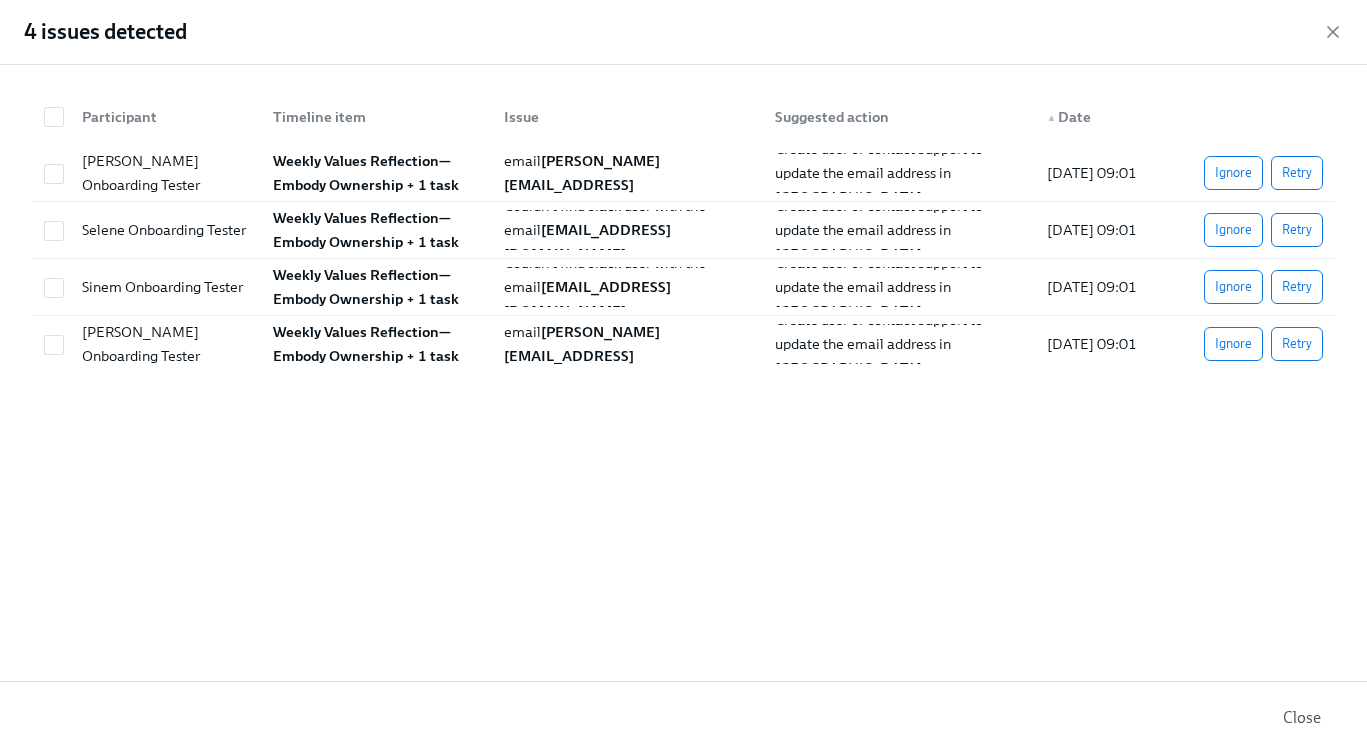 click on "Ignore" at bounding box center [1233, 173] 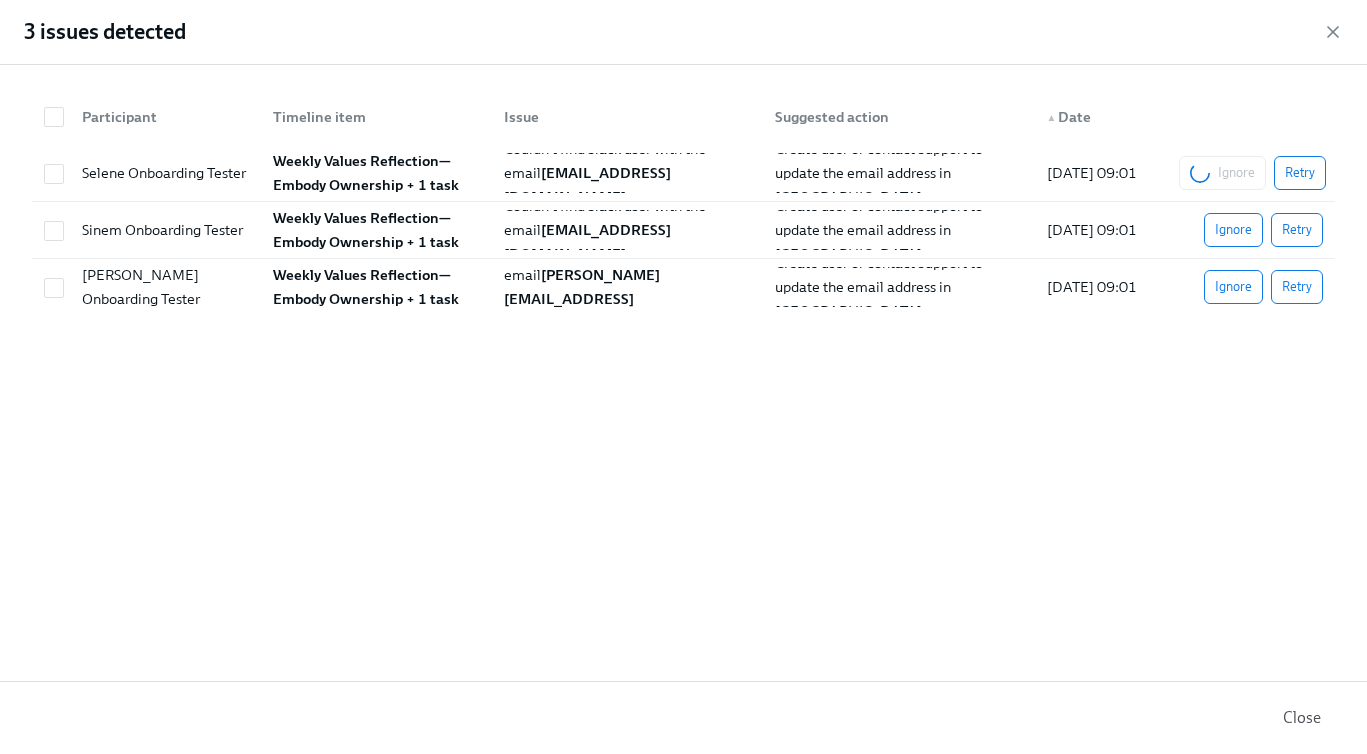 click on "Ignore Retry" at bounding box center (1252, 173) 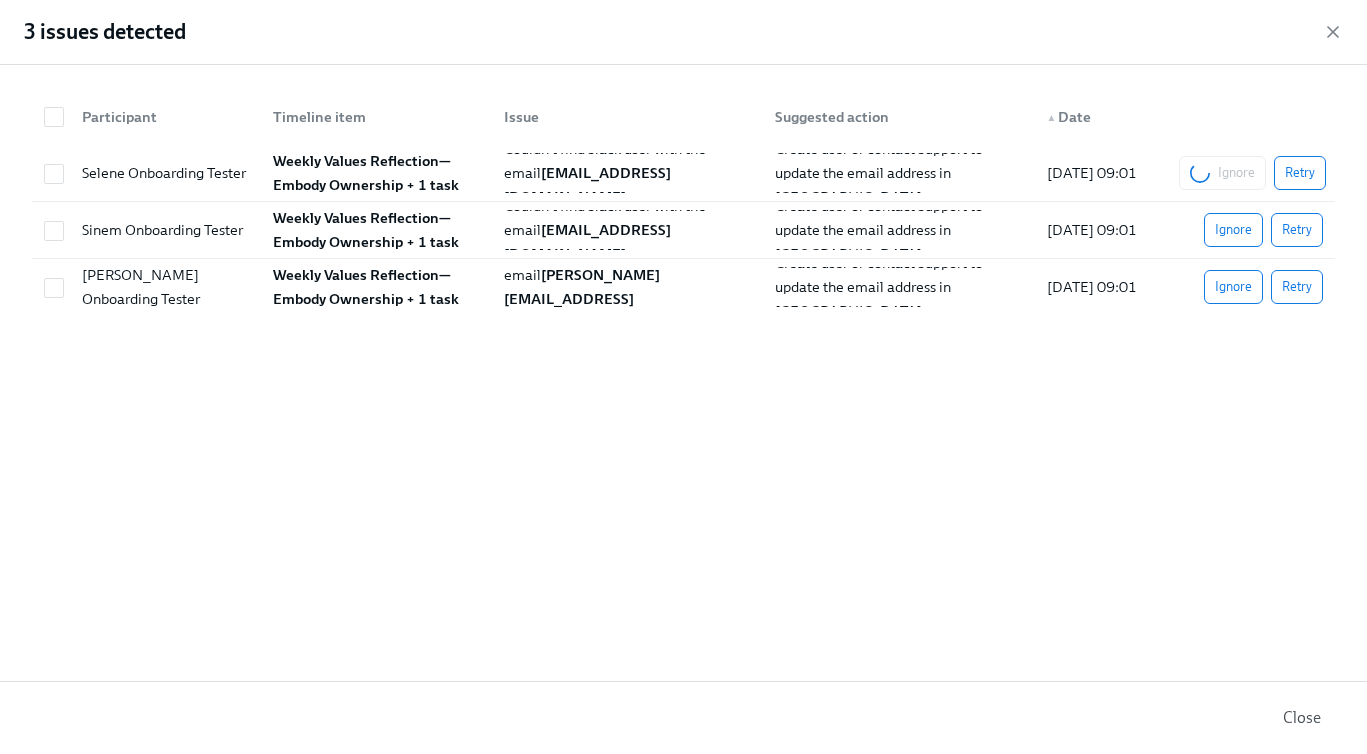 click on "Ignore Retry" at bounding box center [1252, 173] 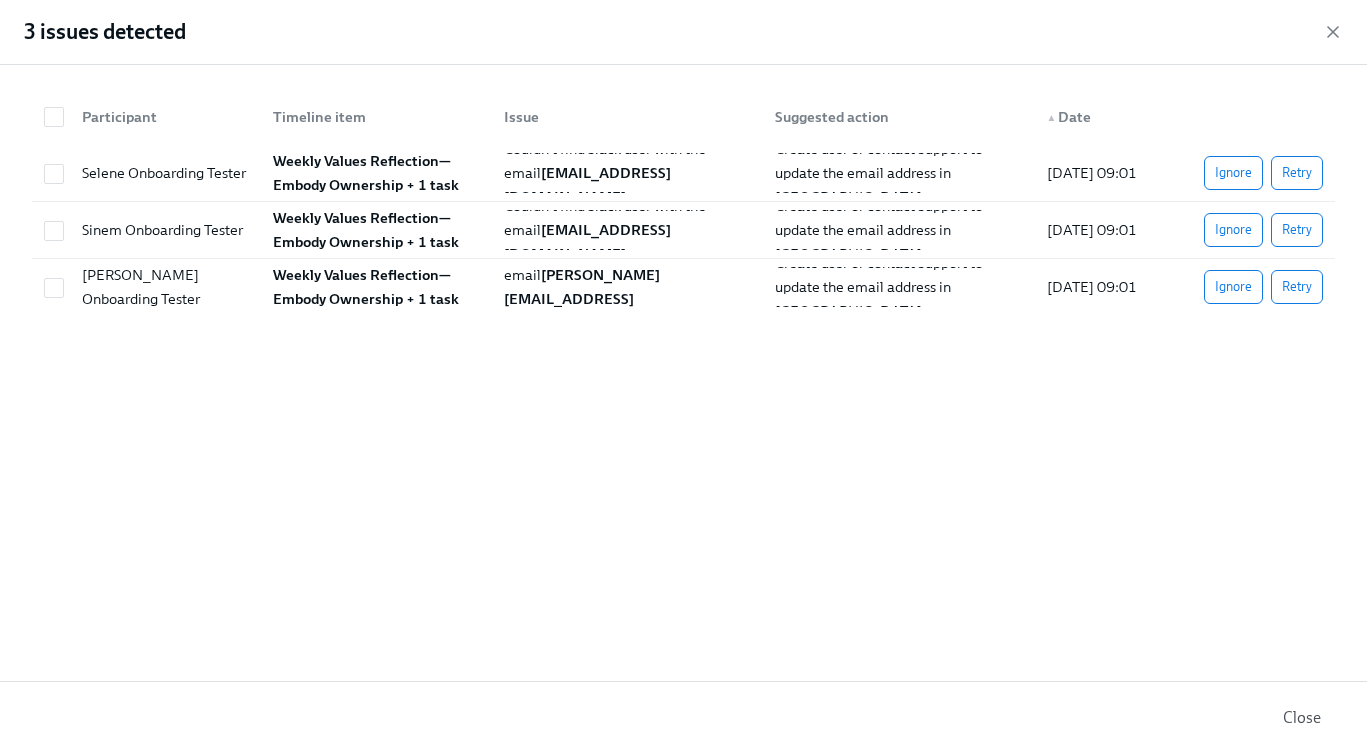 click on "Ignore" at bounding box center (1233, 230) 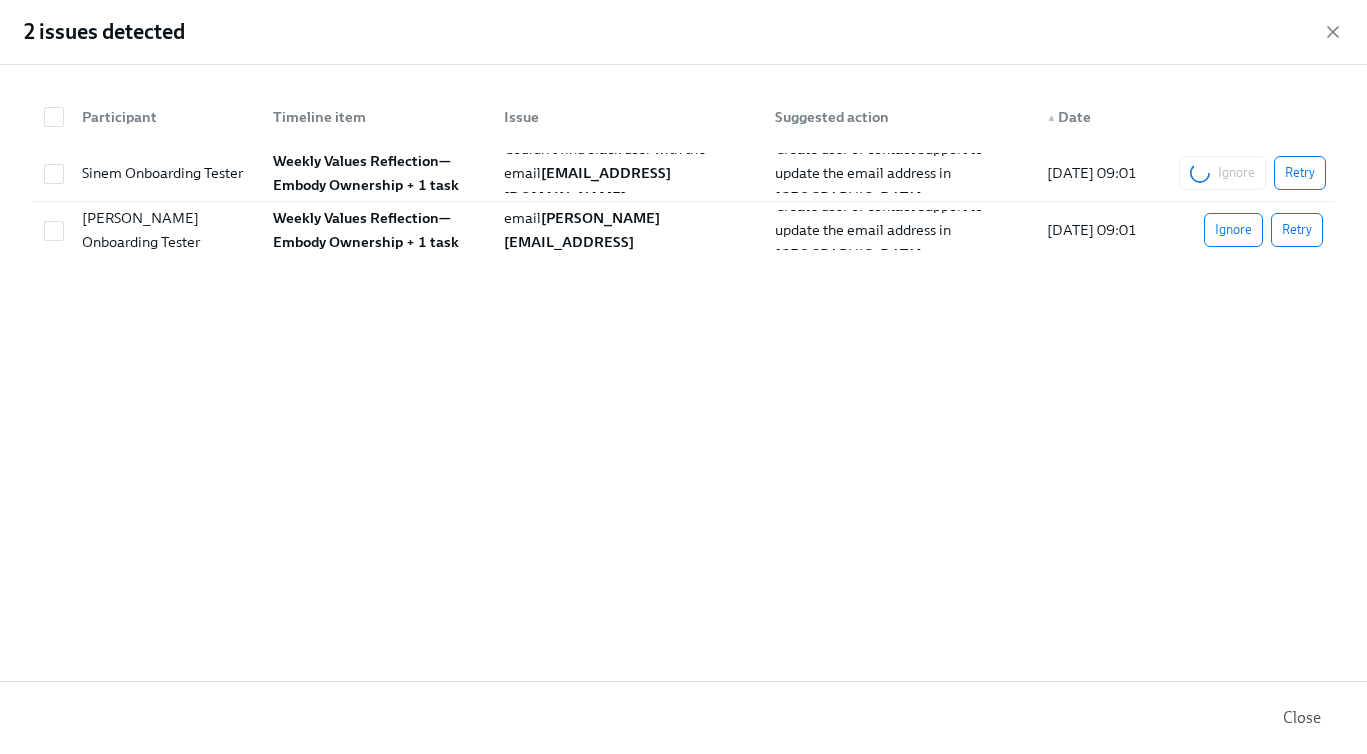click on "Ignore Retry" at bounding box center (1252, 173) 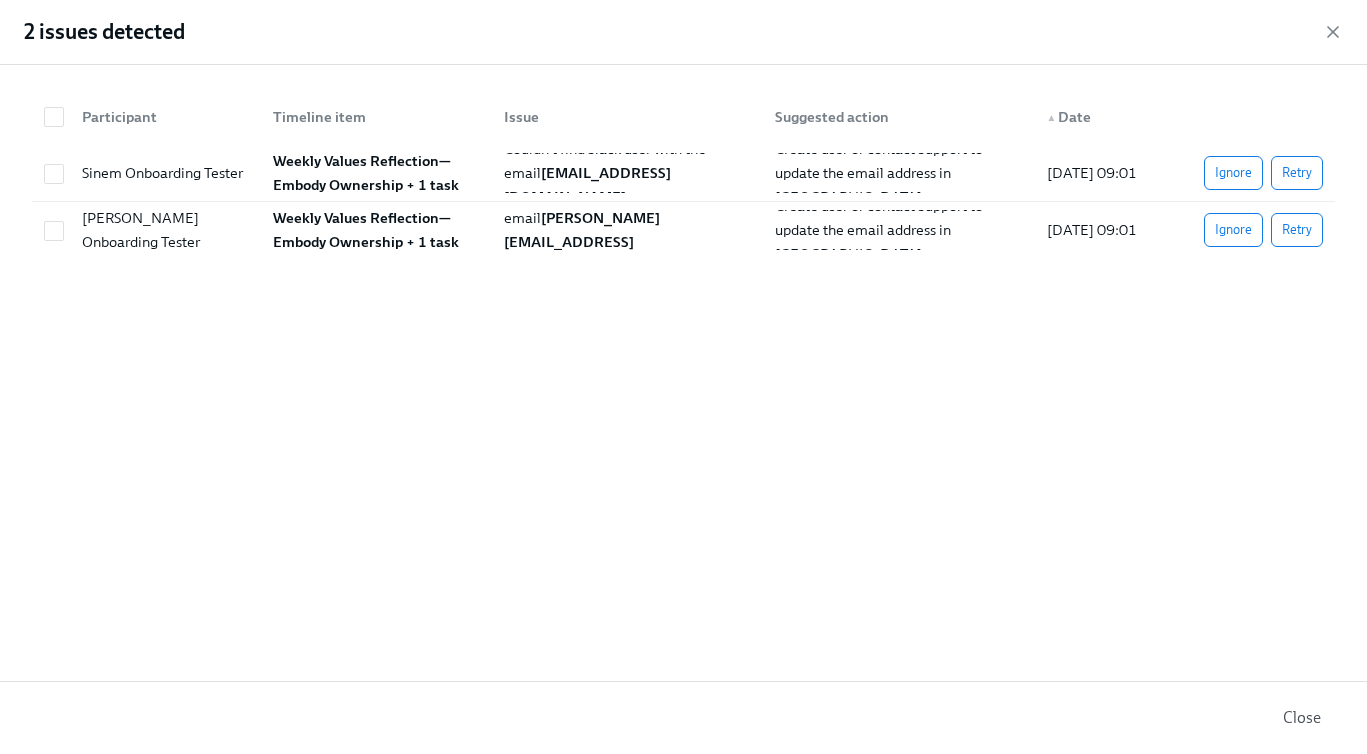 click on "Ignore Retry" at bounding box center [1251, 173] 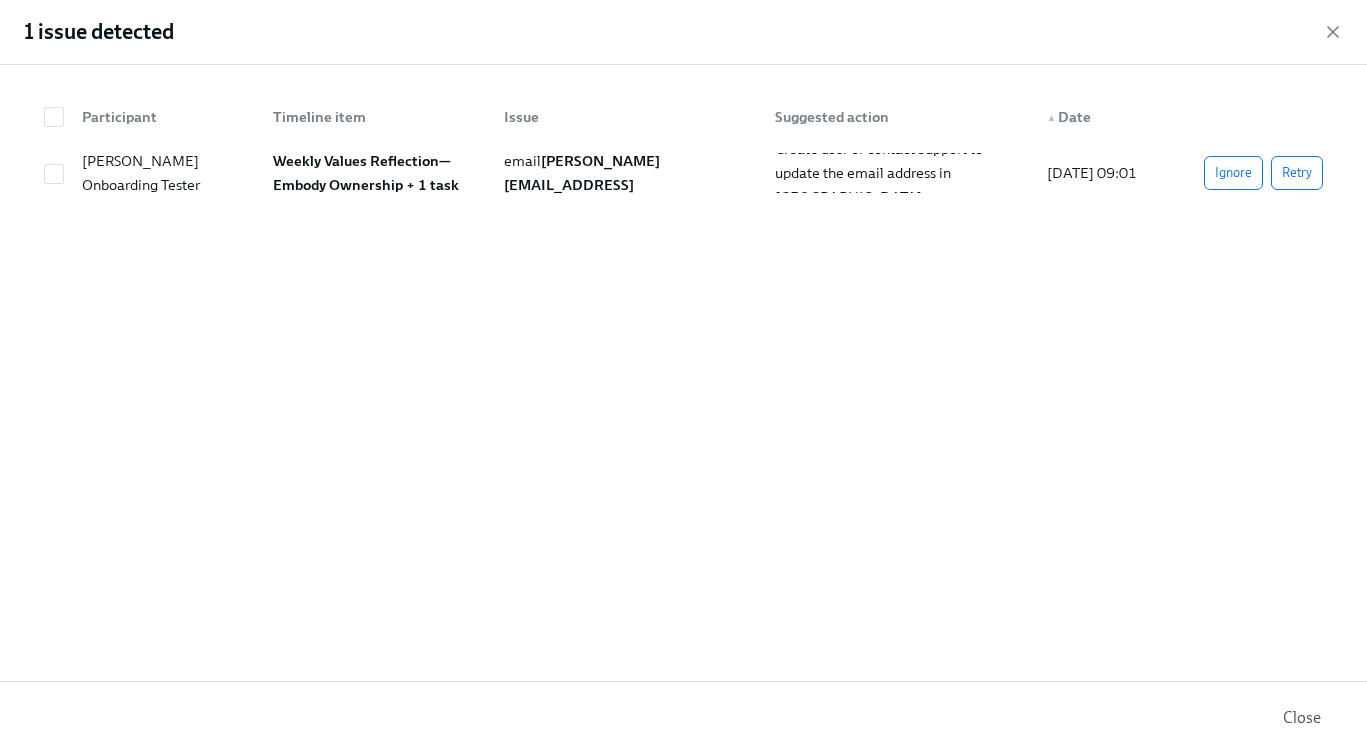 click on "Ignore" at bounding box center [1233, 173] 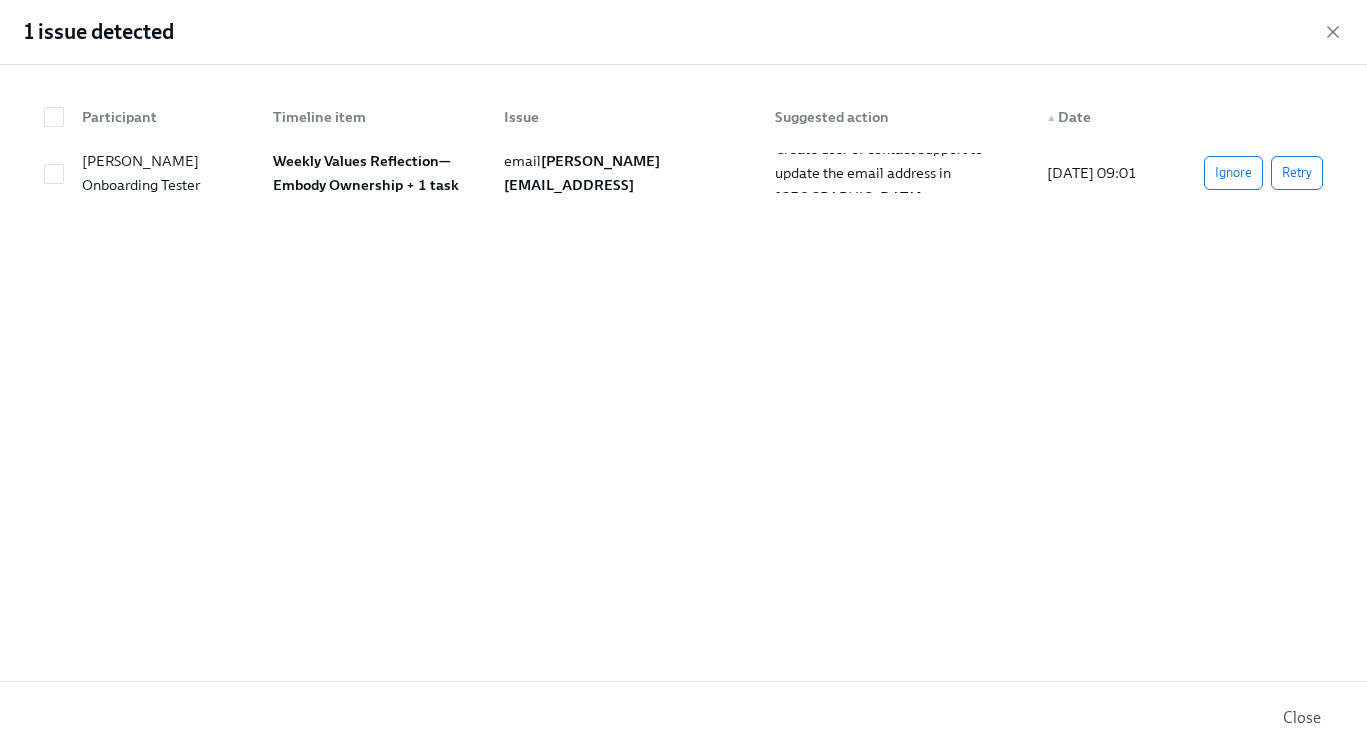click on "Ignore" at bounding box center [1233, 173] 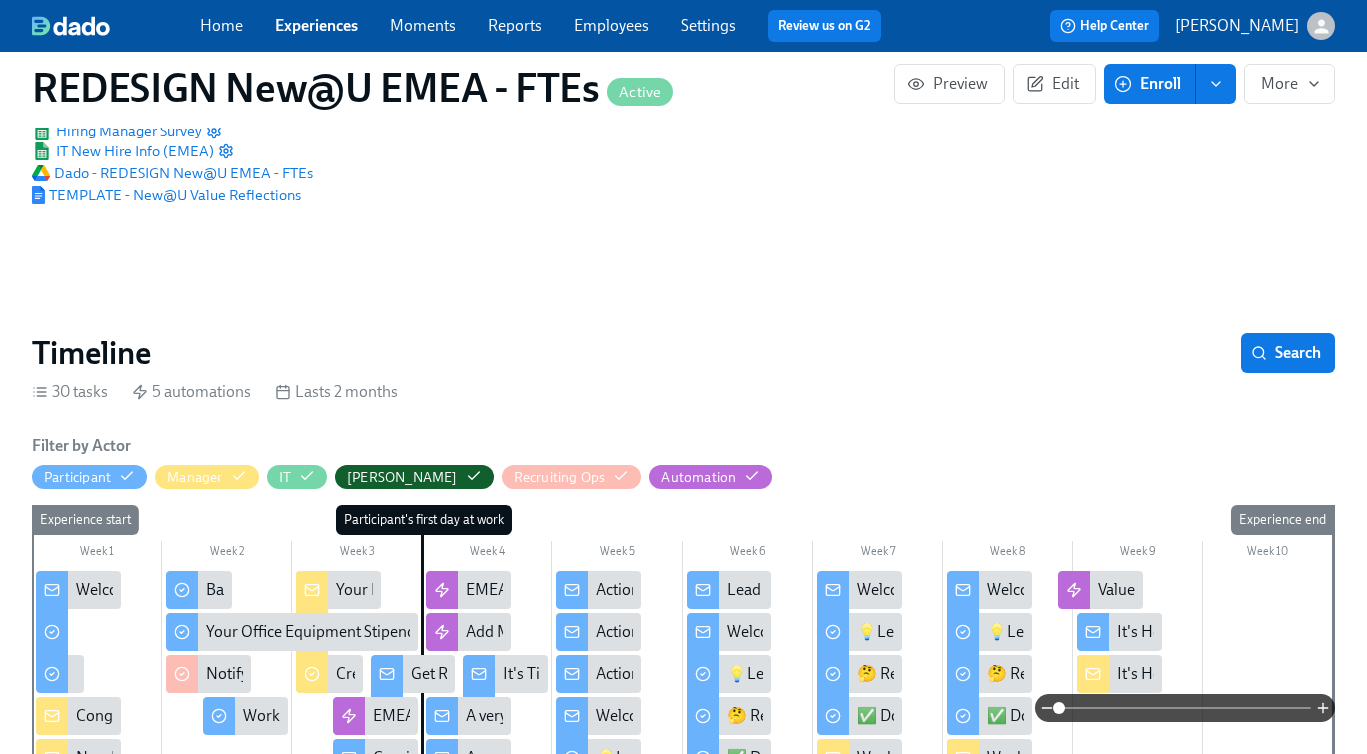 scroll, scrollTop: 221, scrollLeft: 0, axis: vertical 